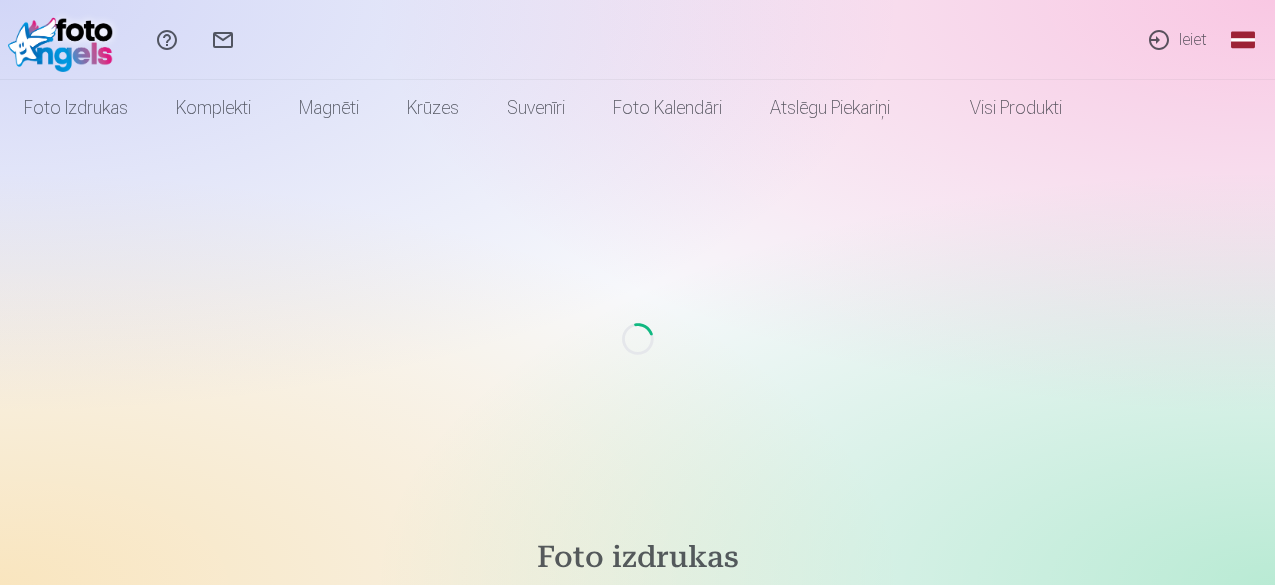 scroll, scrollTop: 0, scrollLeft: 0, axis: both 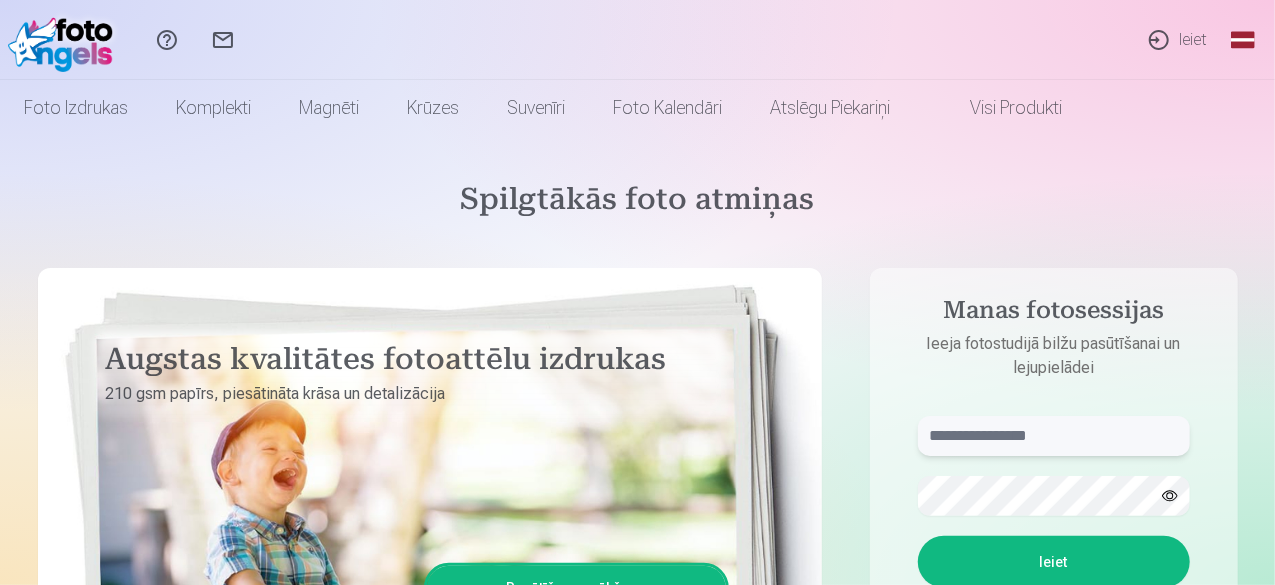 click at bounding box center (1054, 436) 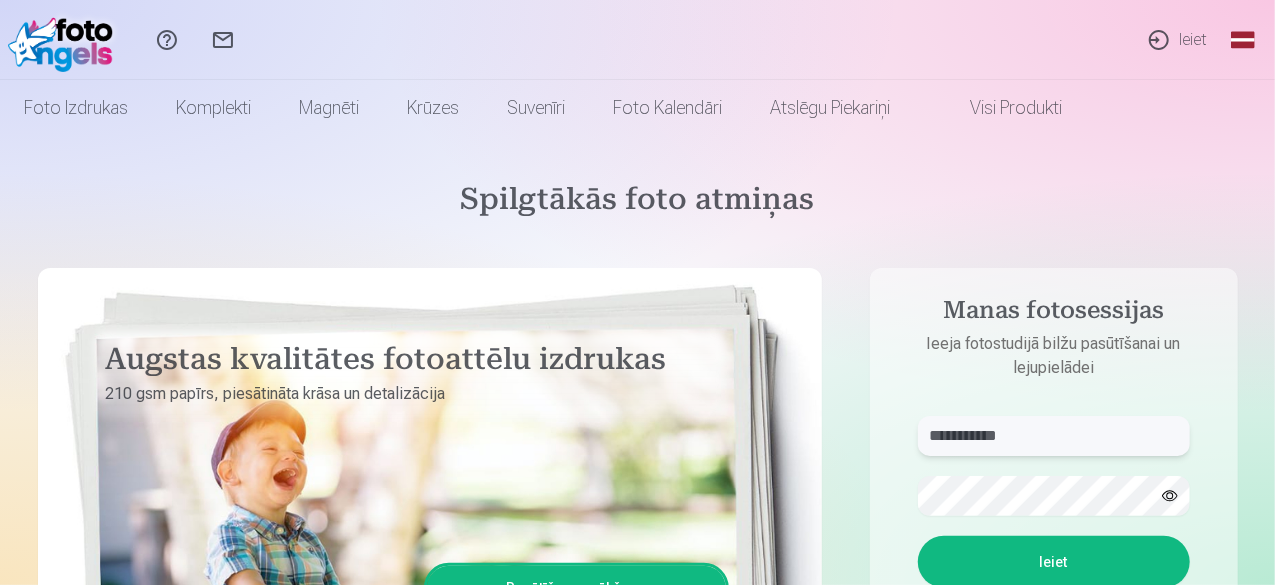 type on "**********" 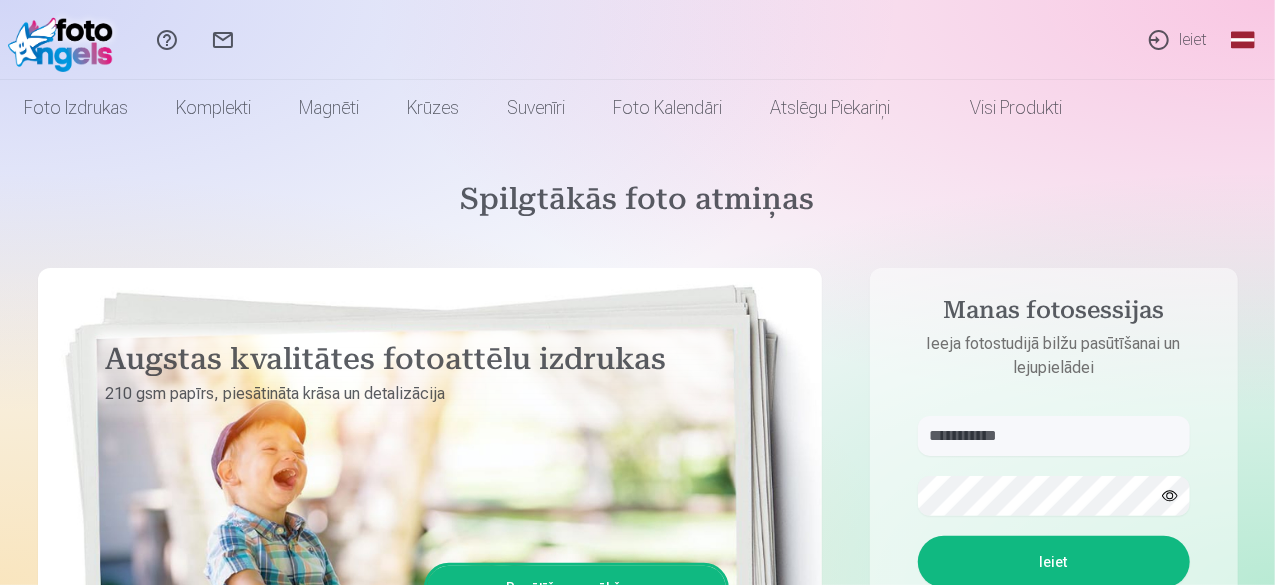 click on "Ieiet" at bounding box center [1054, 562] 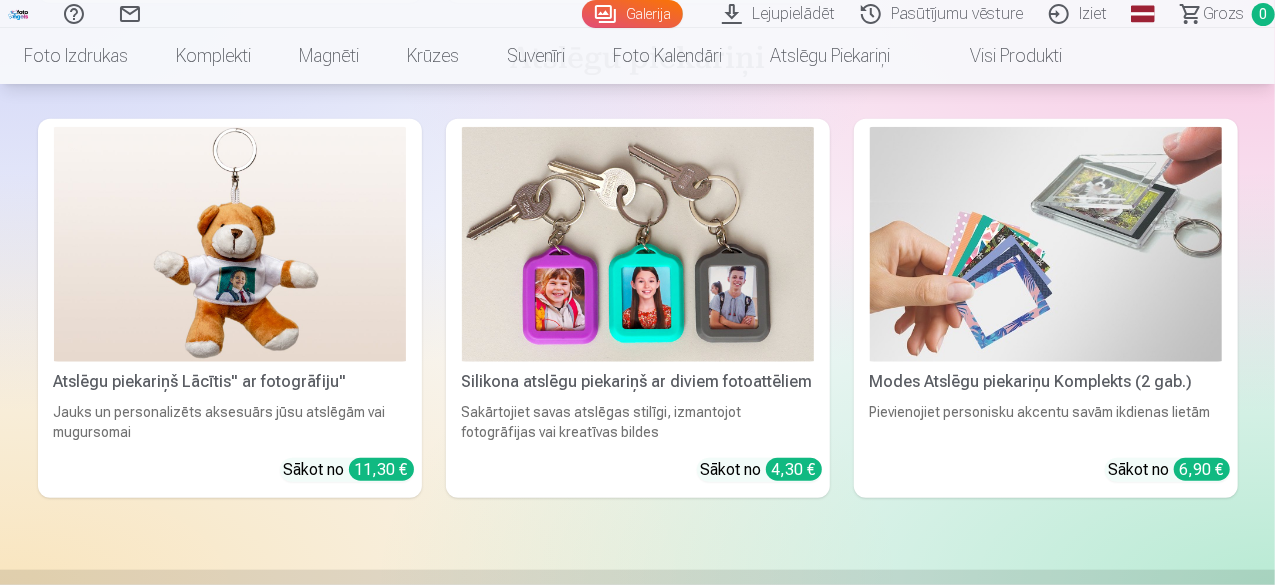 scroll, scrollTop: 19960, scrollLeft: 0, axis: vertical 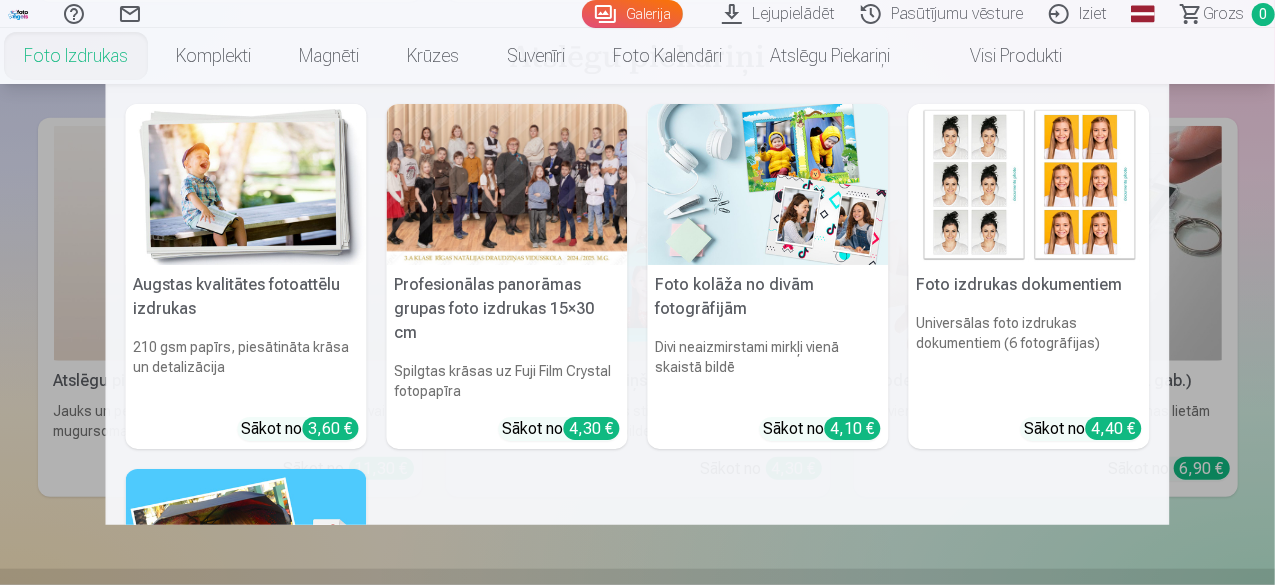 click at bounding box center (507, 184) 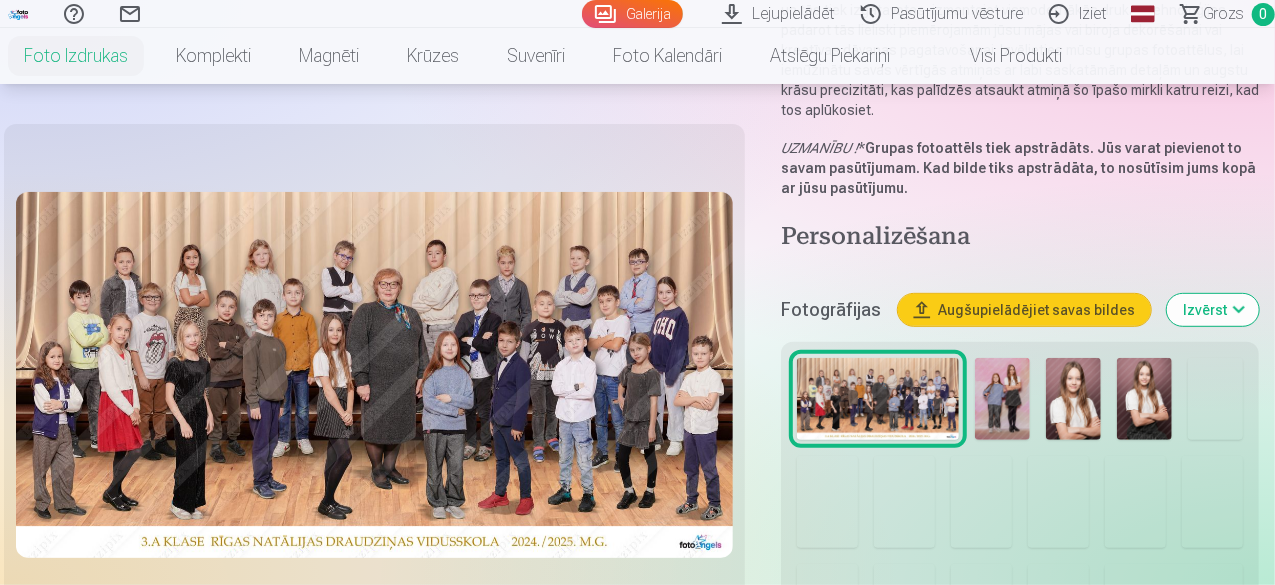scroll, scrollTop: 333, scrollLeft: 0, axis: vertical 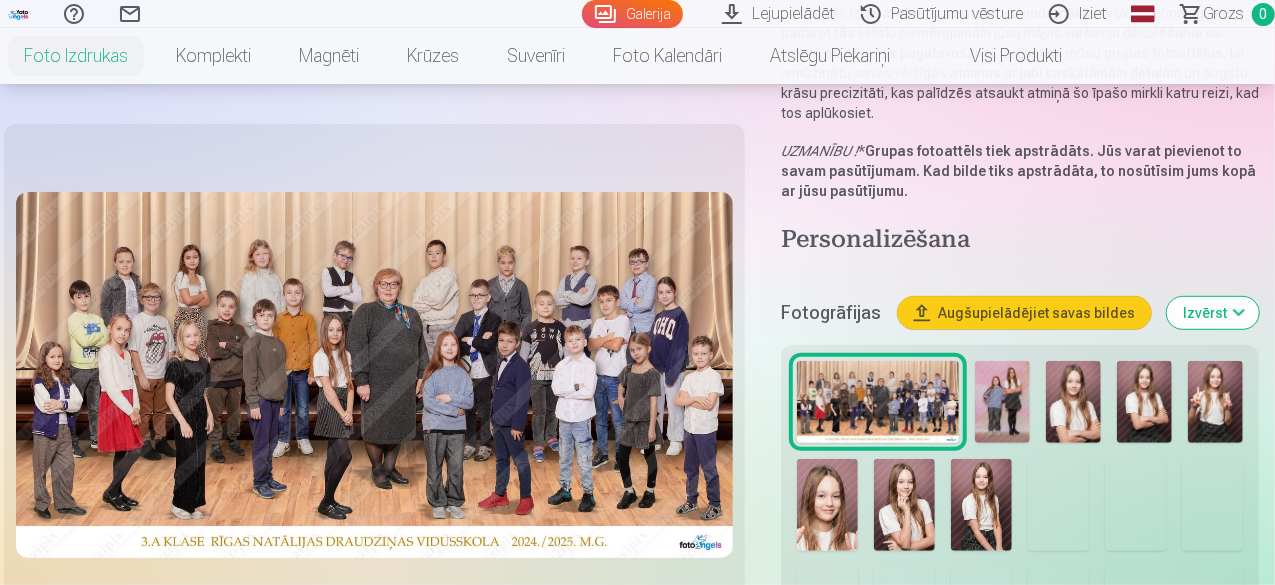 click at bounding box center (878, 402) 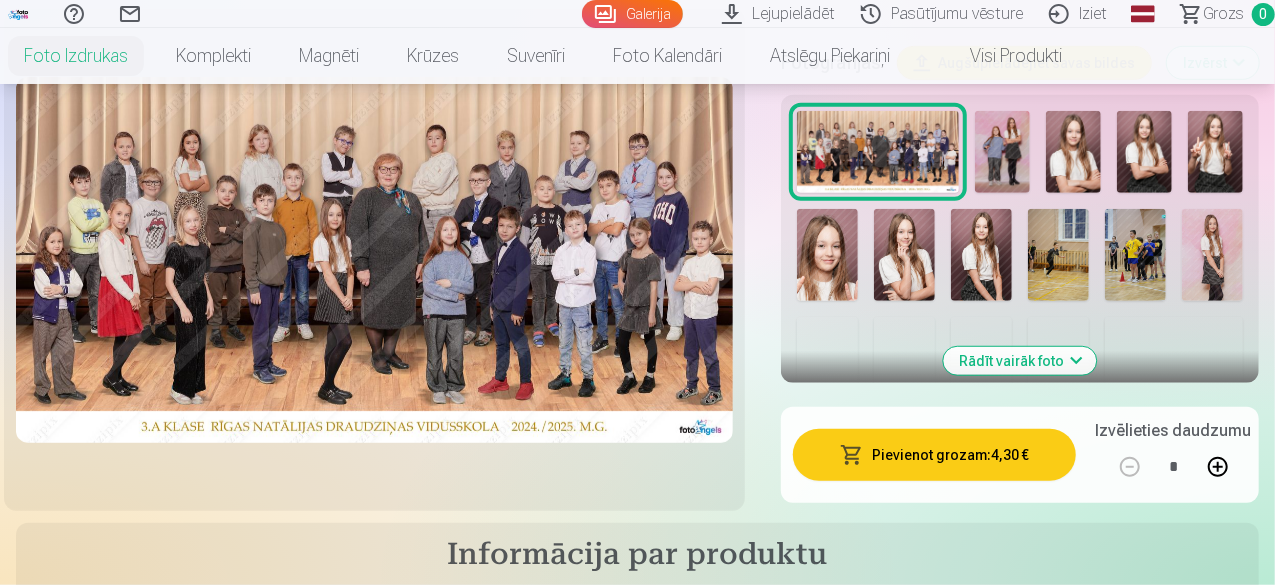 scroll, scrollTop: 570, scrollLeft: 0, axis: vertical 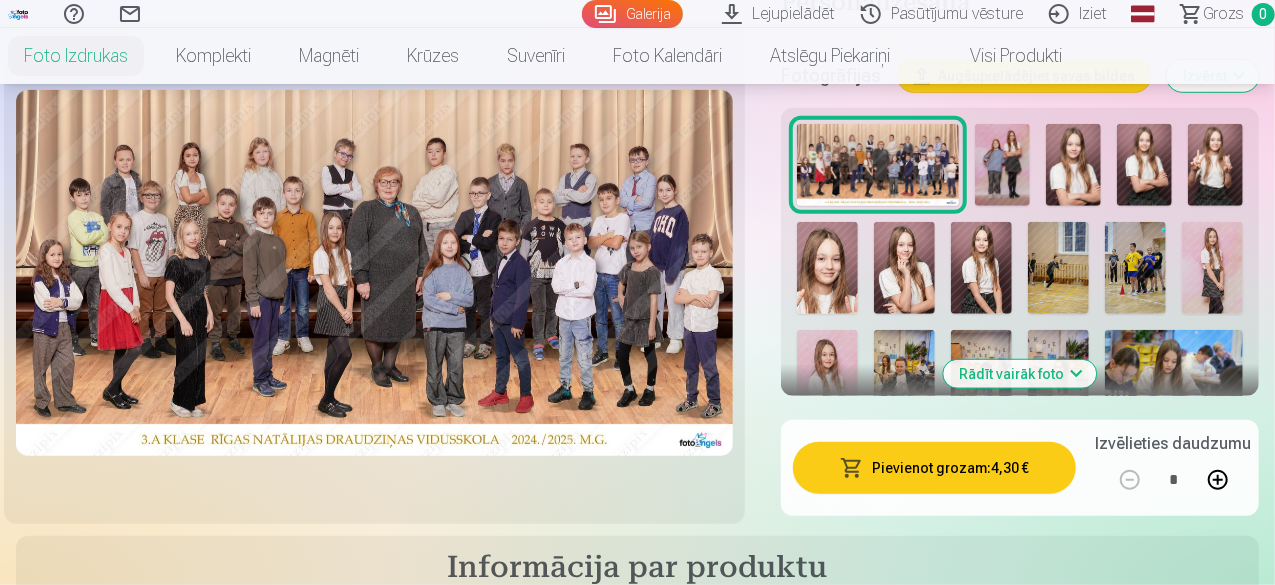 click on "Pievienot grozam :  4,30 €" at bounding box center (934, 468) 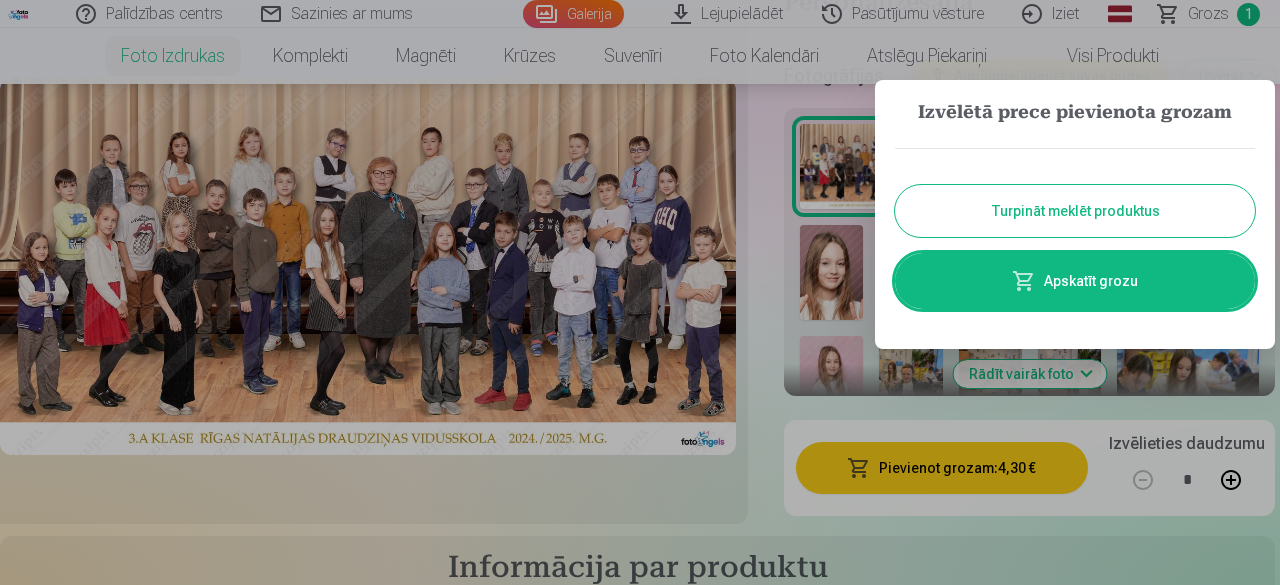 click on "Turpināt meklēt produktus" at bounding box center [1075, 211] 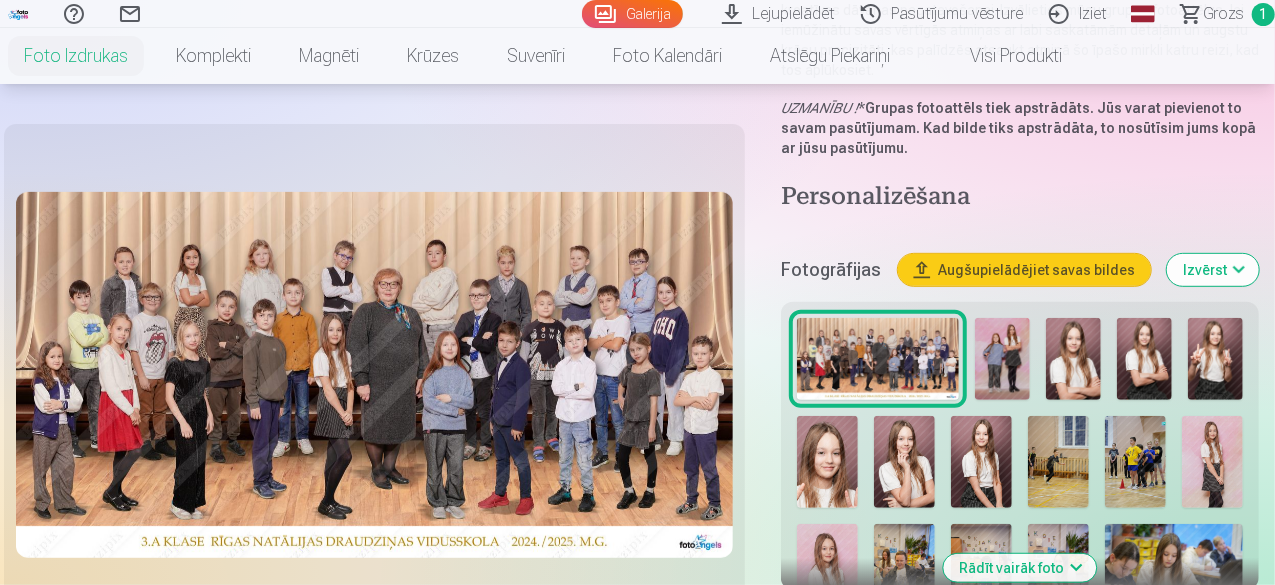 scroll, scrollTop: 369, scrollLeft: 0, axis: vertical 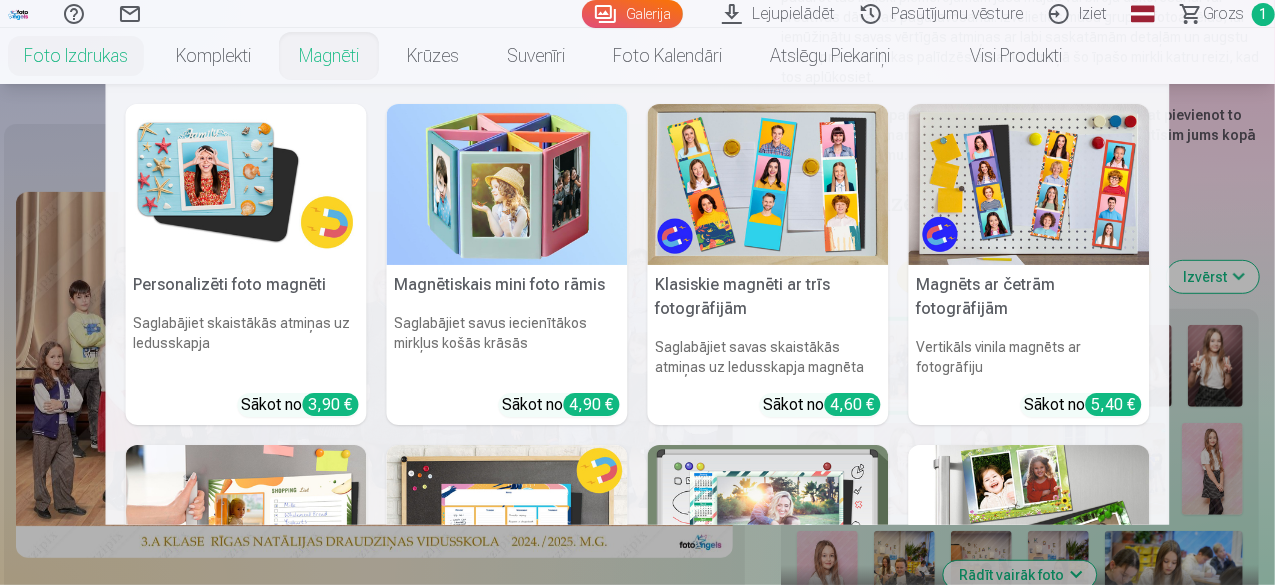 click on "Magnēti" at bounding box center (329, 56) 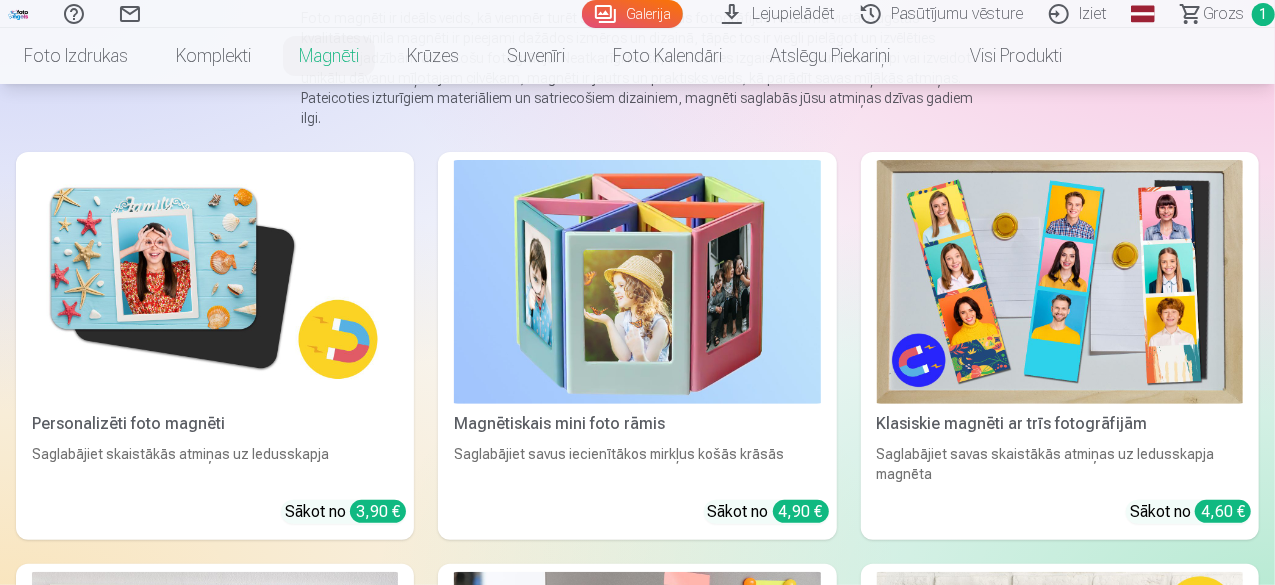 scroll, scrollTop: 264, scrollLeft: 0, axis: vertical 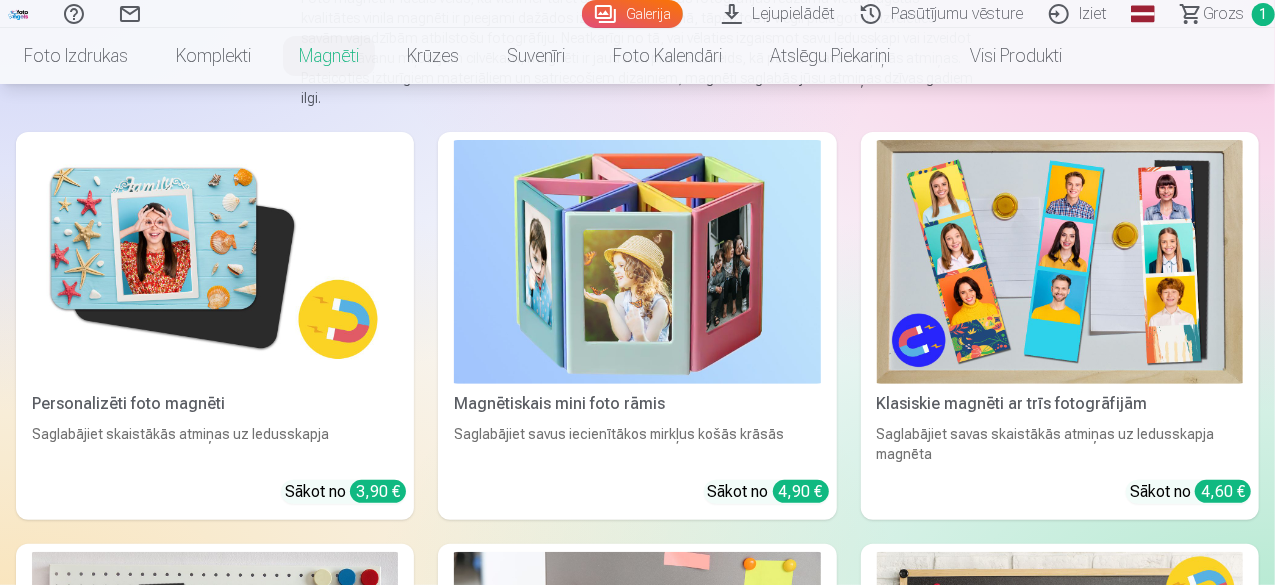 click at bounding box center [1060, 262] 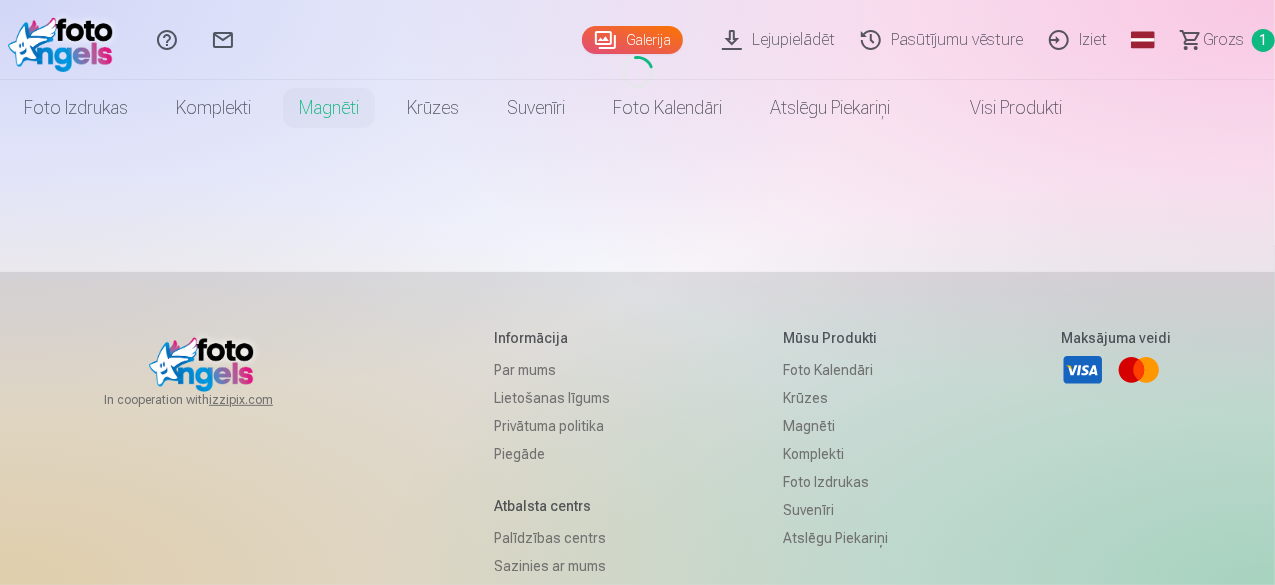 scroll, scrollTop: 0, scrollLeft: 0, axis: both 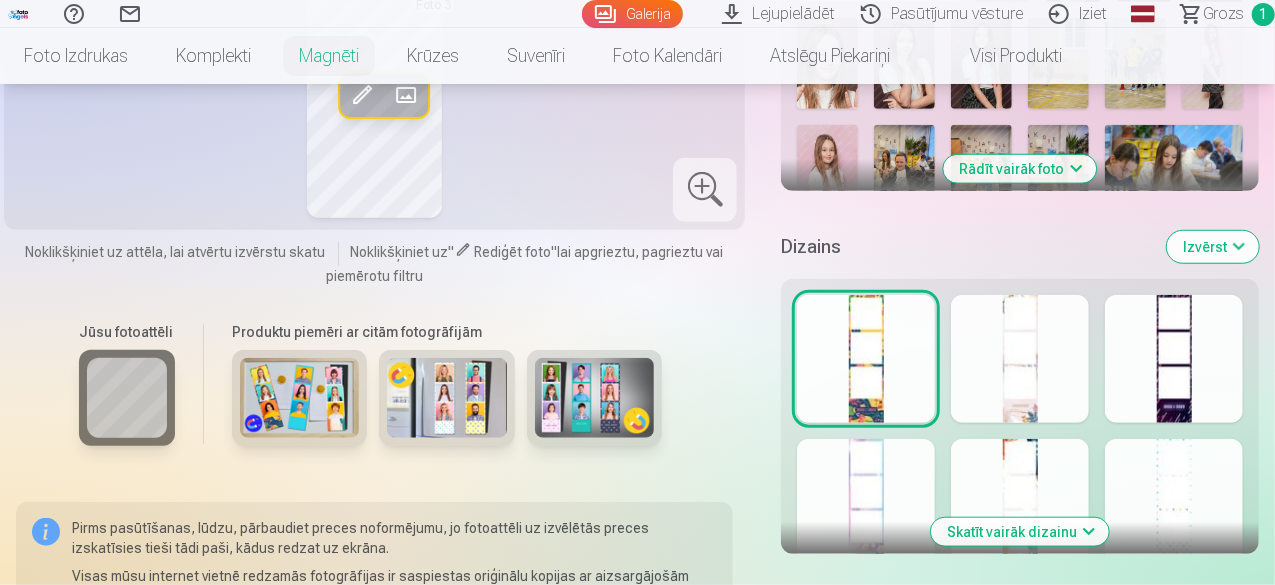 click at bounding box center [1174, 503] 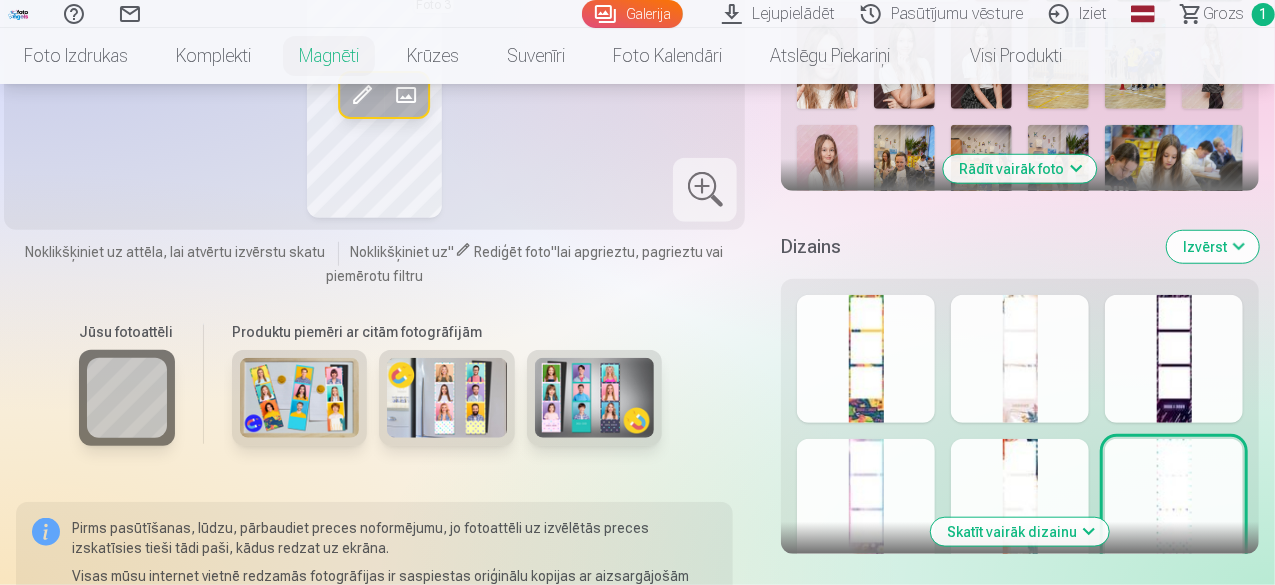 click at bounding box center (1174, 359) 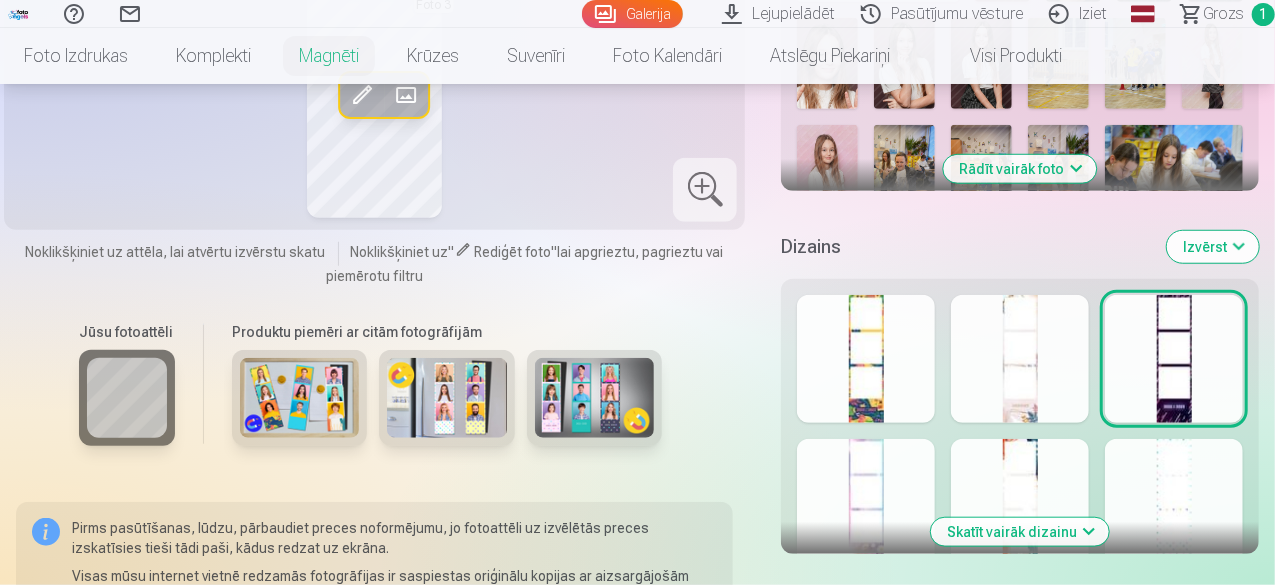 click on "Skatīt vairāk dizainu" at bounding box center (1020, 532) 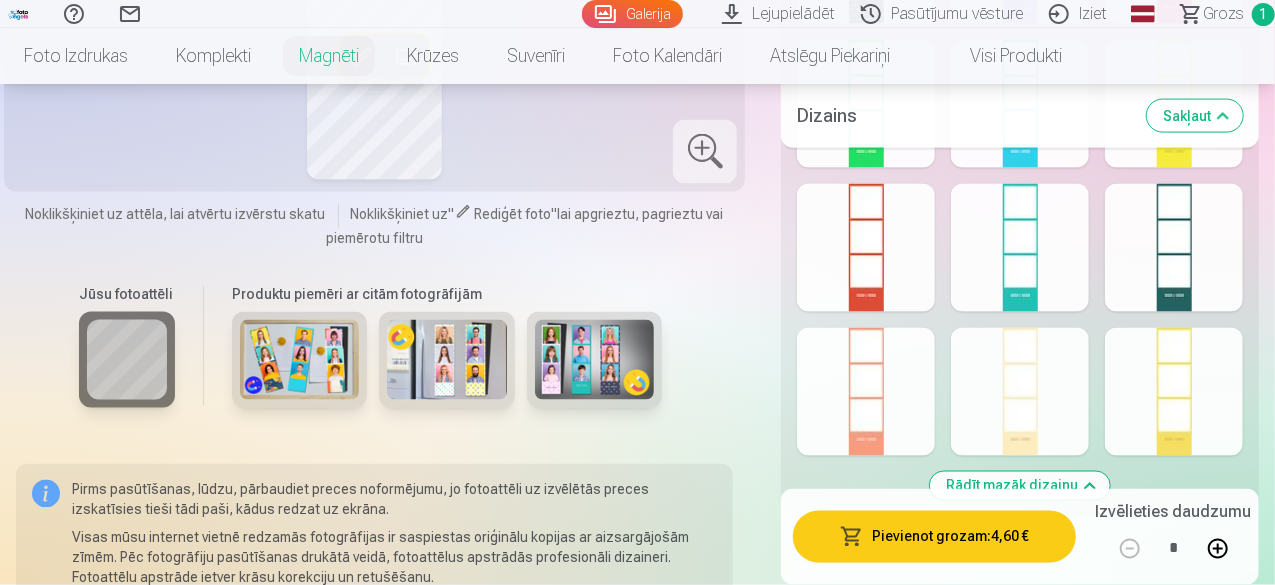 scroll, scrollTop: 1583, scrollLeft: 0, axis: vertical 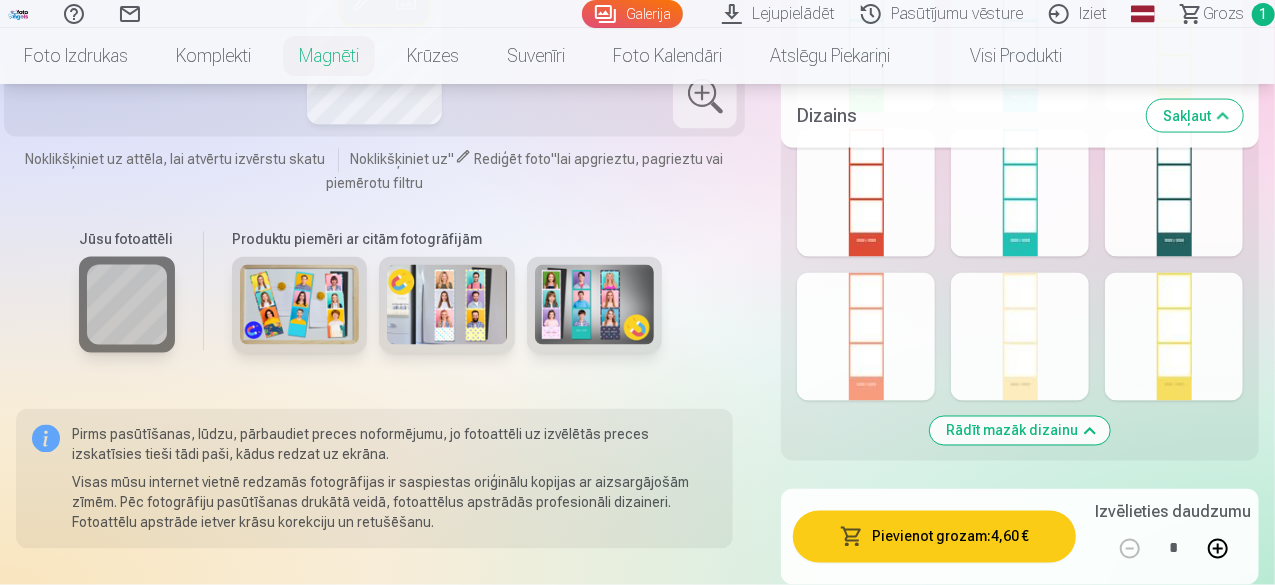 click at bounding box center [1020, 193] 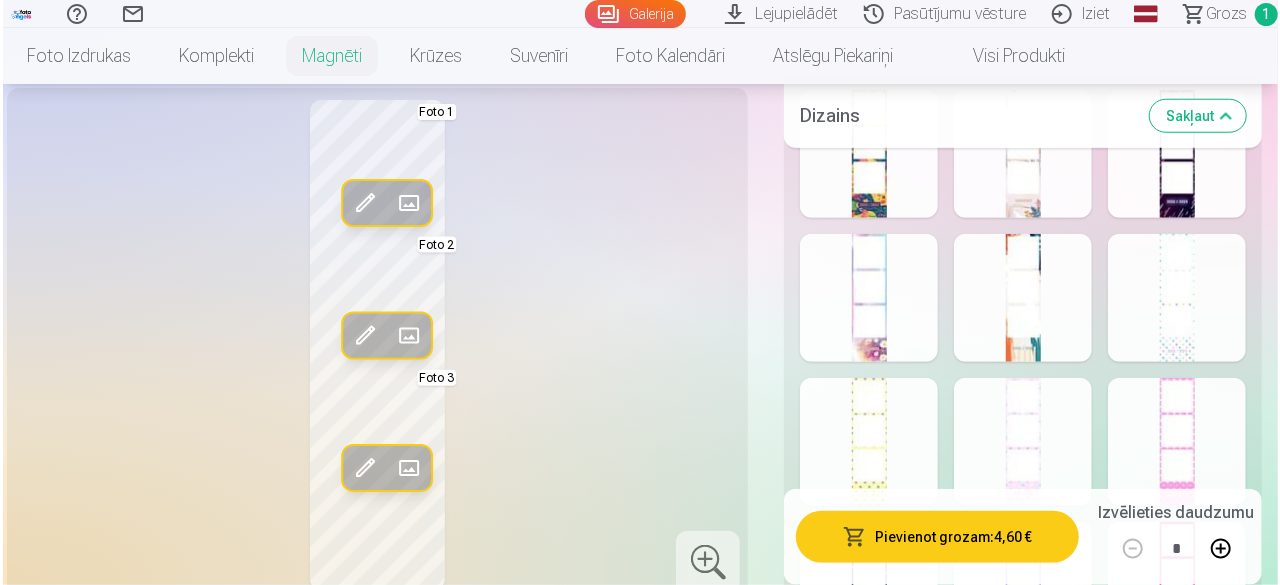 scroll, scrollTop: 901, scrollLeft: 0, axis: vertical 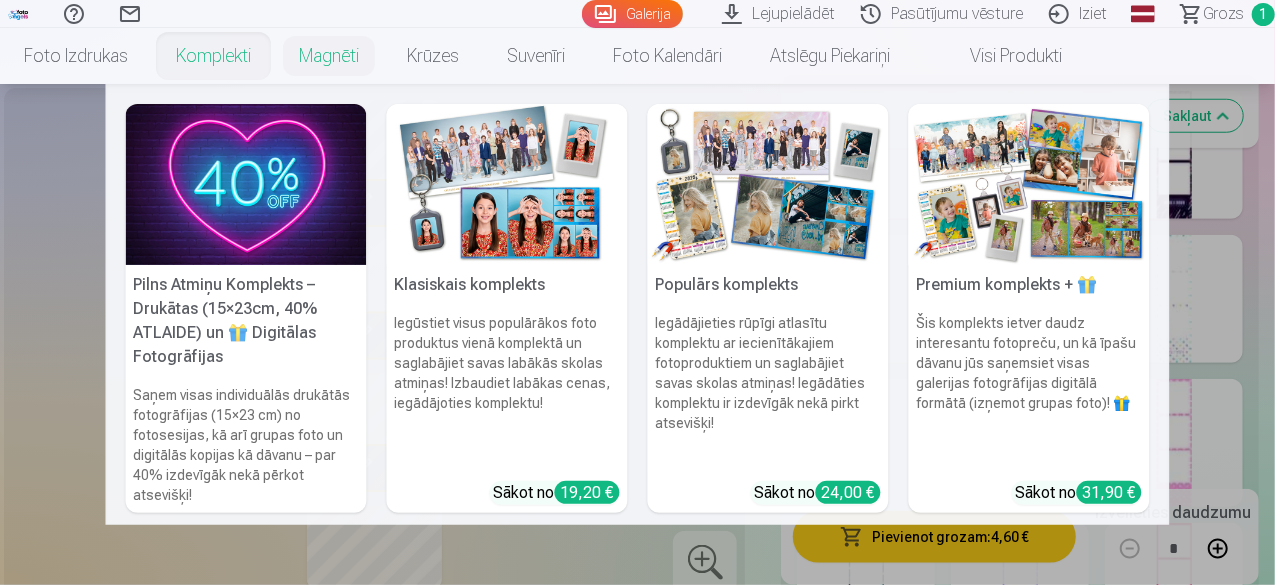 click on "Pilns Atmiņu Komplekts – Drukātas (15×23cm, 40% ATLAIDE) un 🎁 Digitālas Fotogrāfijas   Saņem visas individuālās drukātās fotogrāfijas (15×23 cm) no fotosesijas, kā arī grupas foto un digitālās kopijas kā dāvanu – par 40% izdevīgāk nekā pērkot atsevišķi! Klasiskais komplekts Iegūstiet visus populārākos foto produktus vienā komplektā un saglabājiet savas labākās skolas atmiņas! Izbaudiet labākas cenas, iegādājoties komplektu! Sākot no  19,20 € Populārs komplekts Iegādājieties rūpīgi atlasītu komplektu ar iecienītākajiem fotoproduktiem un saglabājiet savas skolas atmiņas! Iegādāties komplektu ir izdevīgāk nekā pirkt atsevišķi! Sākot no  24,00 € Premium komplekts + 🎁  Šis komplekts ietver daudz interesantu fotopreču, un kā īpašu dāvanu jūs saņemsiet visas galerijas fotogrāfijas digitālā formātā (izņemot grupas foto)! 🎁 Sākot no  31,90 € See all products" at bounding box center [637, 304] 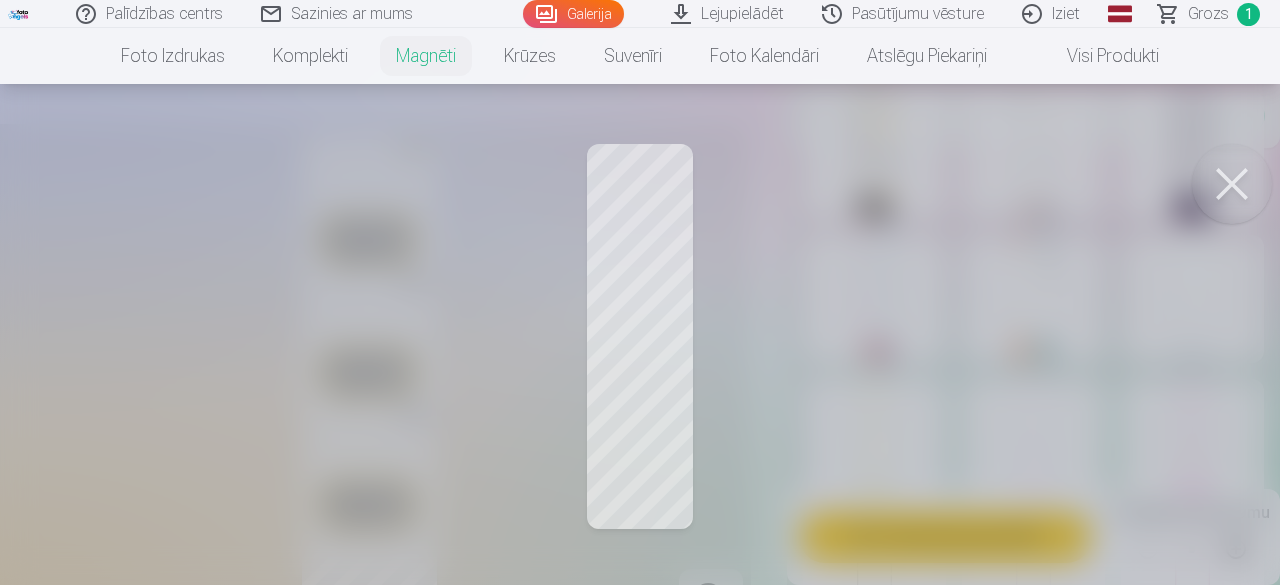 click at bounding box center [640, 292] 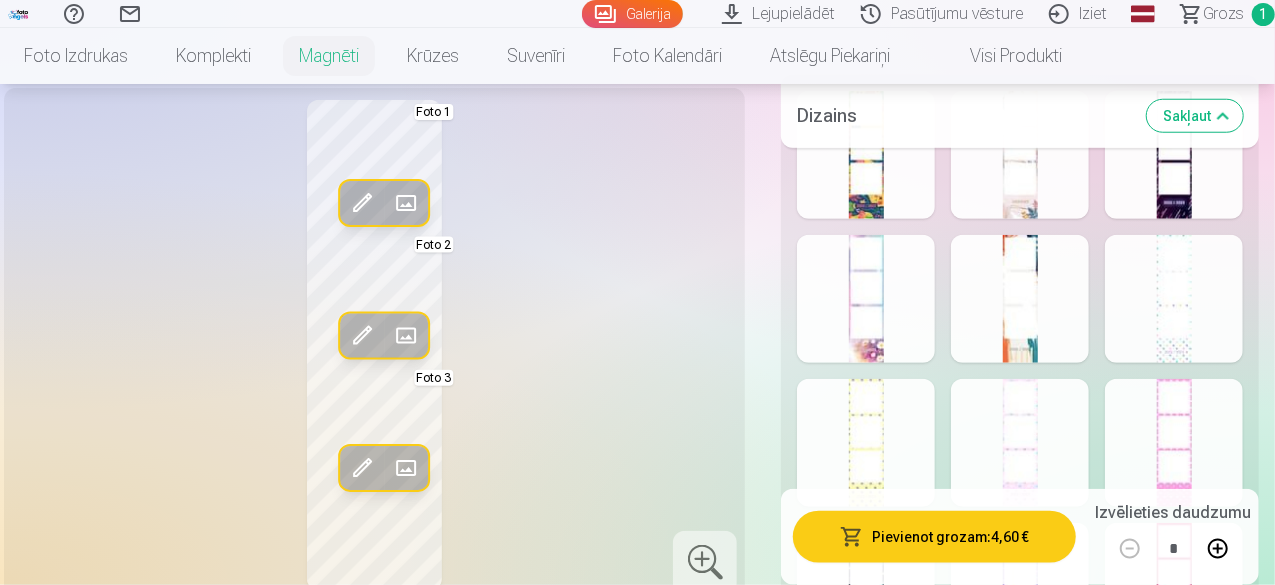 click at bounding box center [362, 203] 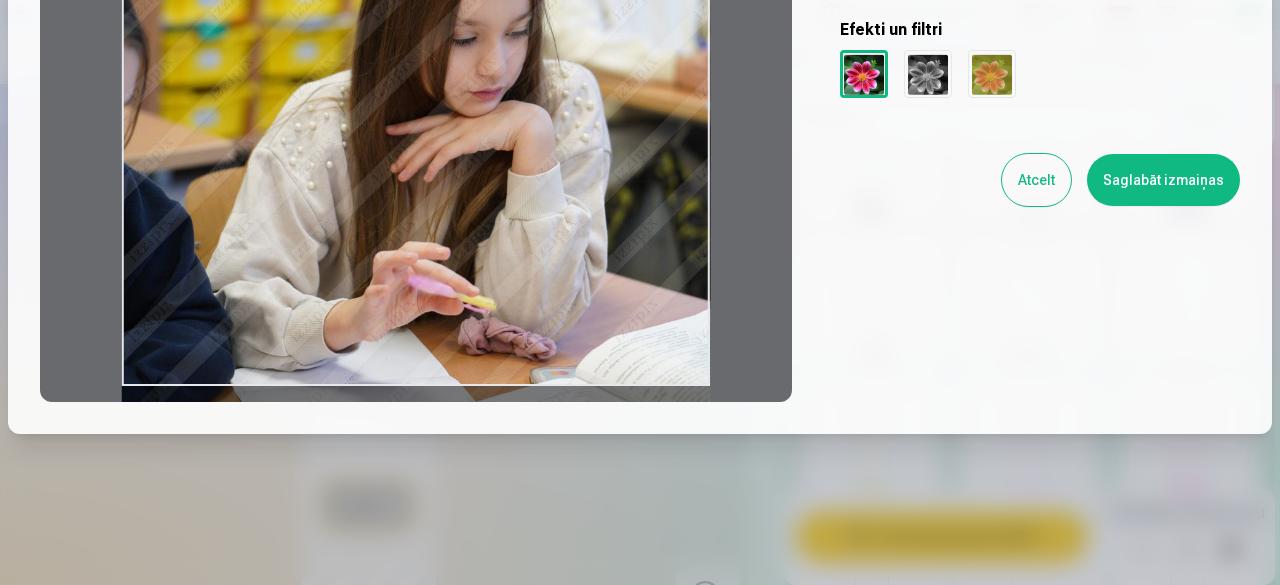 scroll, scrollTop: 428, scrollLeft: 0, axis: vertical 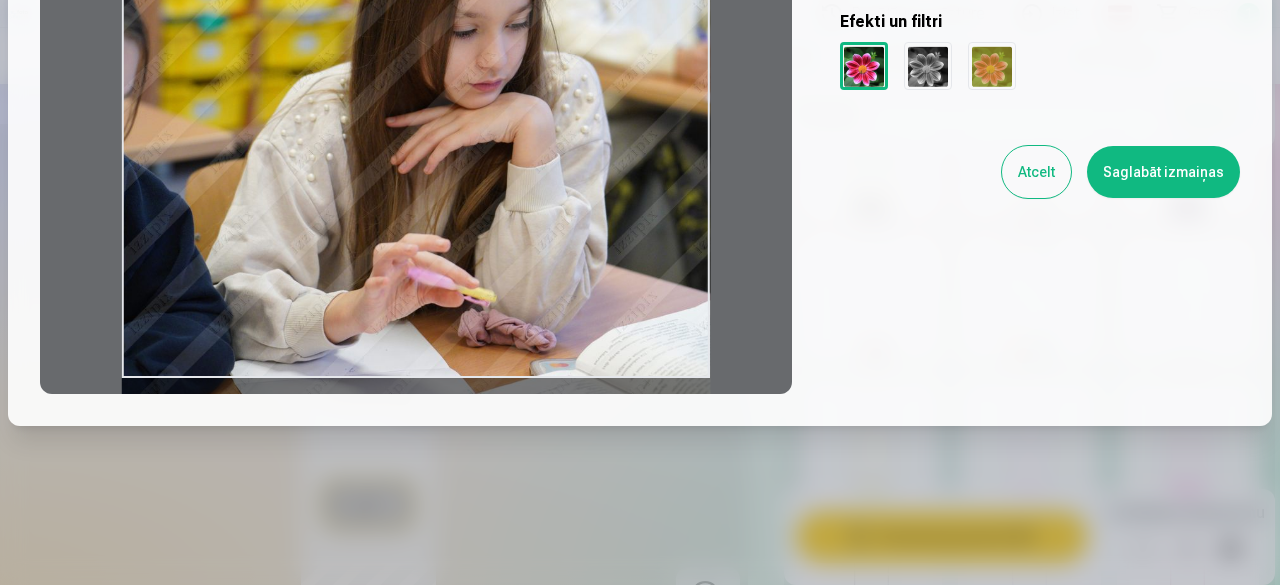 click on "Atcelt" at bounding box center [1036, 172] 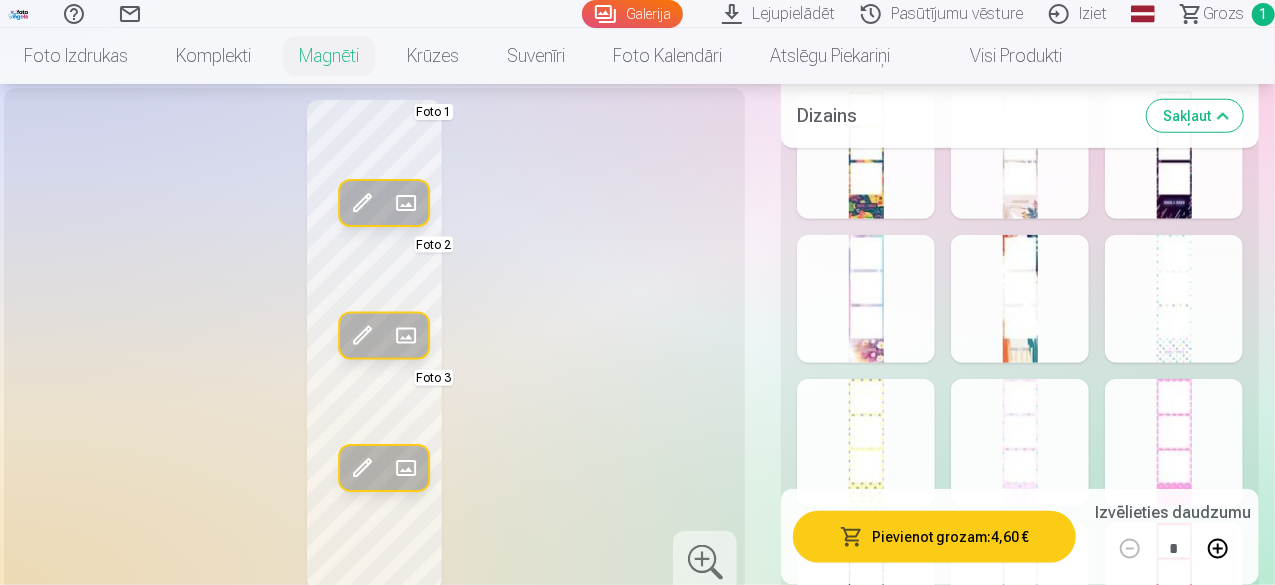 click at bounding box center (406, 203) 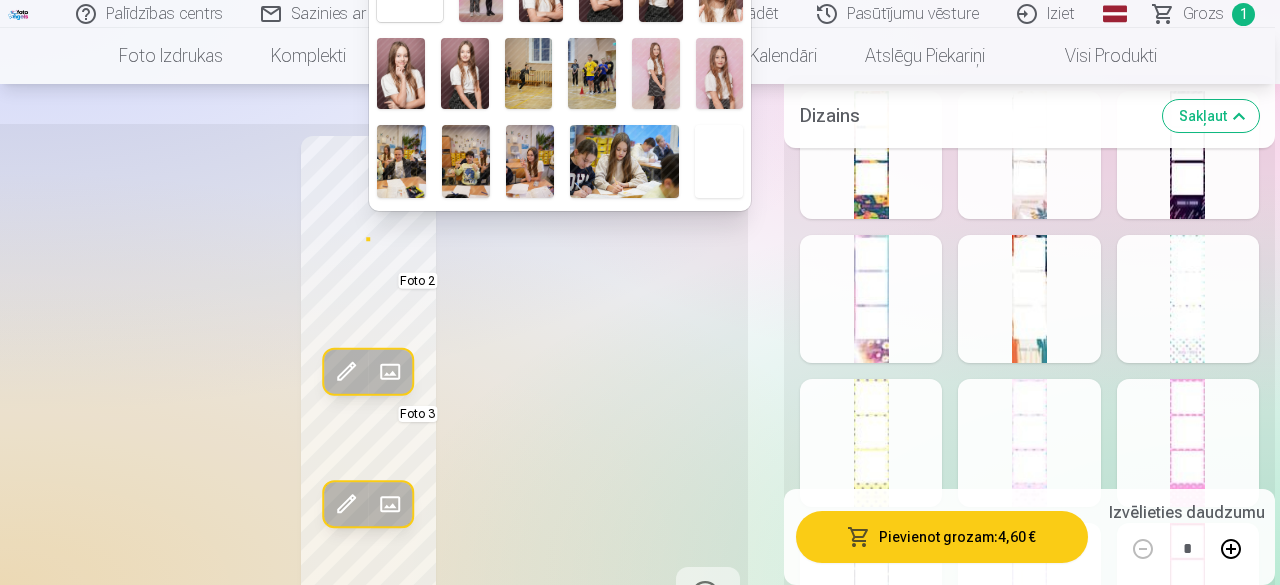 scroll, scrollTop: 0, scrollLeft: 0, axis: both 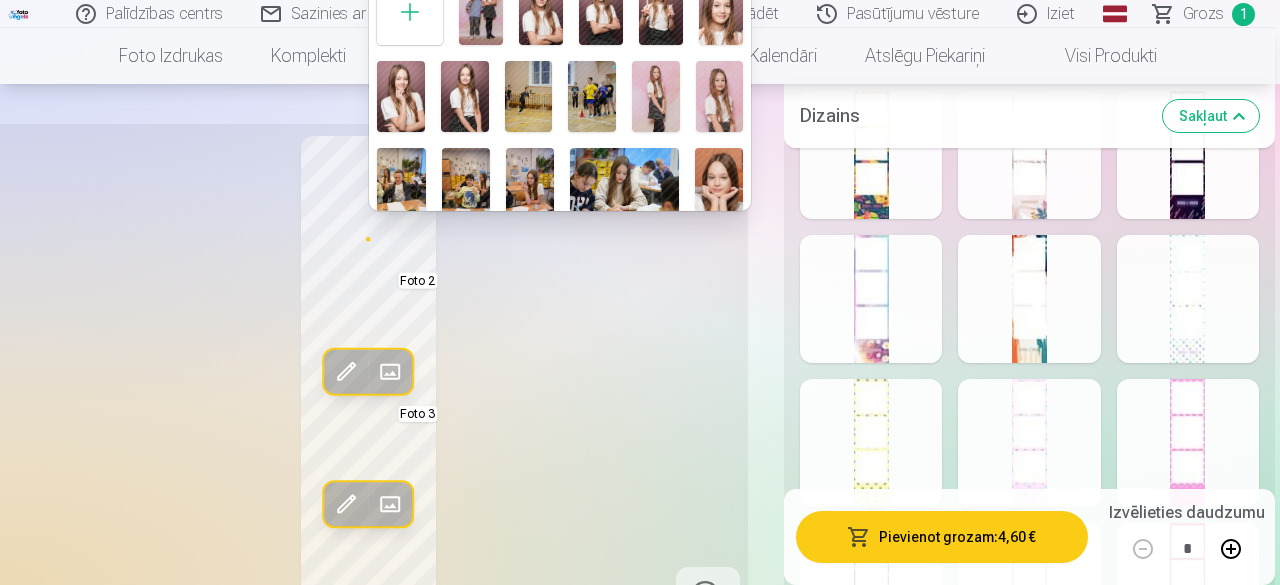 click at bounding box center (481, 12) 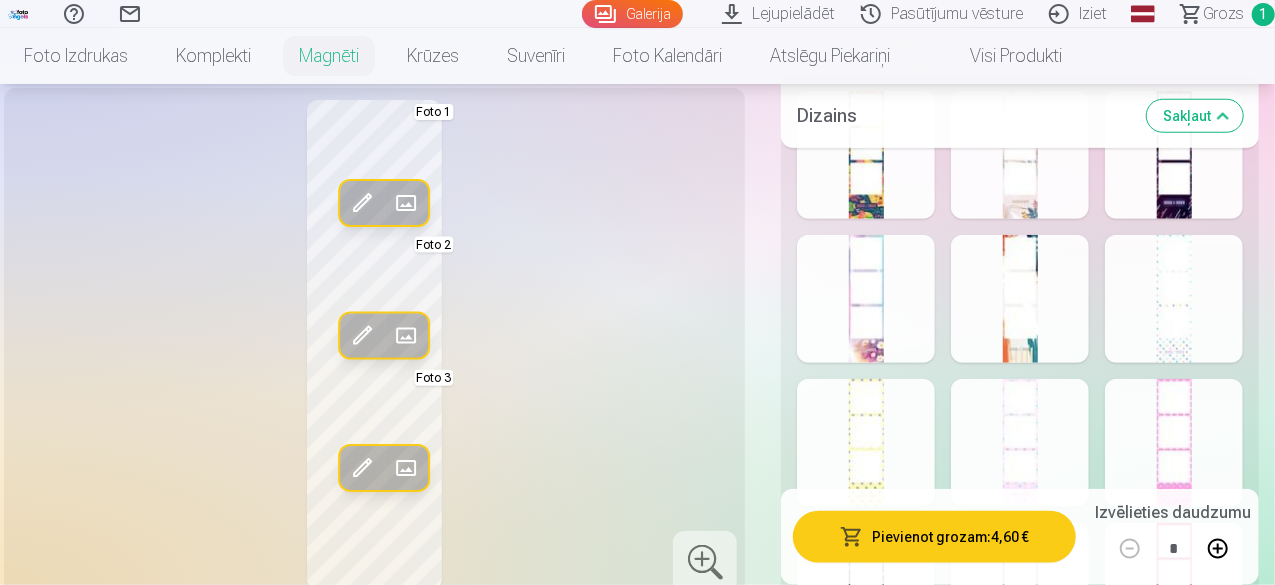 click at bounding box center (406, 336) 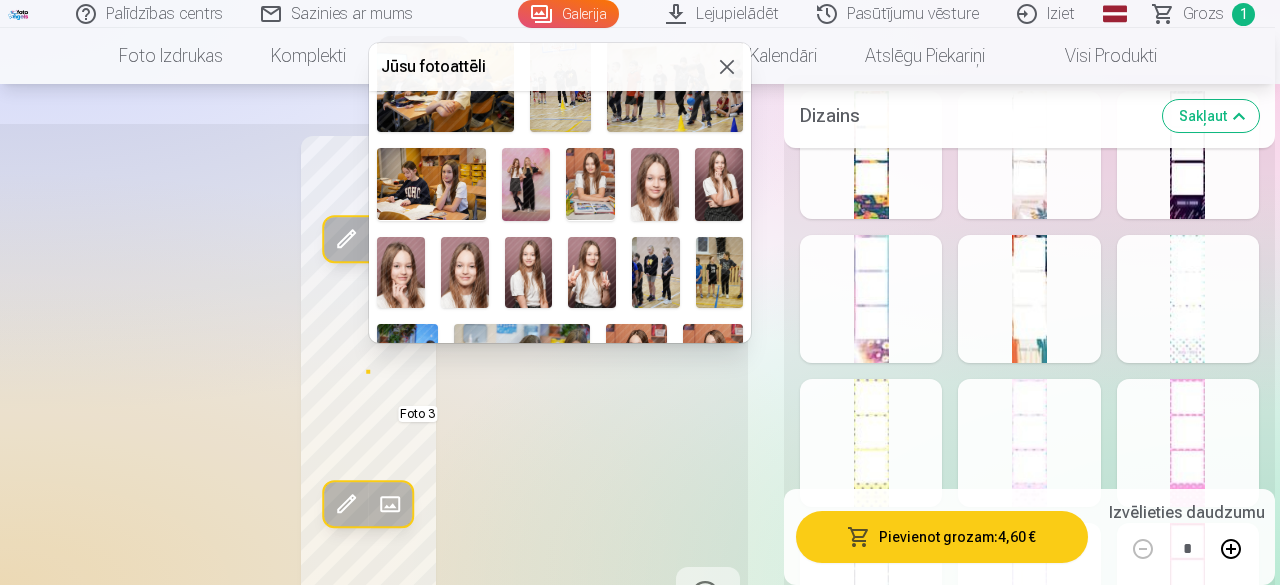 scroll, scrollTop: 617, scrollLeft: 0, axis: vertical 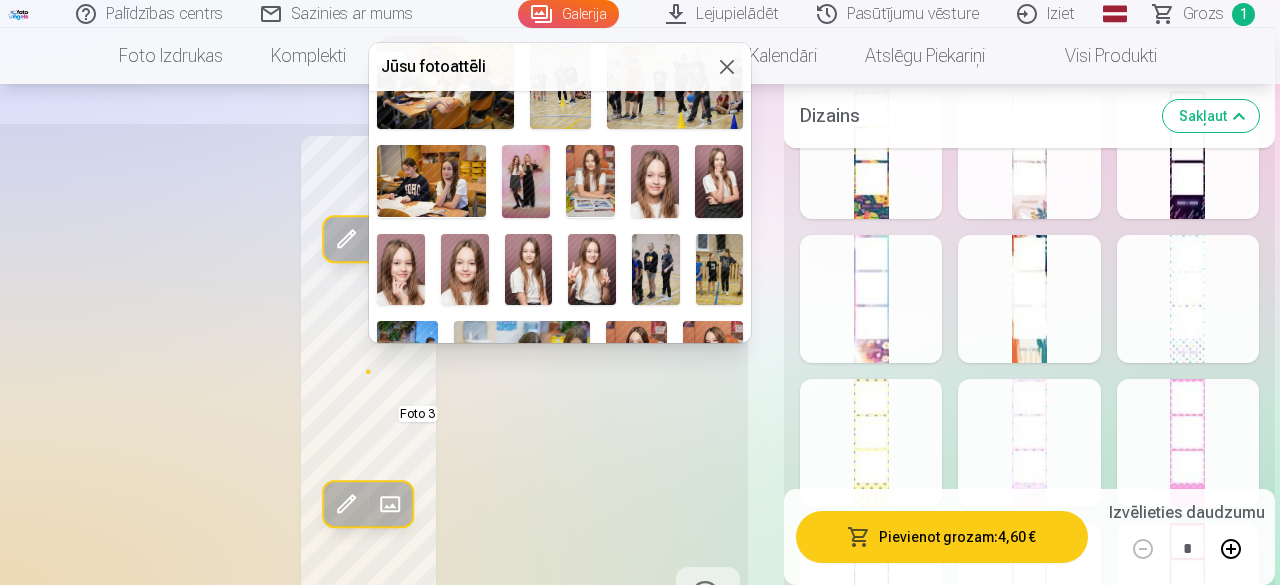 click at bounding box center (526, 181) 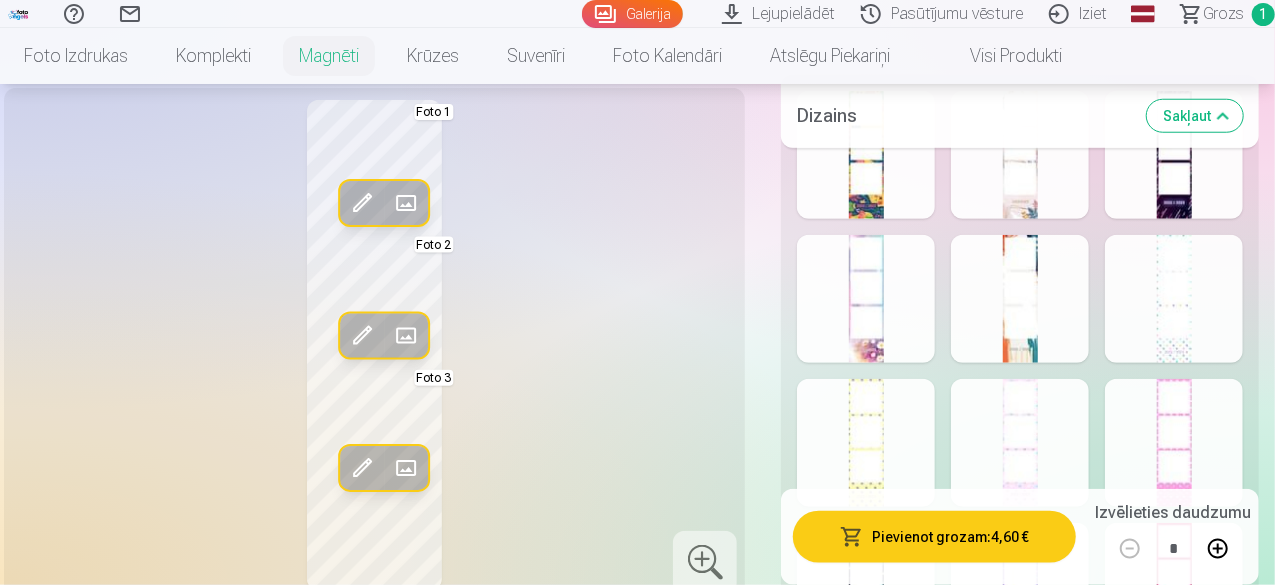 click at bounding box center [406, 468] 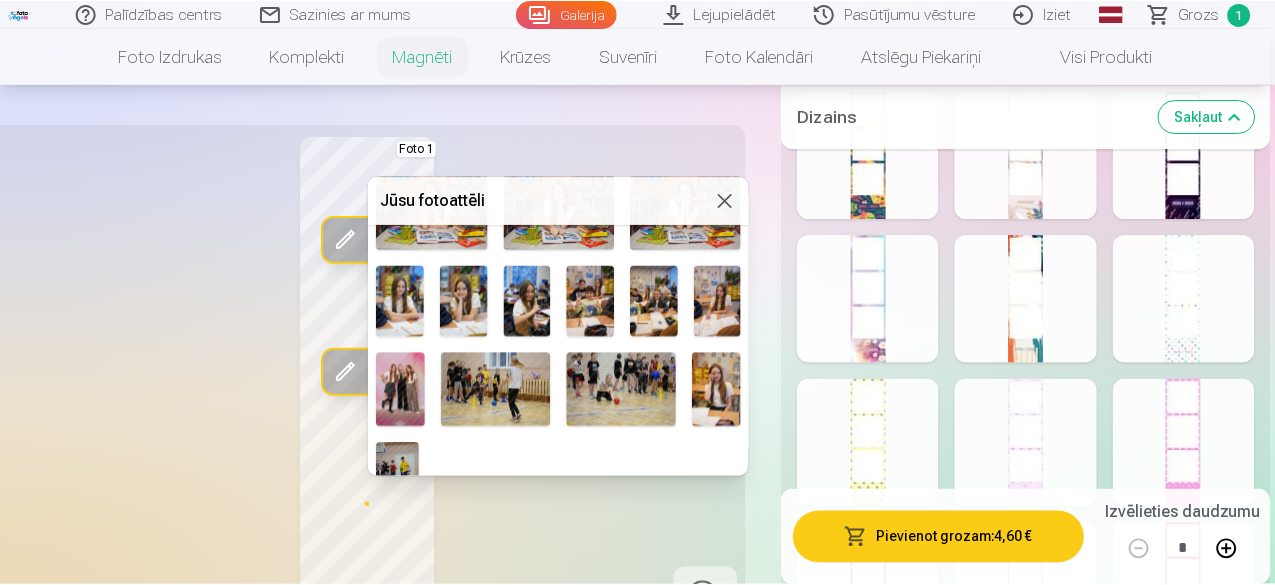 scroll, scrollTop: 1004, scrollLeft: 0, axis: vertical 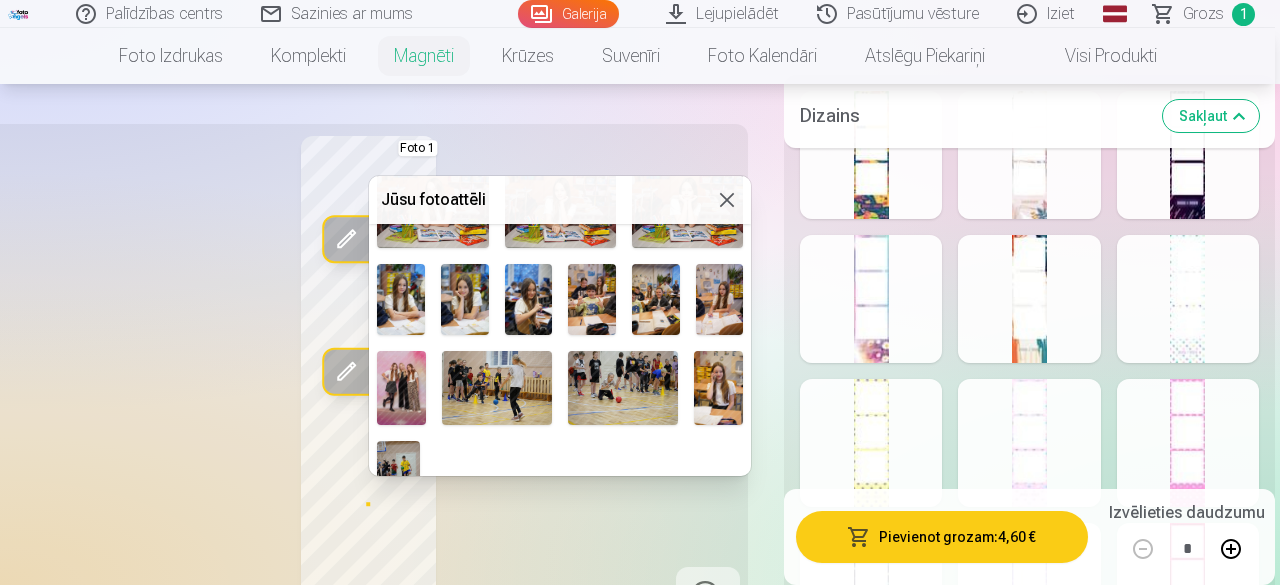 click at bounding box center [401, 387] 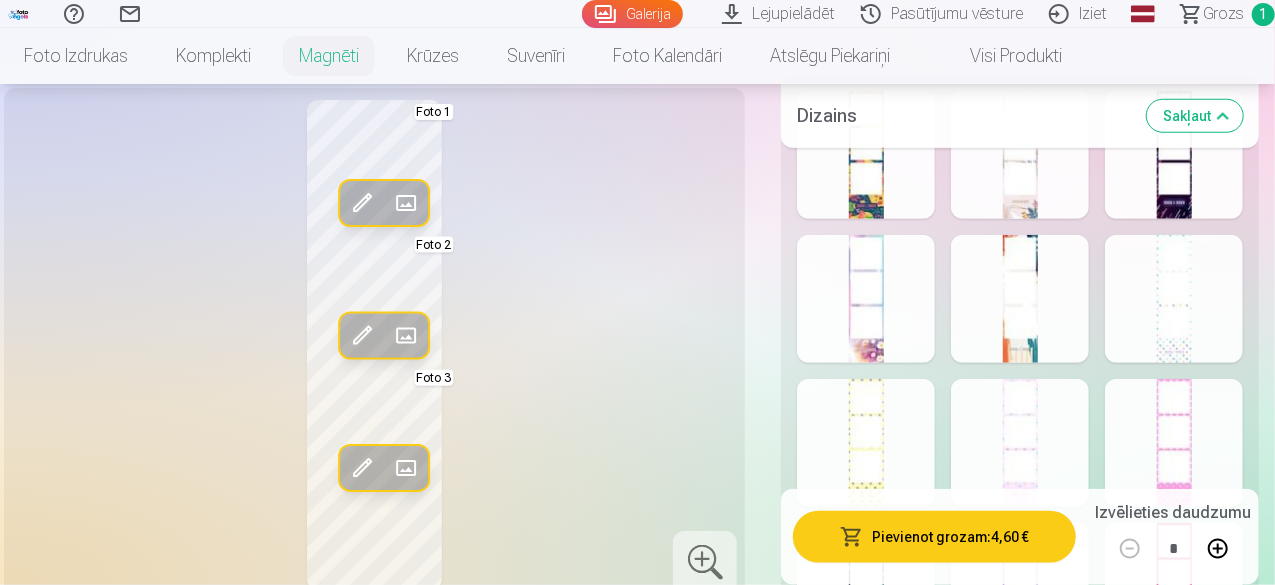 click on "Rediģēt foto Aizstāt Foto   1 Rediģēt foto Aizstāt Foto   2 Rediģēt foto Aizstāt Foto   3" at bounding box center [374, 345] 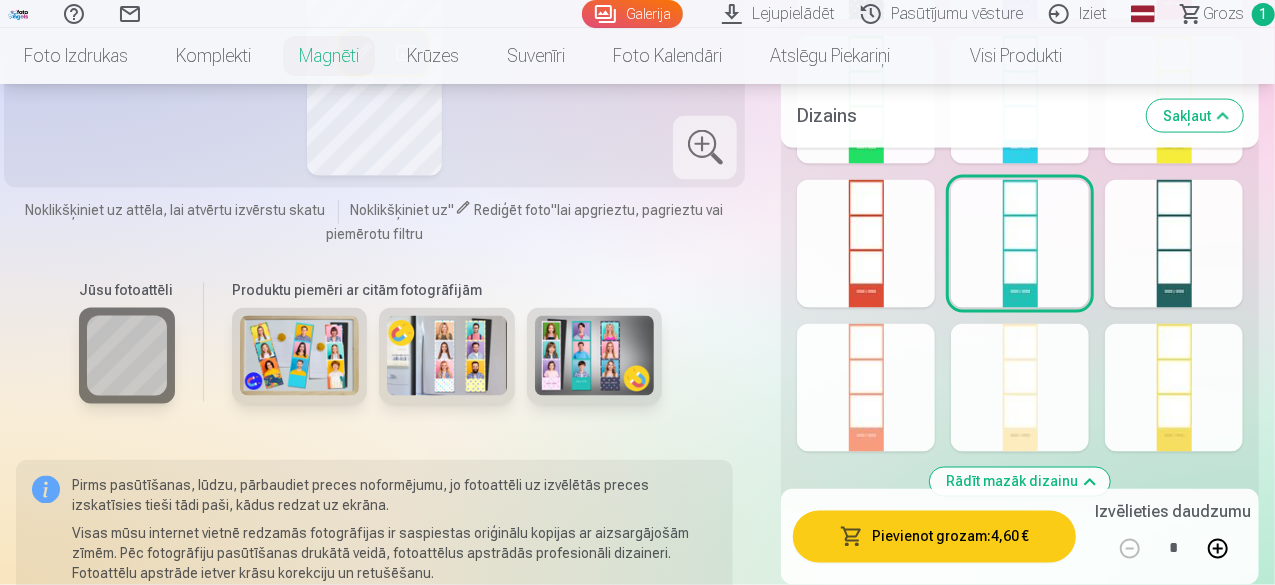 scroll, scrollTop: 1531, scrollLeft: 0, axis: vertical 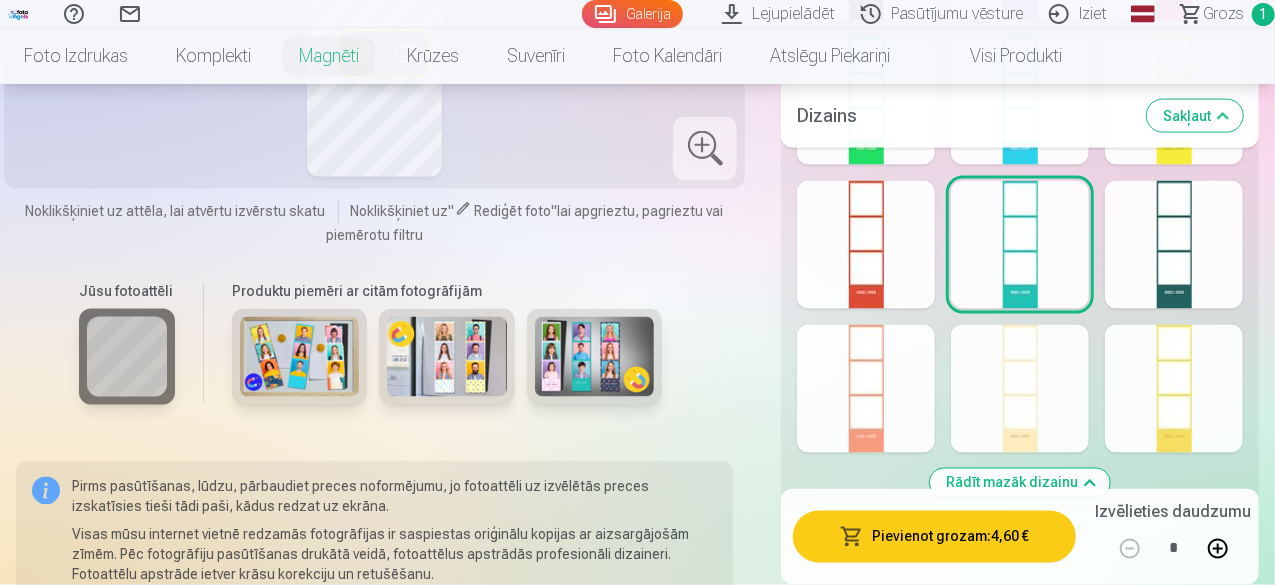 click at bounding box center (1020, 389) 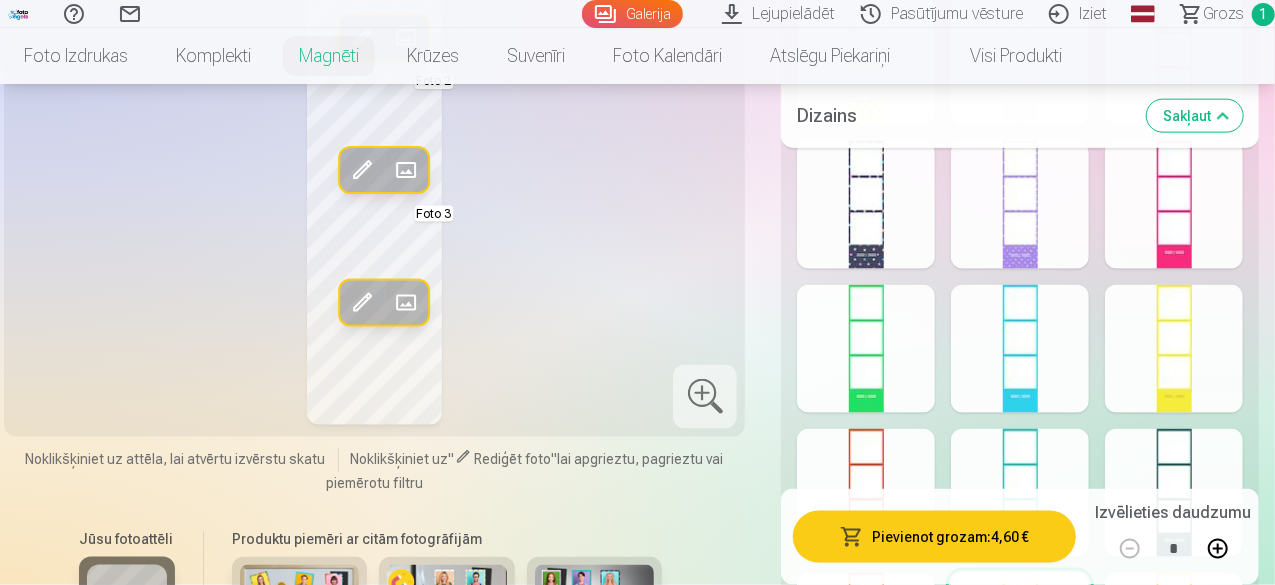 scroll, scrollTop: 1185, scrollLeft: 0, axis: vertical 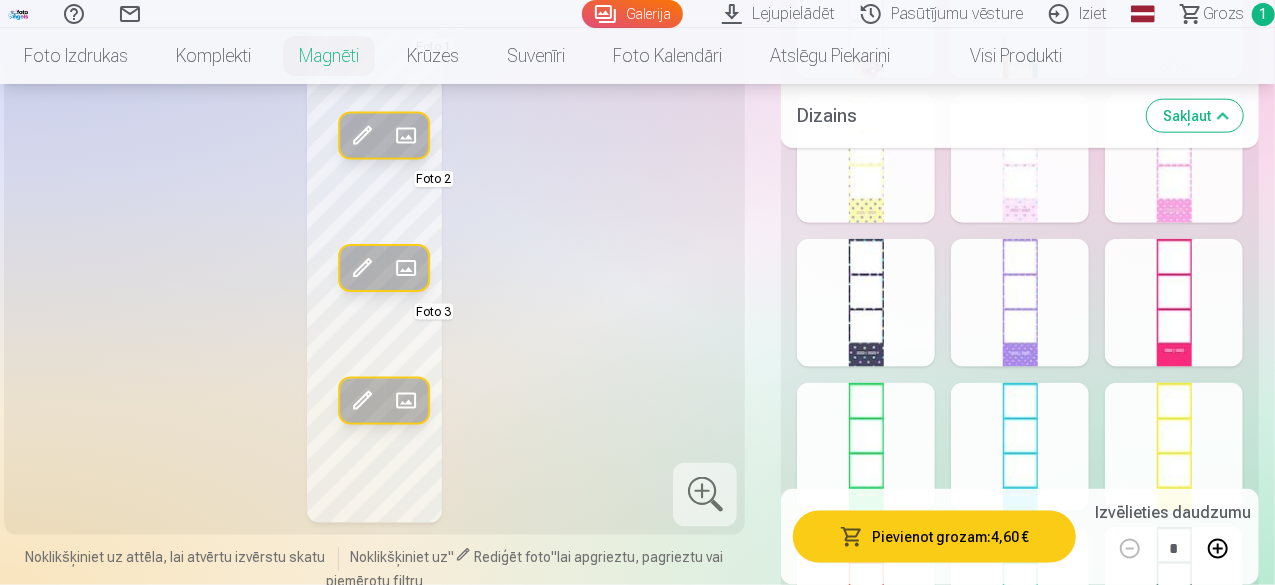 click at bounding box center (866, 303) 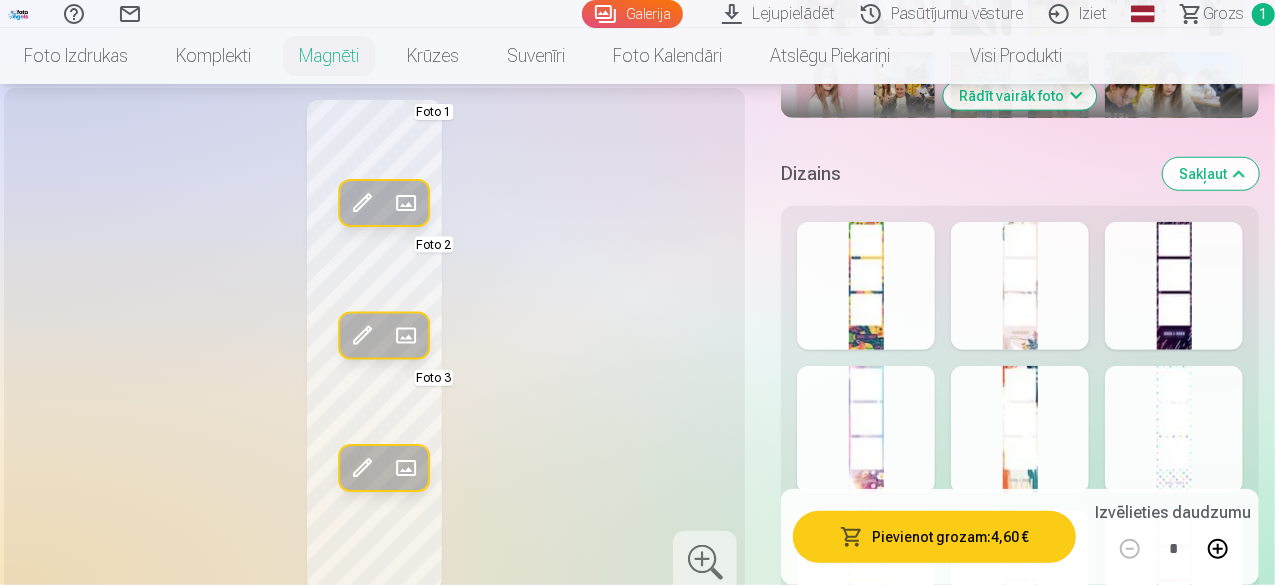 scroll, scrollTop: 769, scrollLeft: 0, axis: vertical 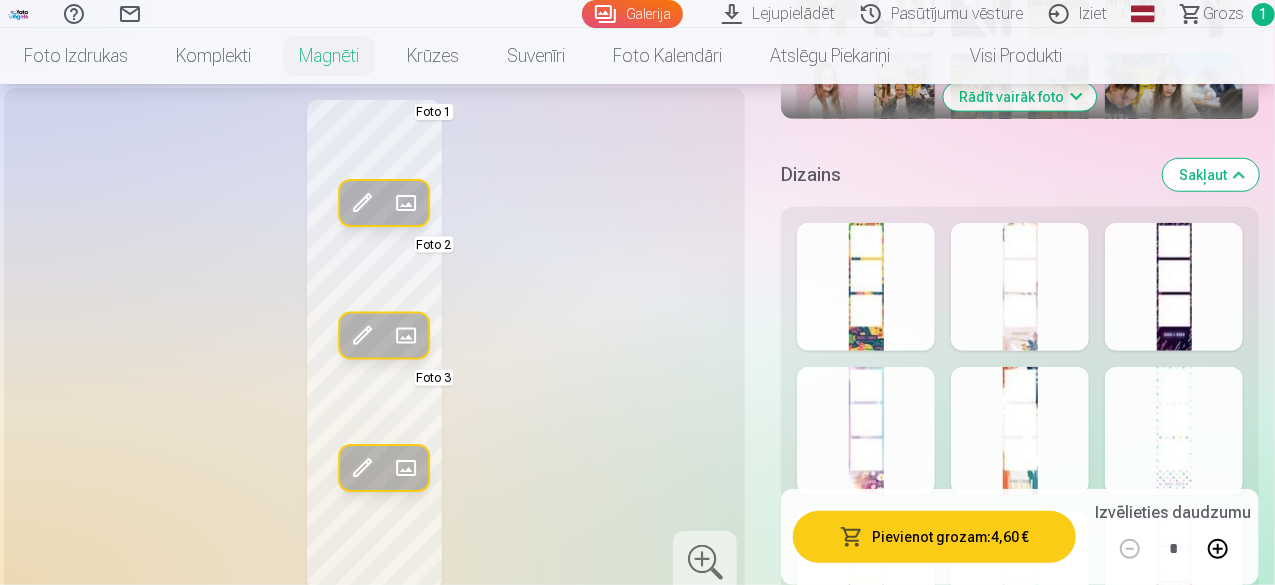 click at bounding box center (1020, 287) 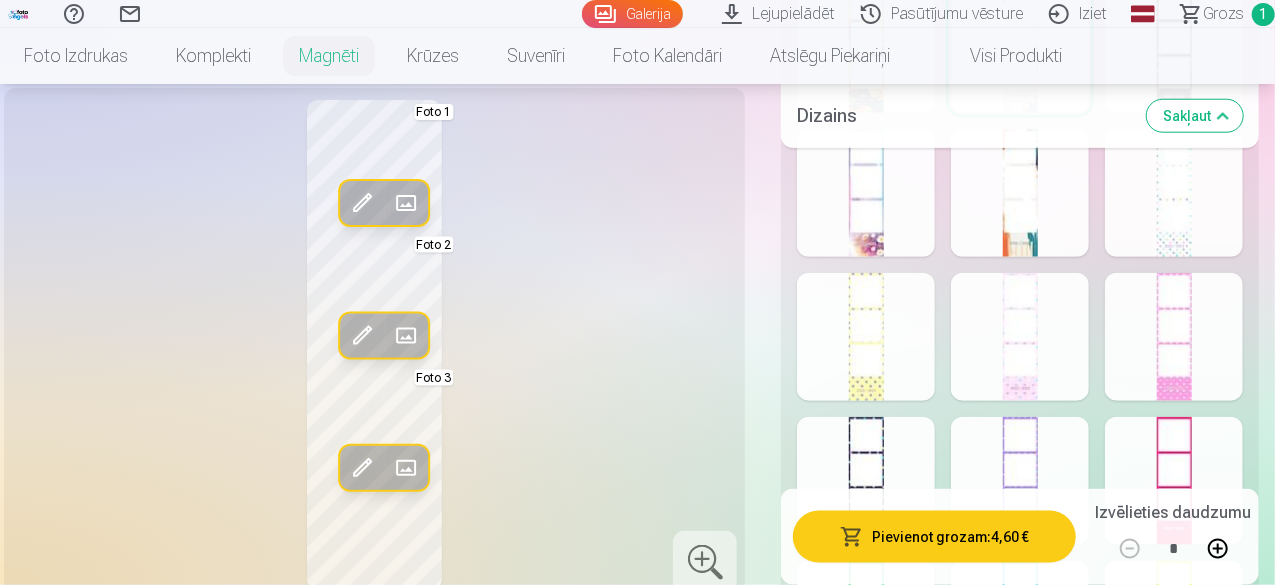 scroll, scrollTop: 1006, scrollLeft: 0, axis: vertical 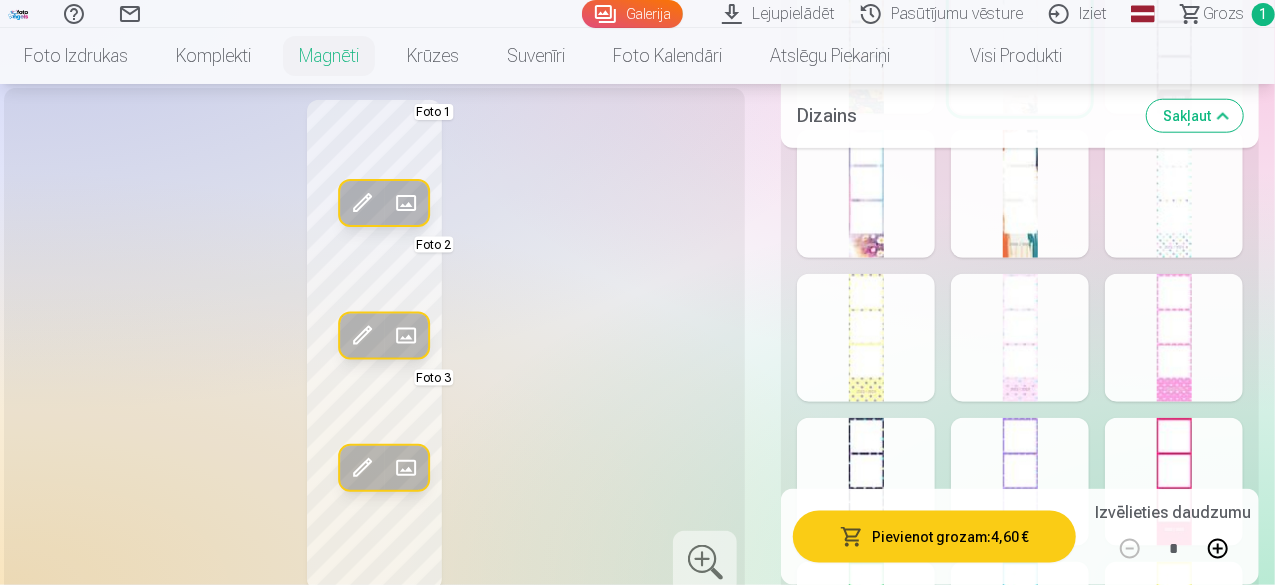 click at bounding box center (1174, 194) 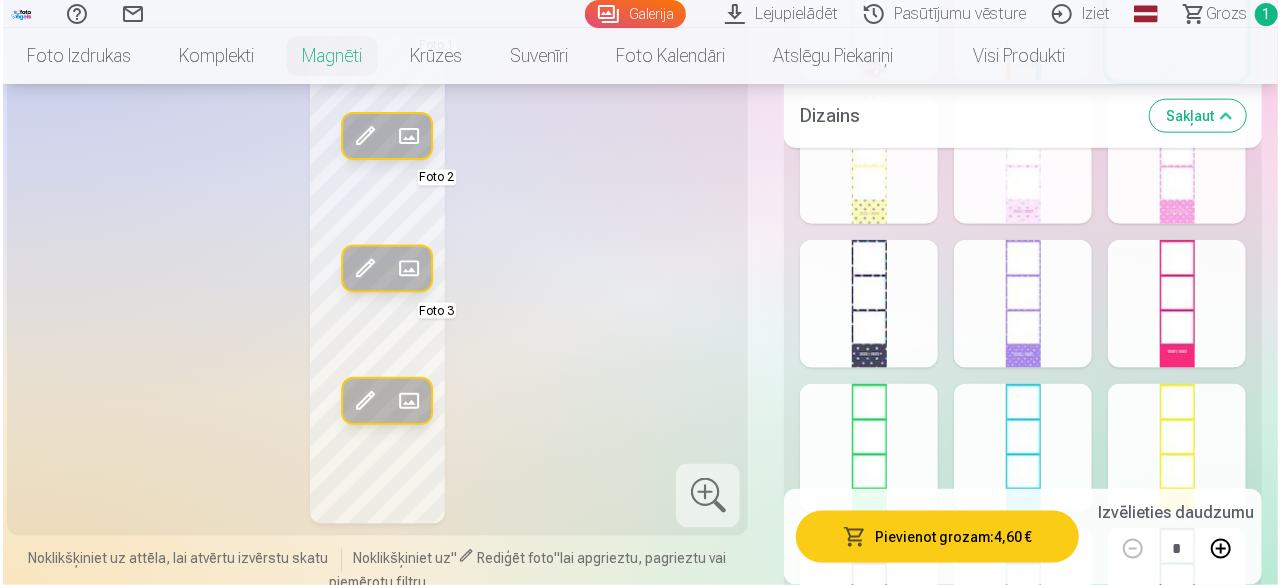 scroll, scrollTop: 1183, scrollLeft: 0, axis: vertical 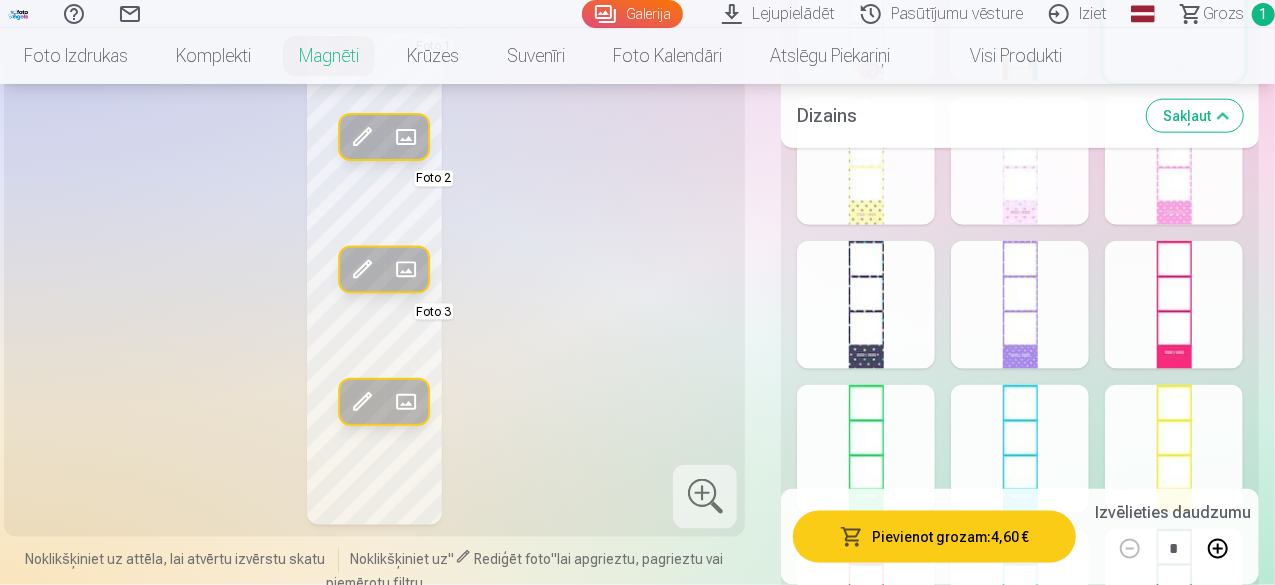 click on "Pievienot grozam :  4,60 €" at bounding box center [934, 537] 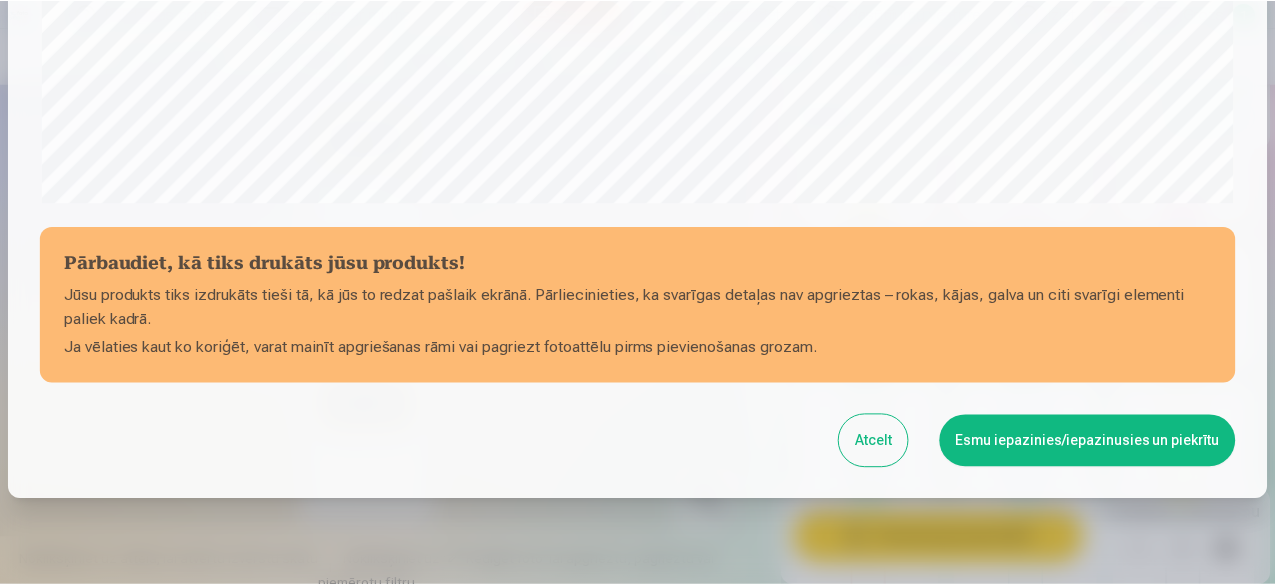scroll, scrollTop: 767, scrollLeft: 0, axis: vertical 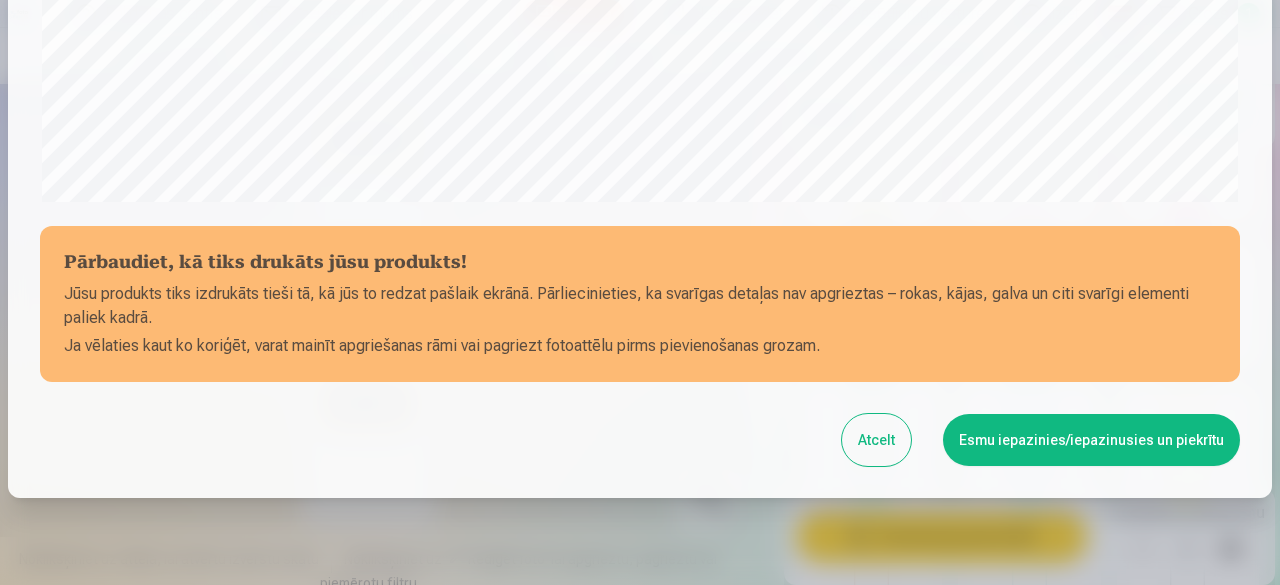 click on "Esmu iepazinies/iepazinusies un piekrītu" at bounding box center (1091, 440) 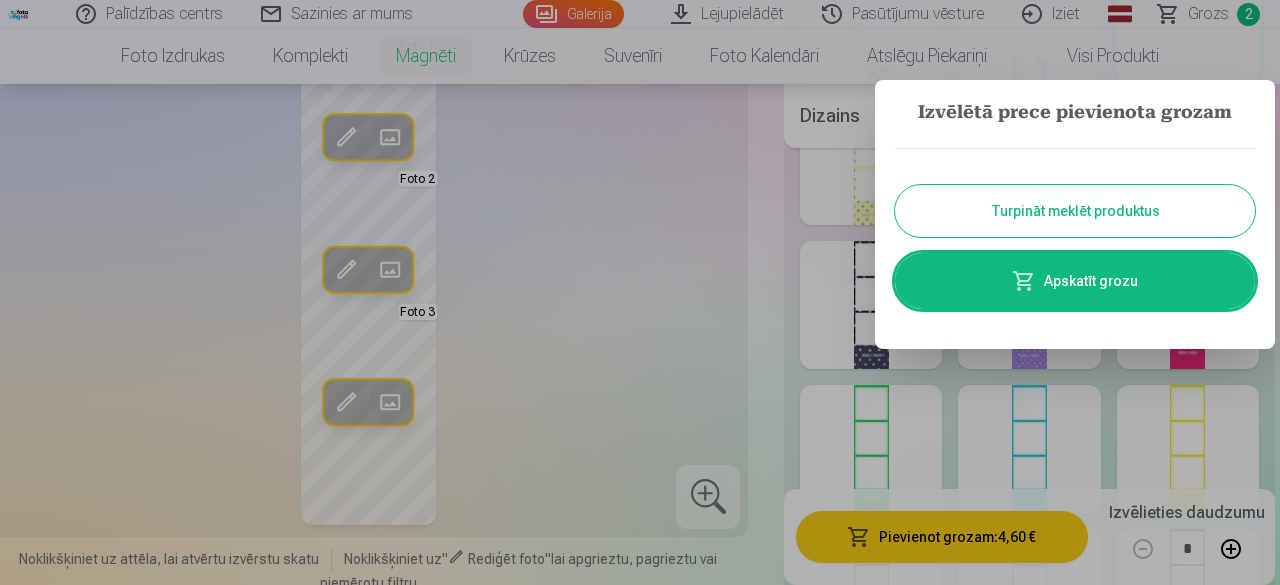 click on "Turpināt meklēt produktus" at bounding box center (1075, 211) 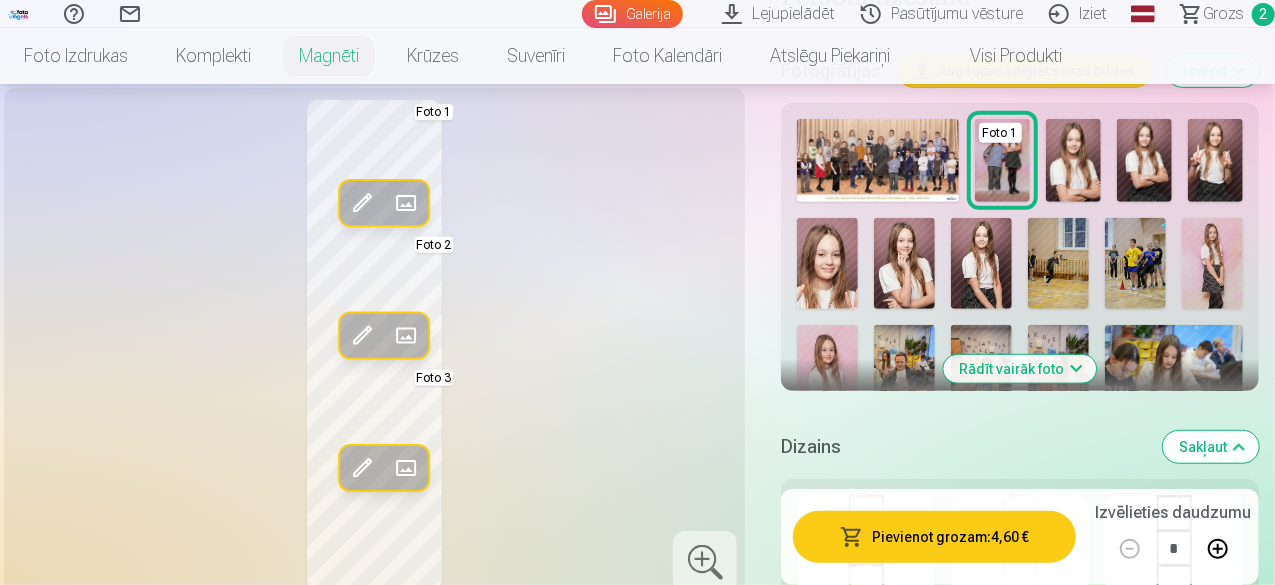 scroll, scrollTop: 496, scrollLeft: 0, axis: vertical 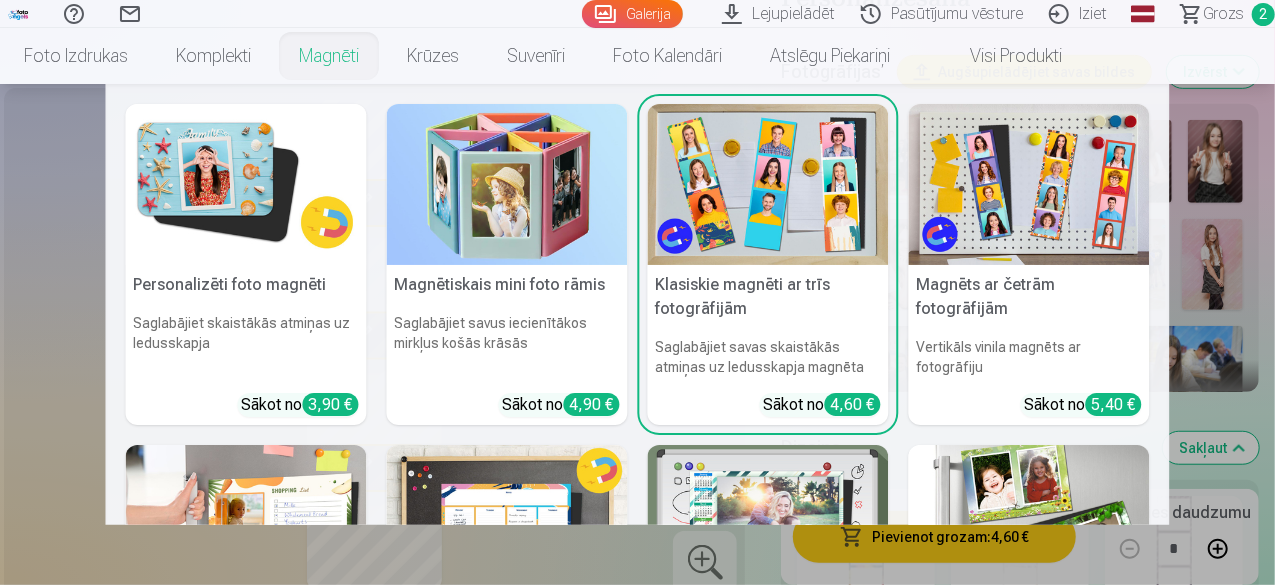 click on "Magnēti" at bounding box center (329, 56) 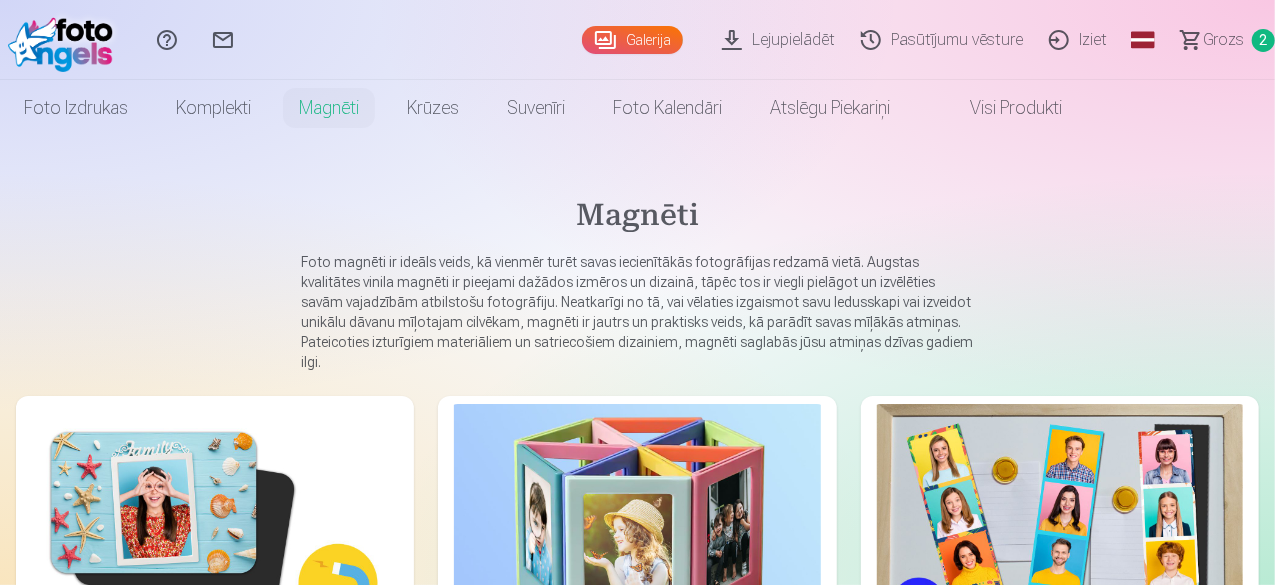 click at bounding box center (215, 526) 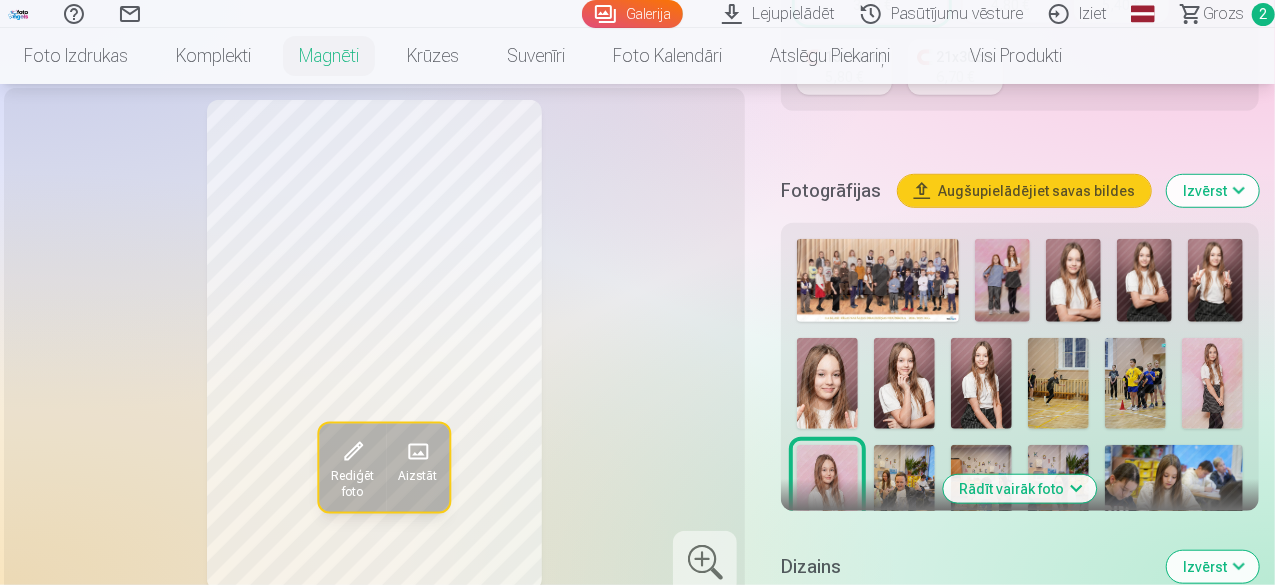 scroll, scrollTop: 642, scrollLeft: 0, axis: vertical 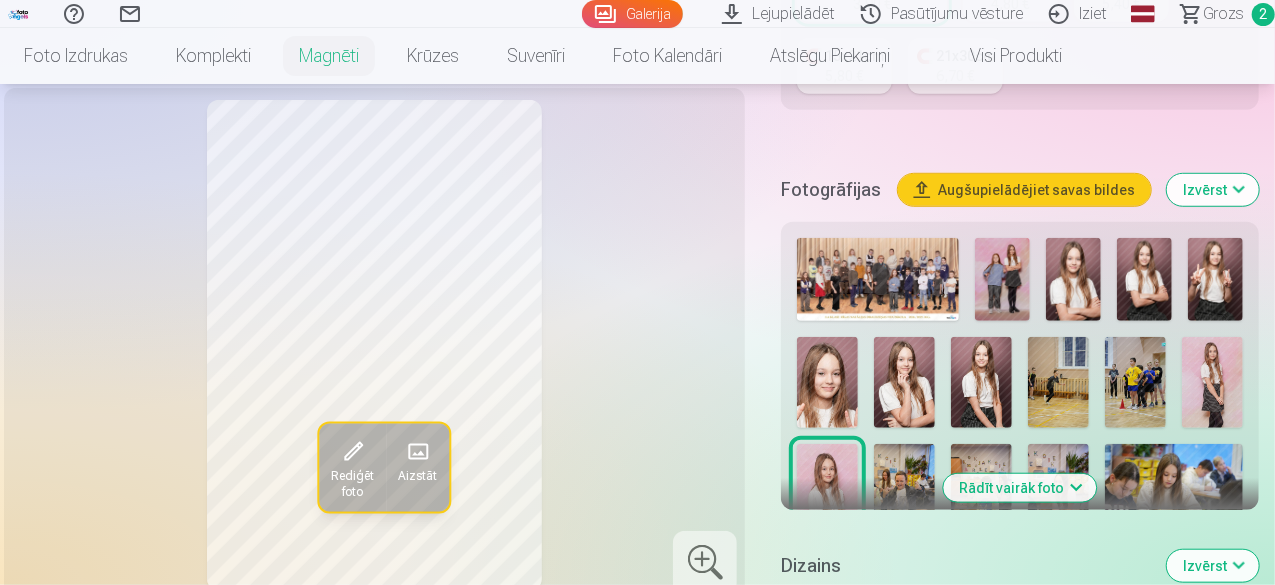 click on "Rādīt vairāk foto" at bounding box center (1020, 488) 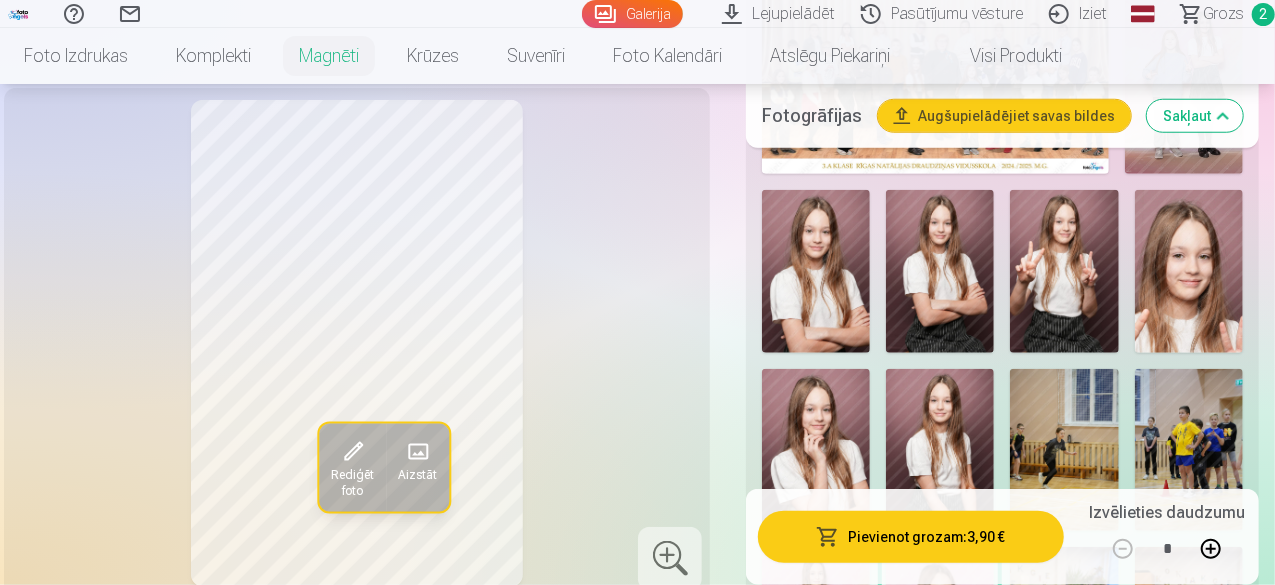 scroll, scrollTop: 864, scrollLeft: 0, axis: vertical 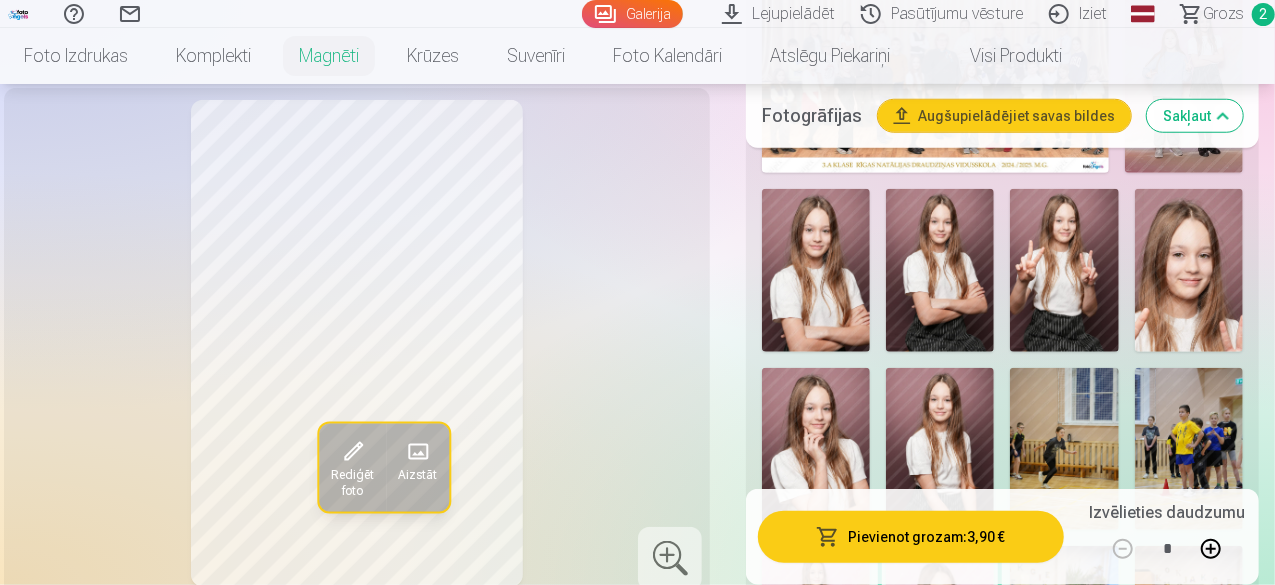click at bounding box center [816, 270] 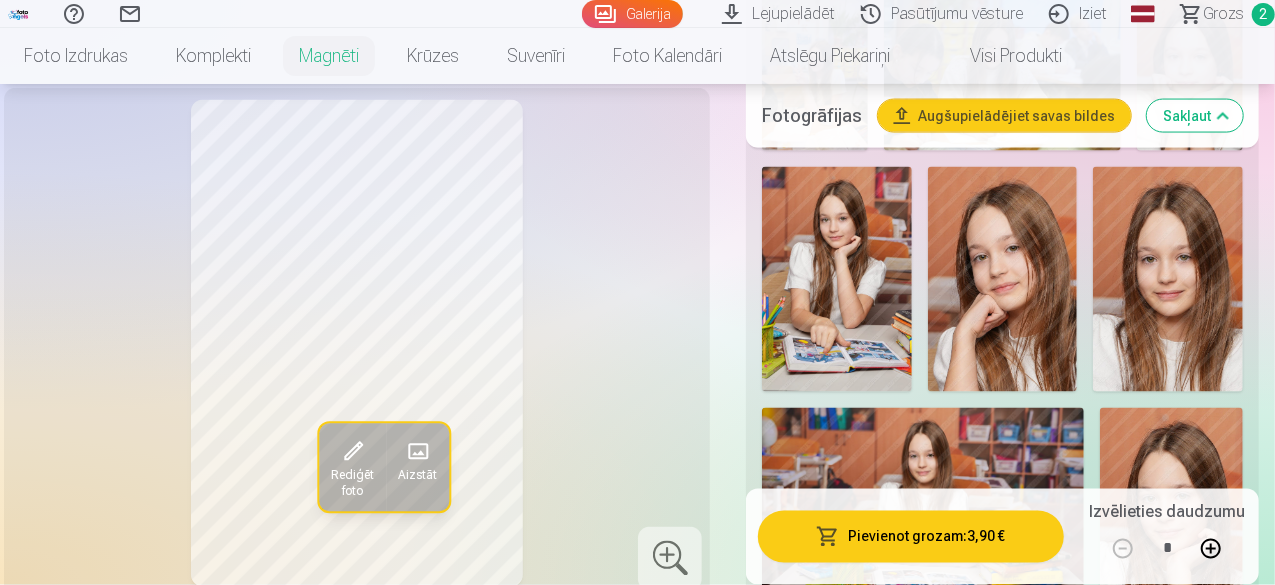 scroll, scrollTop: 1597, scrollLeft: 0, axis: vertical 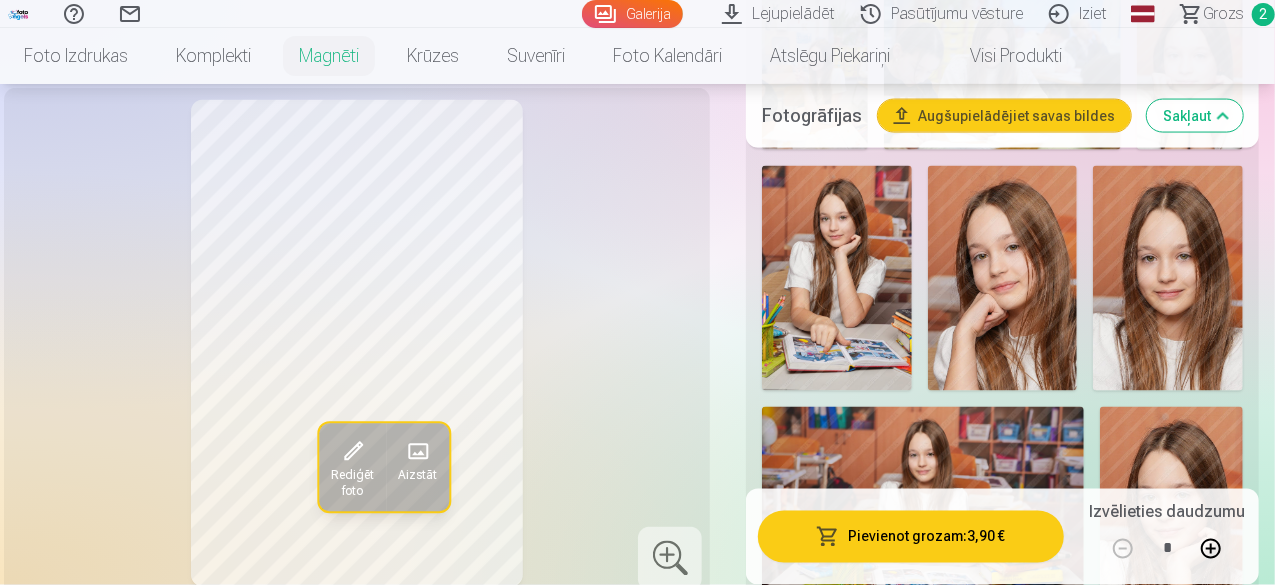 click at bounding box center [1168, 278] 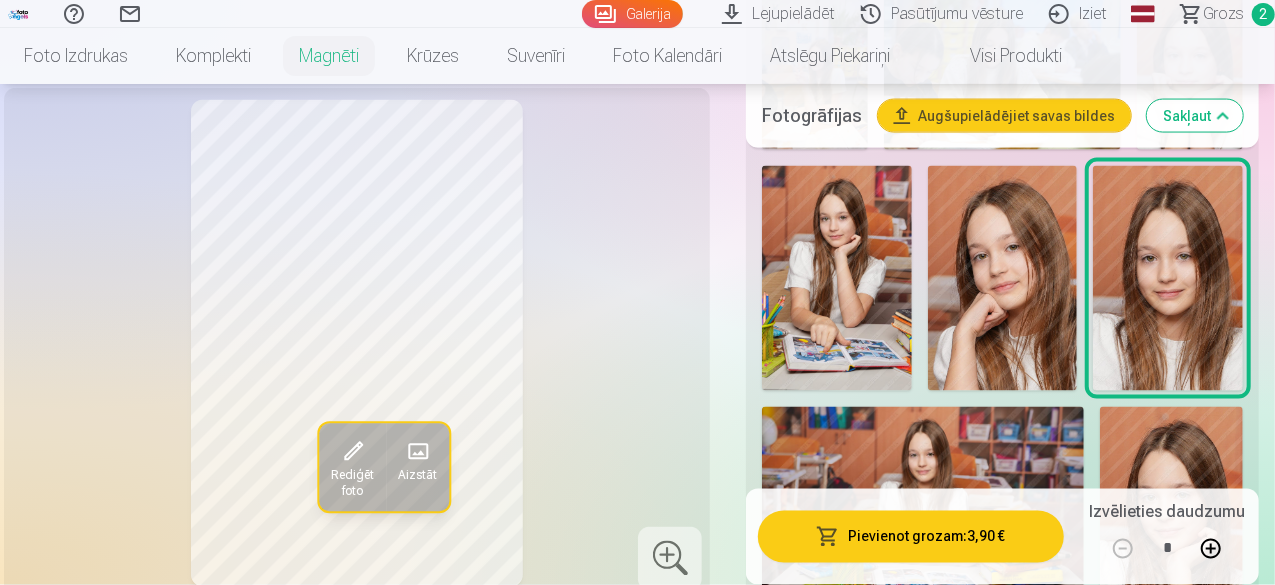 click at bounding box center (1003, 278) 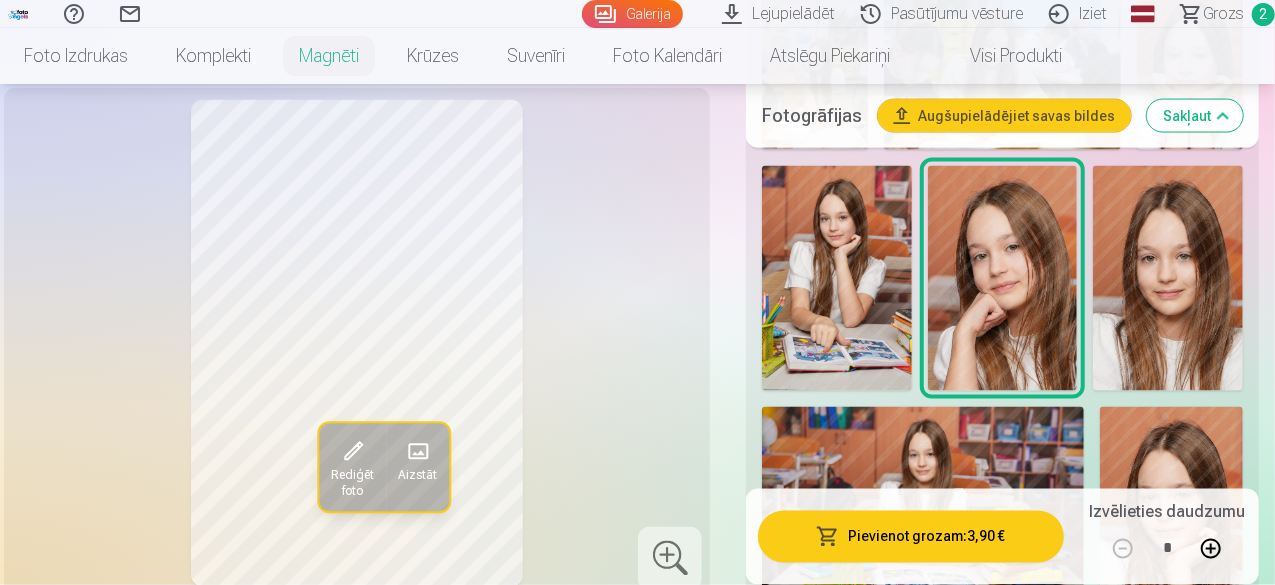 click at bounding box center (1168, 278) 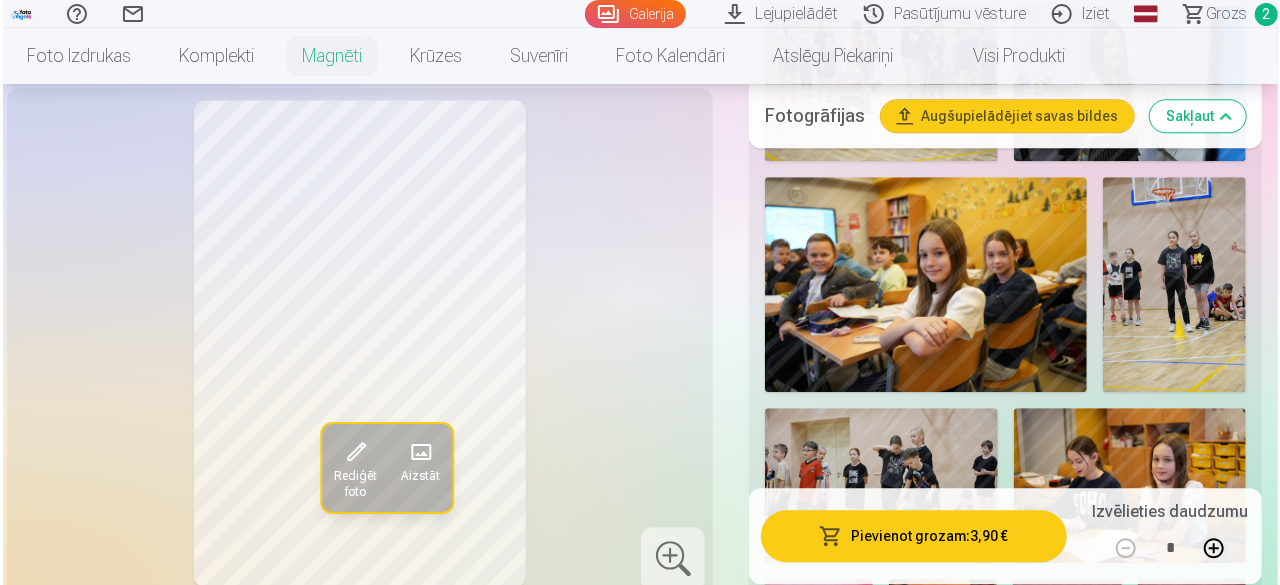 scroll, scrollTop: 2629, scrollLeft: 0, axis: vertical 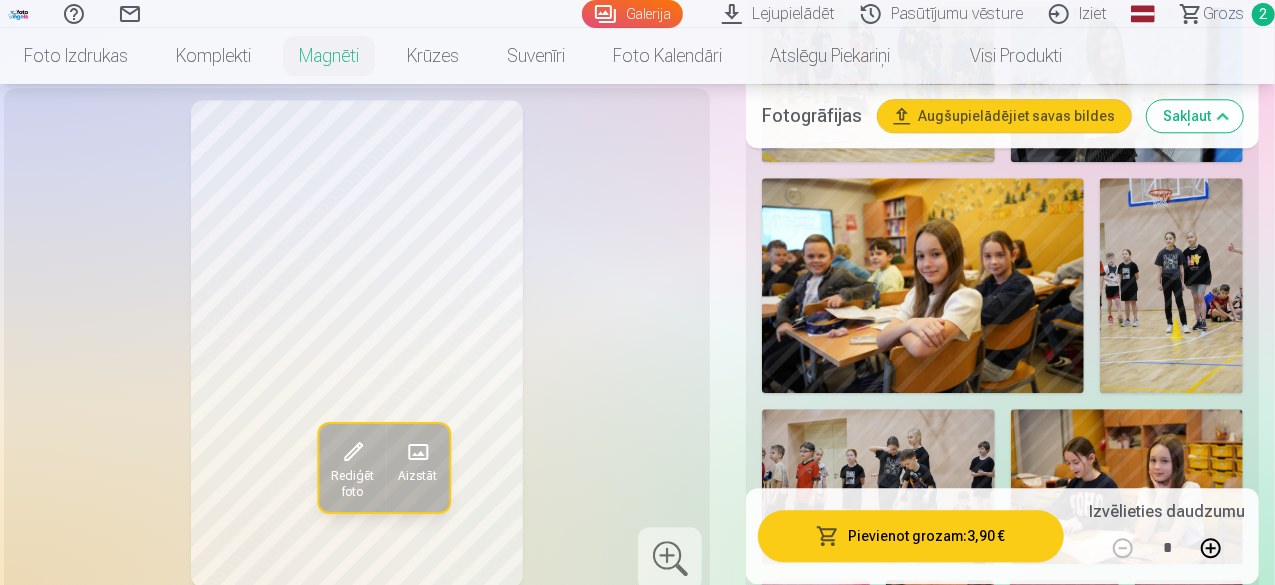click on "Pievienot grozam :  3,90 €" at bounding box center [911, 537] 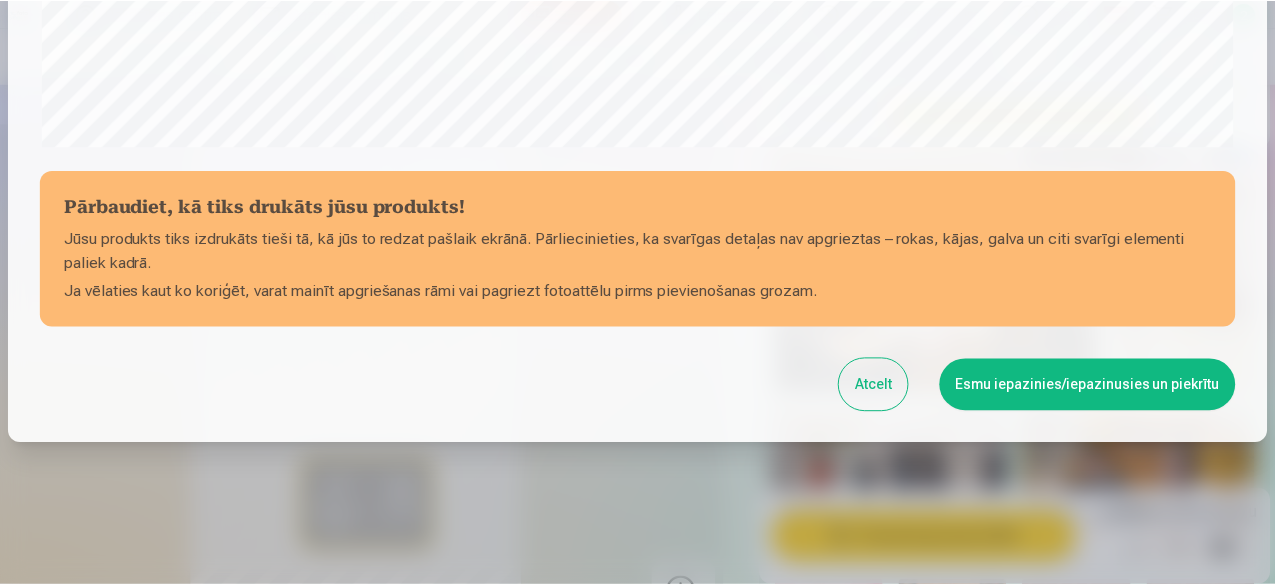 scroll, scrollTop: 839, scrollLeft: 0, axis: vertical 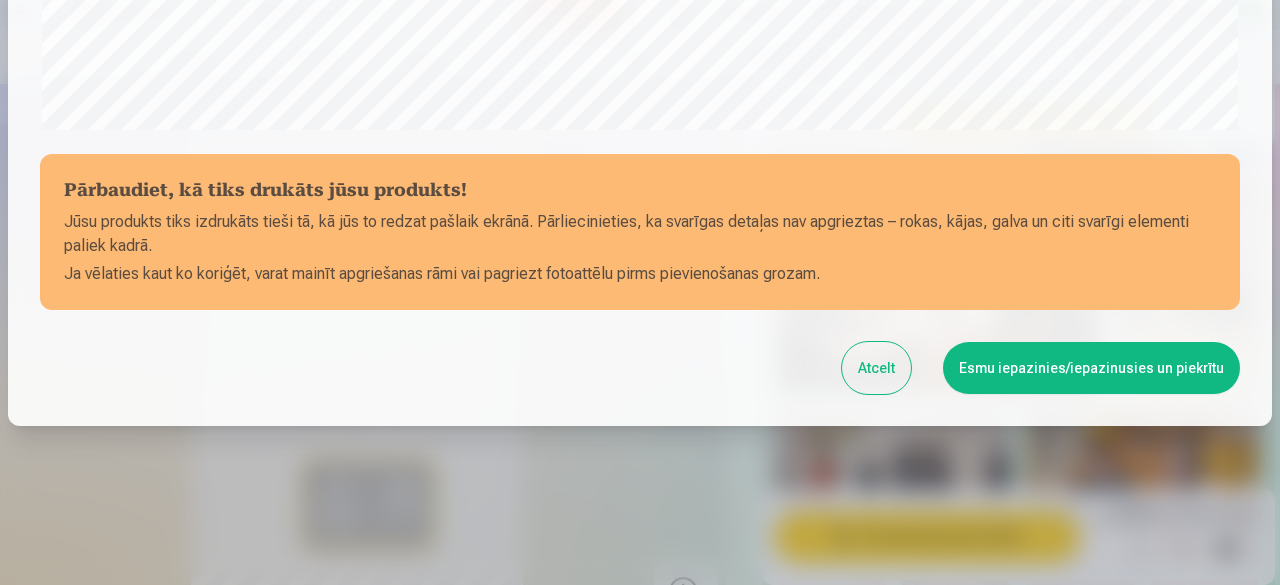 click on "Esmu iepazinies/iepazinusies un piekrītu" at bounding box center (1091, 368) 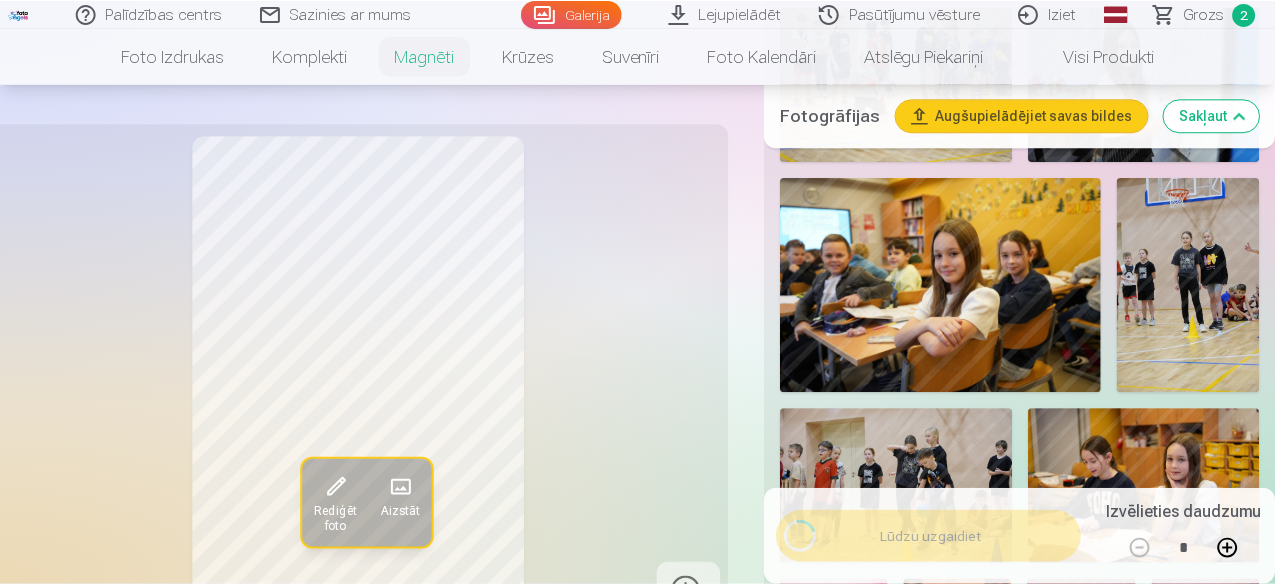 scroll, scrollTop: 836, scrollLeft: 0, axis: vertical 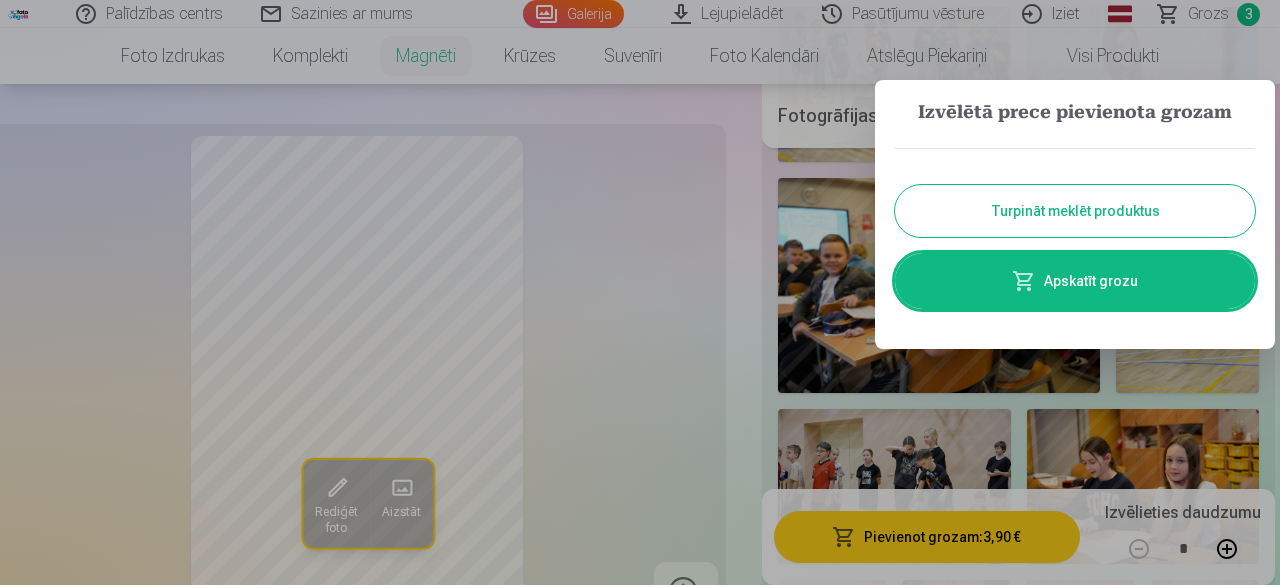 click on "Turpināt meklēt produktus" at bounding box center (1075, 211) 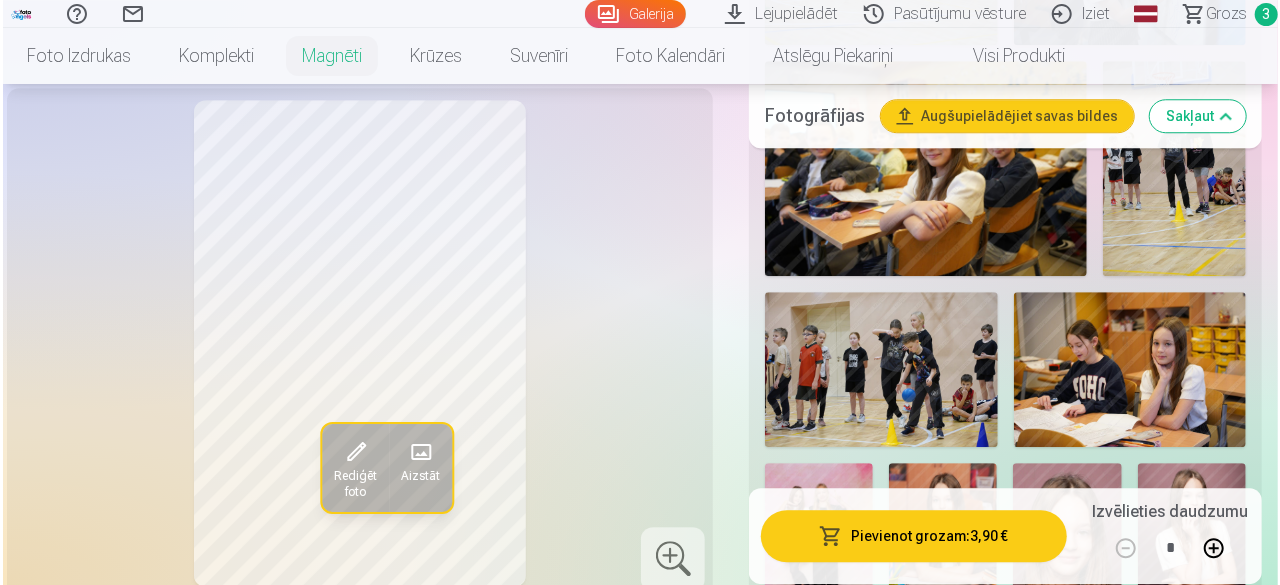 scroll, scrollTop: 2792, scrollLeft: 0, axis: vertical 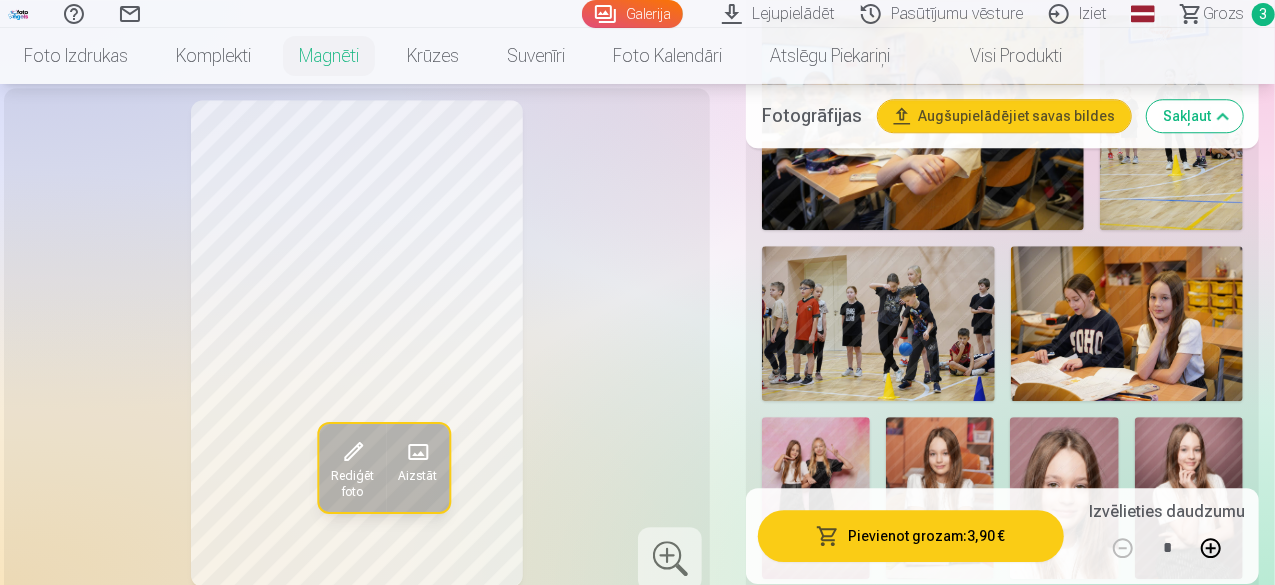 click at bounding box center (418, 452) 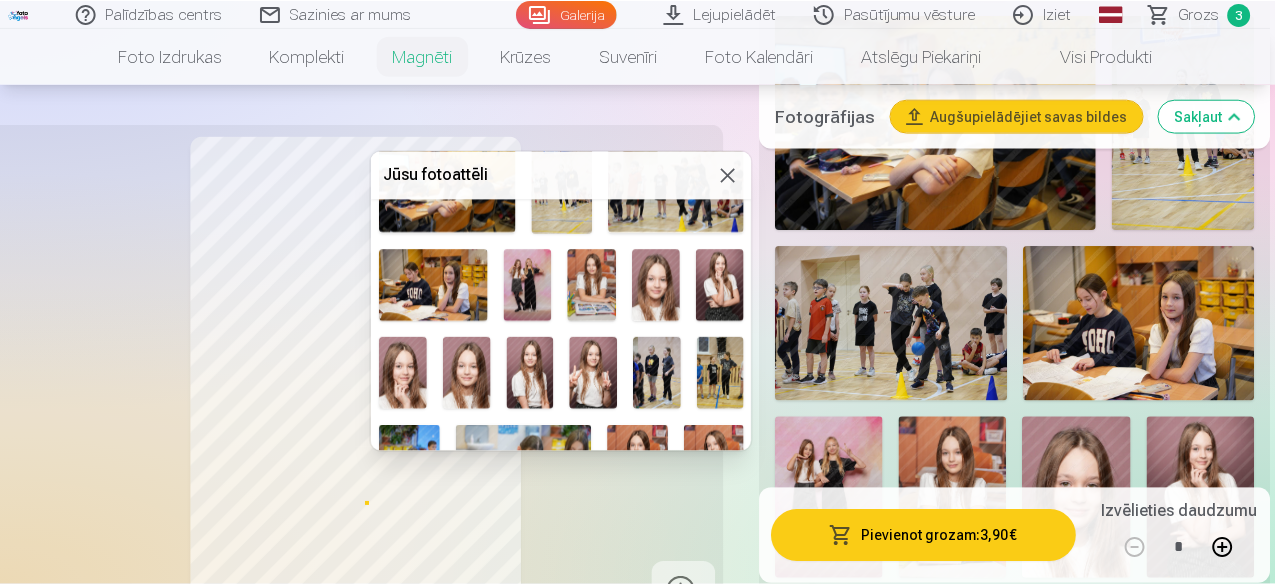 scroll, scrollTop: 625, scrollLeft: 0, axis: vertical 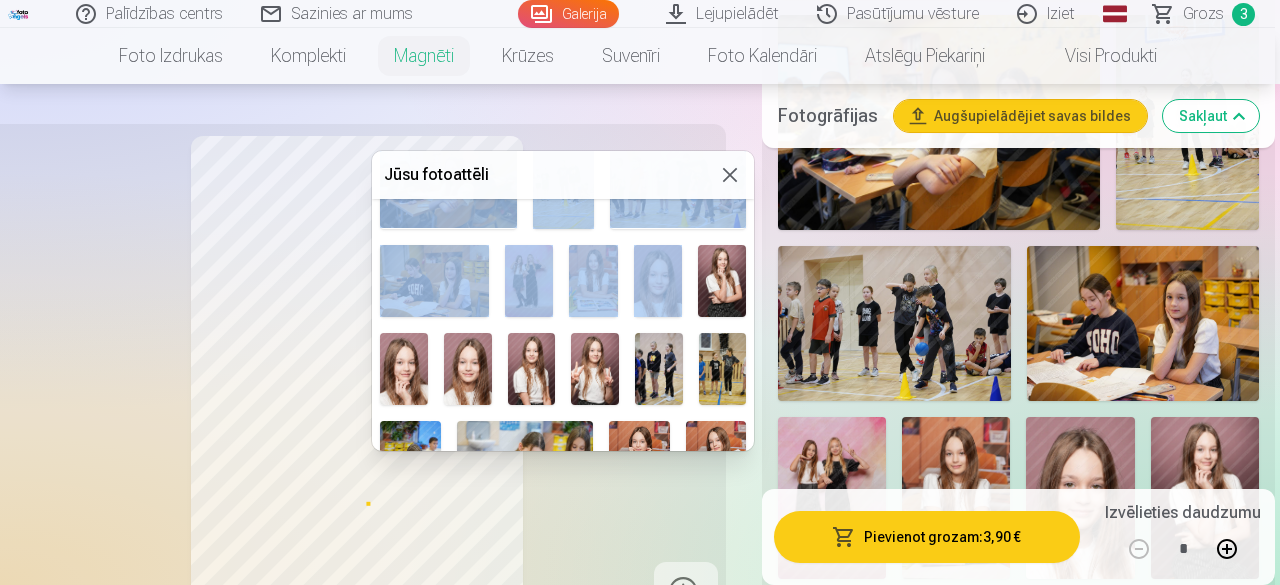 drag, startPoint x: 620, startPoint y: 171, endPoint x: 665, endPoint y: 261, distance: 100.62306 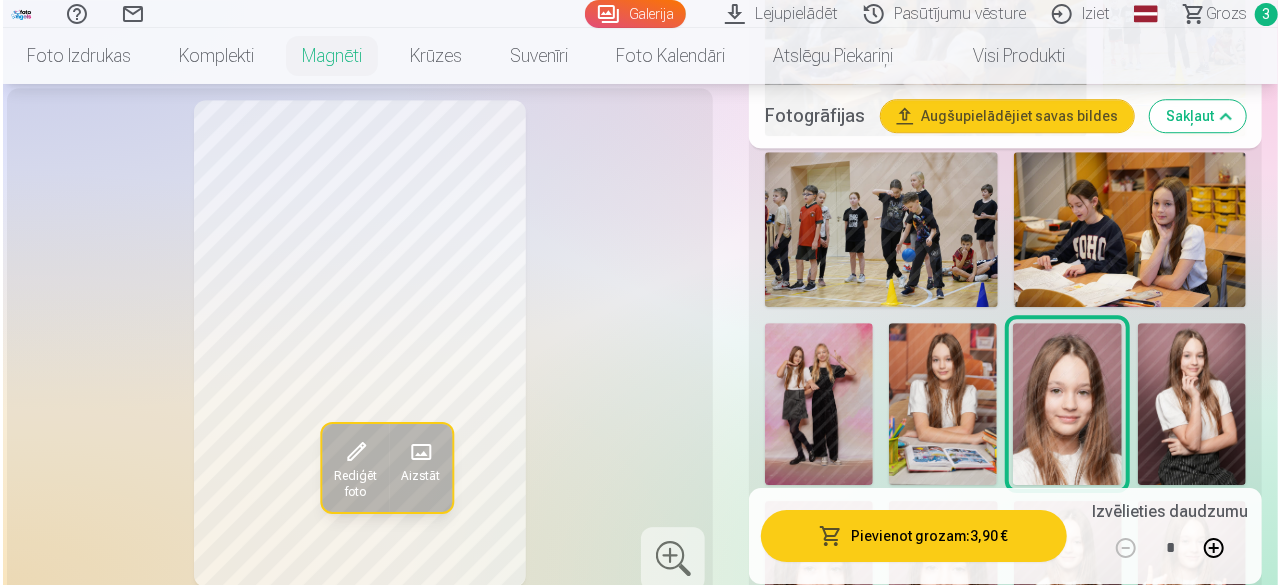 scroll, scrollTop: 2898, scrollLeft: 0, axis: vertical 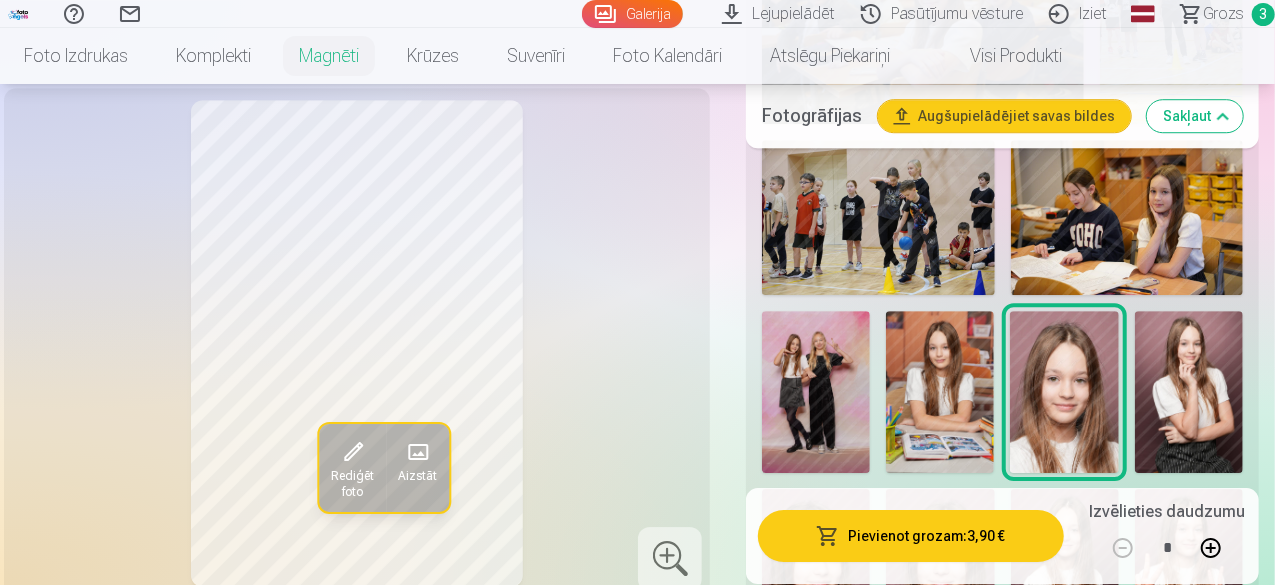 click at bounding box center [418, 452] 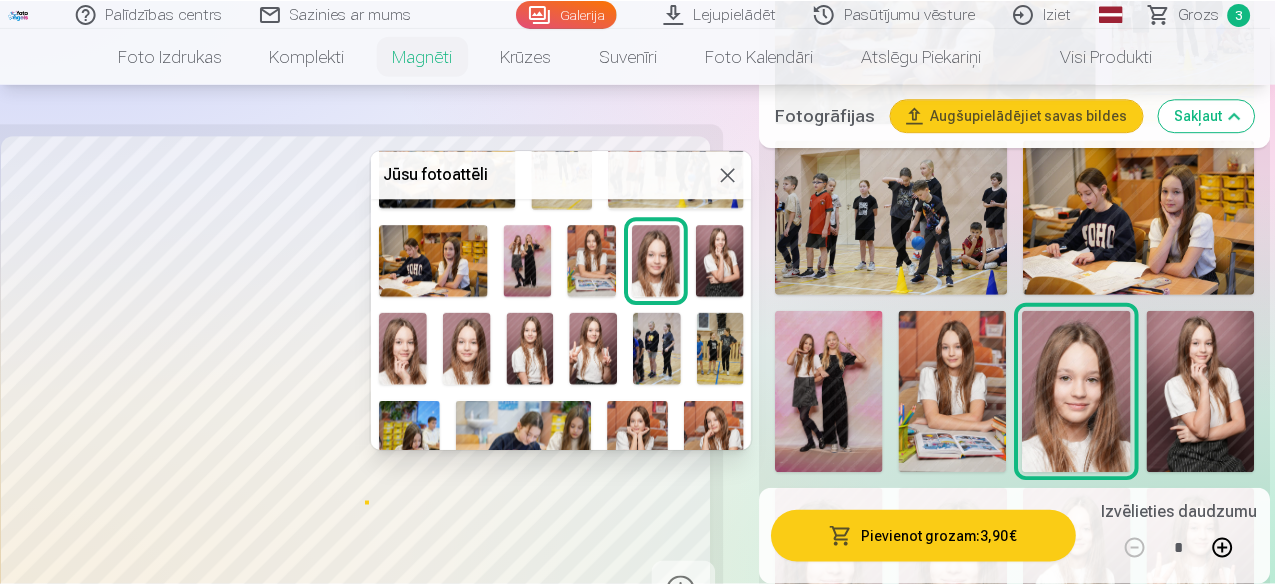 scroll, scrollTop: 662, scrollLeft: 0, axis: vertical 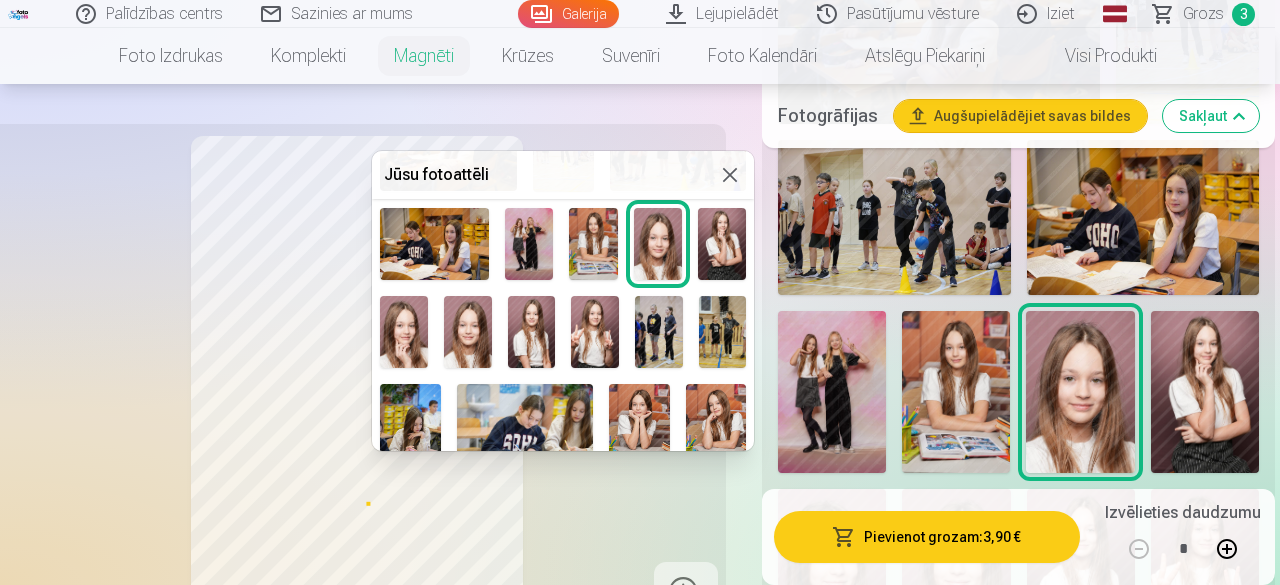 click at bounding box center [468, 332] 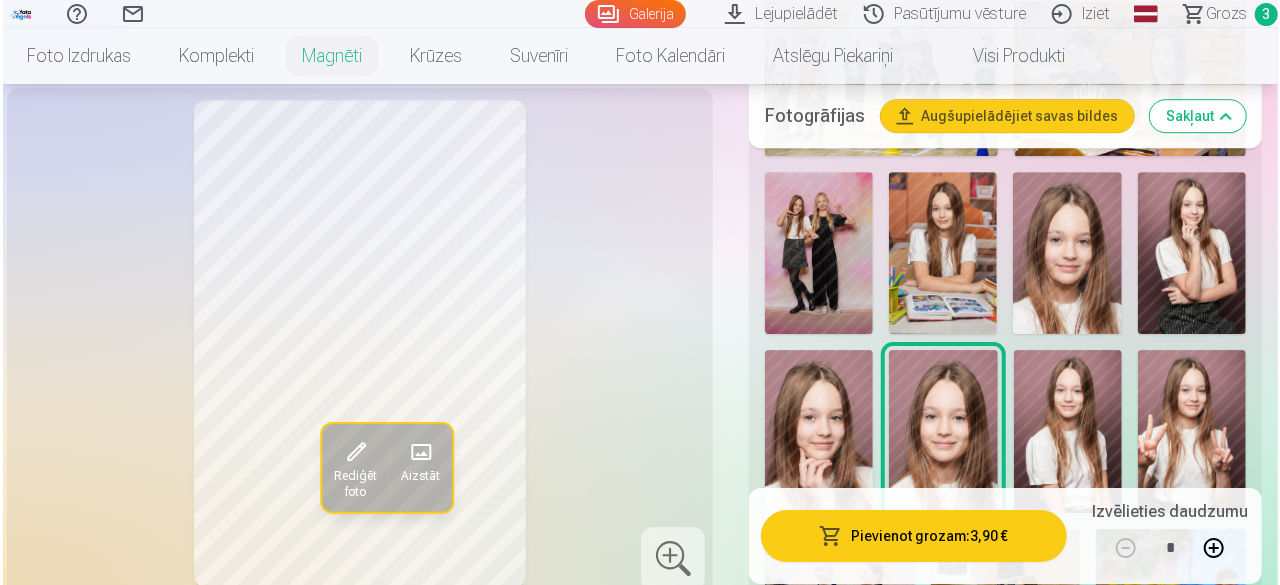scroll, scrollTop: 3038, scrollLeft: 0, axis: vertical 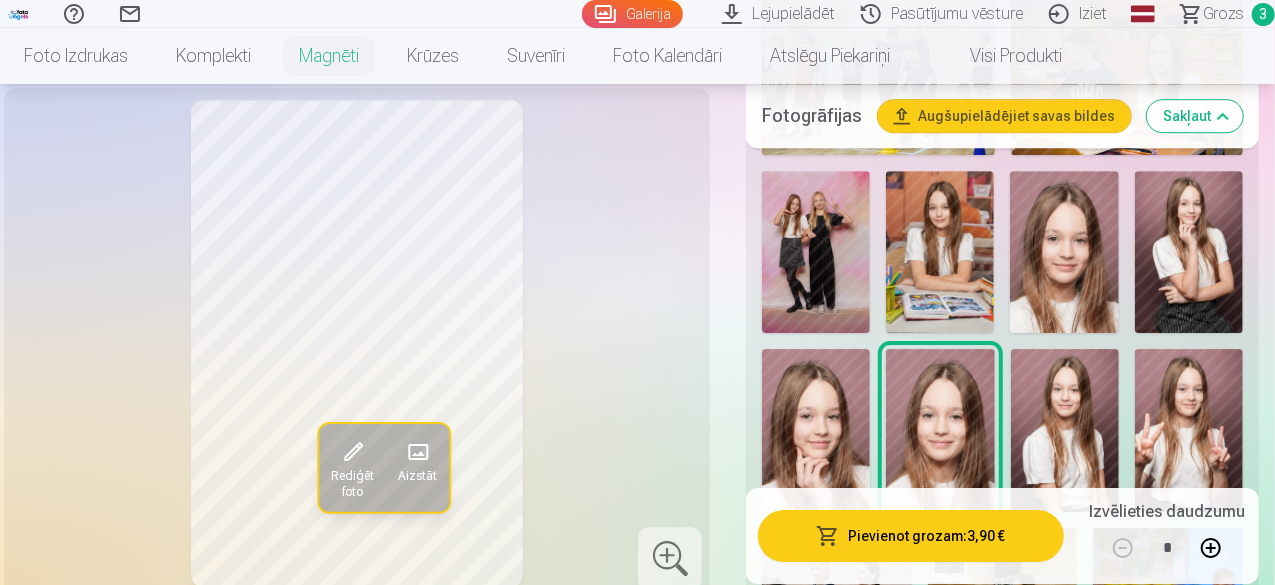 click on "Pievienot grozam :  3,90 €" at bounding box center [911, 537] 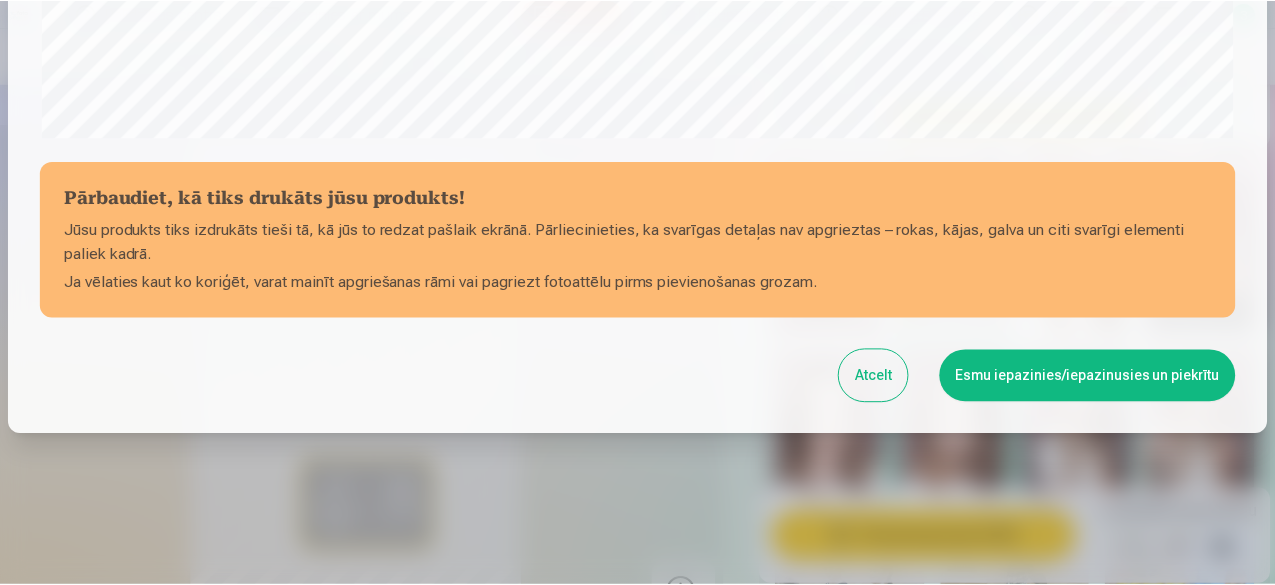 scroll, scrollTop: 839, scrollLeft: 0, axis: vertical 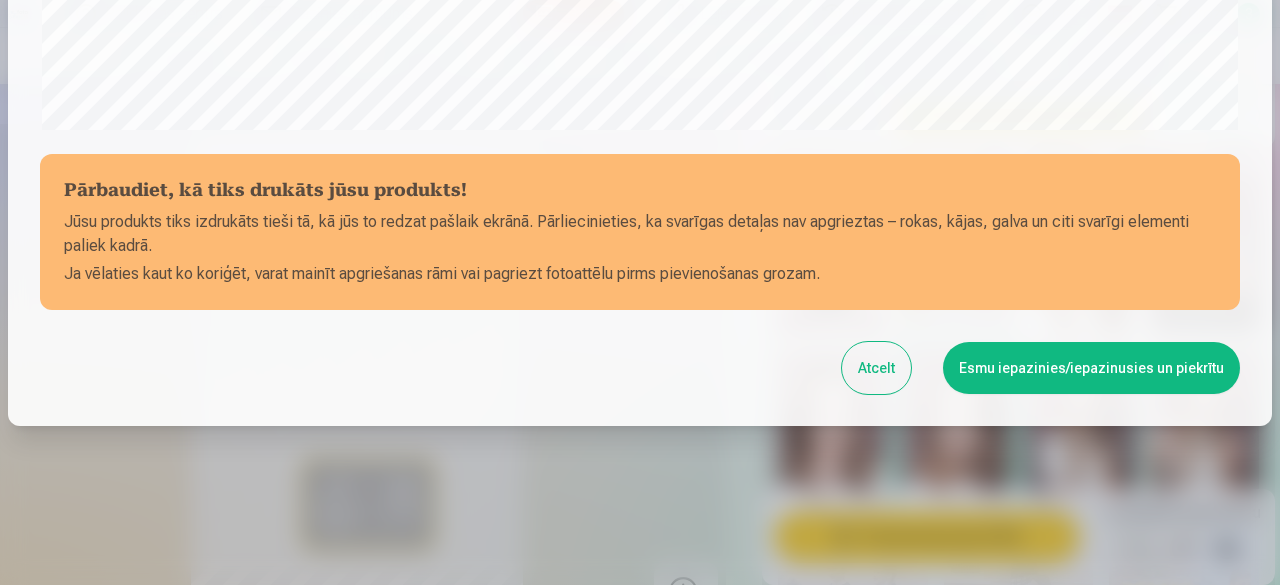 click on "Esmu iepazinies/iepazinusies un piekrītu" at bounding box center [1091, 368] 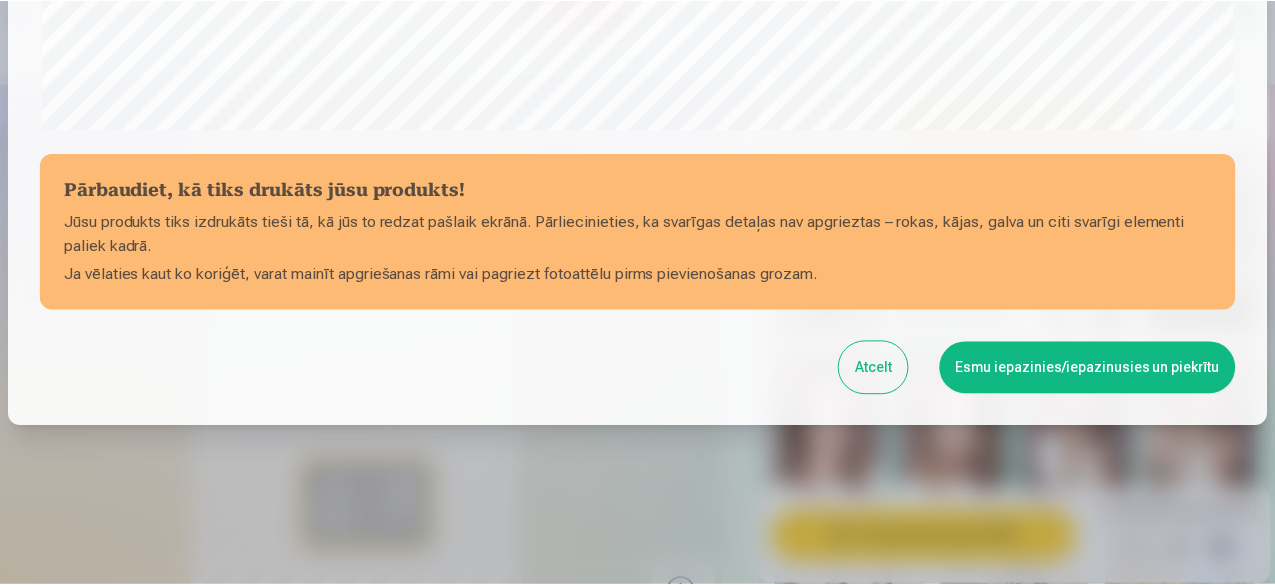 scroll, scrollTop: 836, scrollLeft: 0, axis: vertical 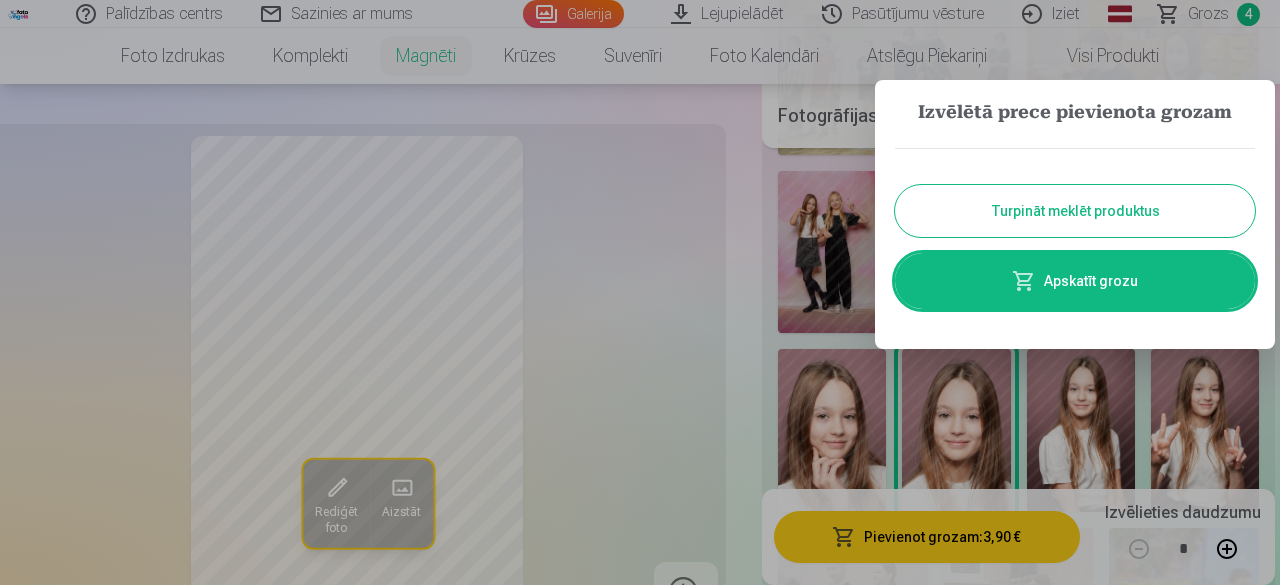 click on "Turpināt meklēt produktus" at bounding box center (1075, 211) 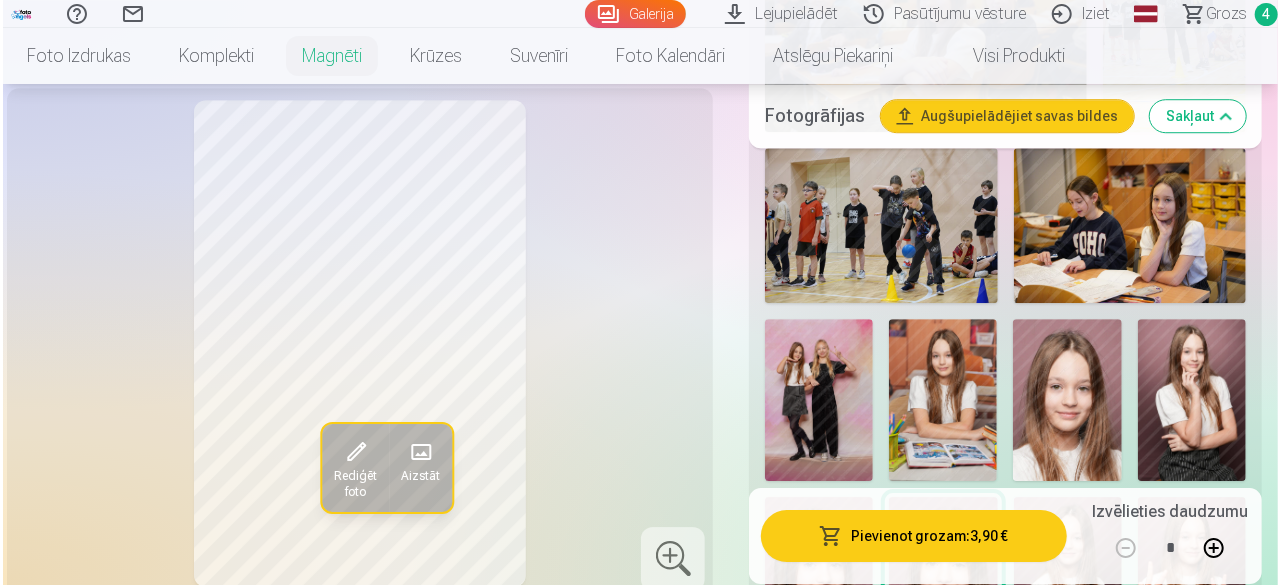 scroll, scrollTop: 2919, scrollLeft: 0, axis: vertical 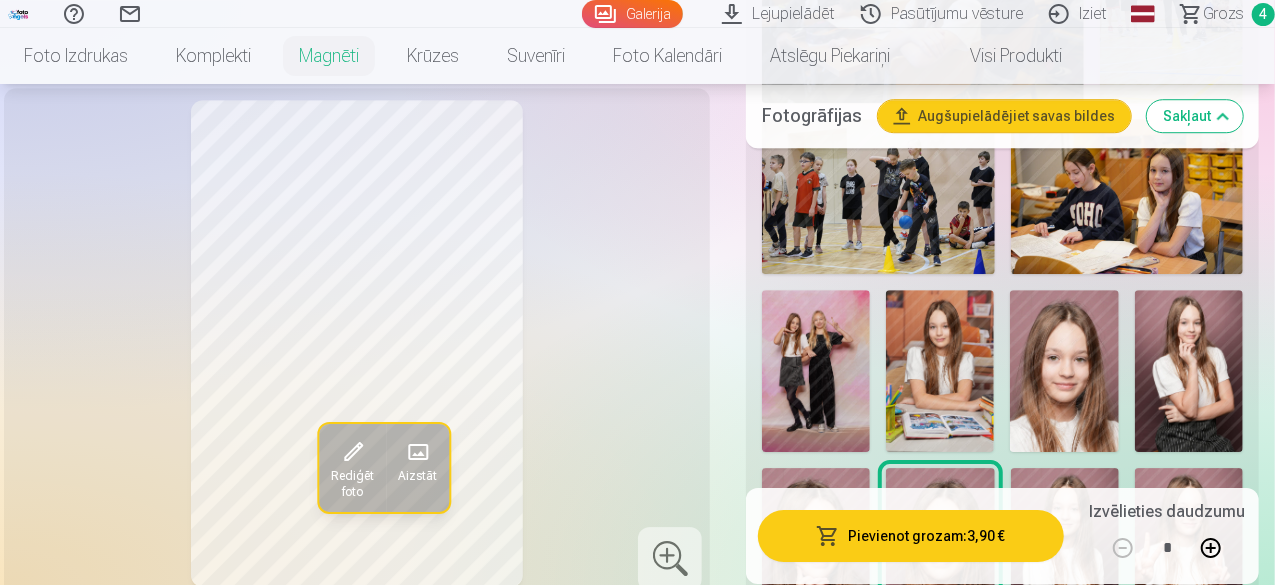 click at bounding box center [418, 452] 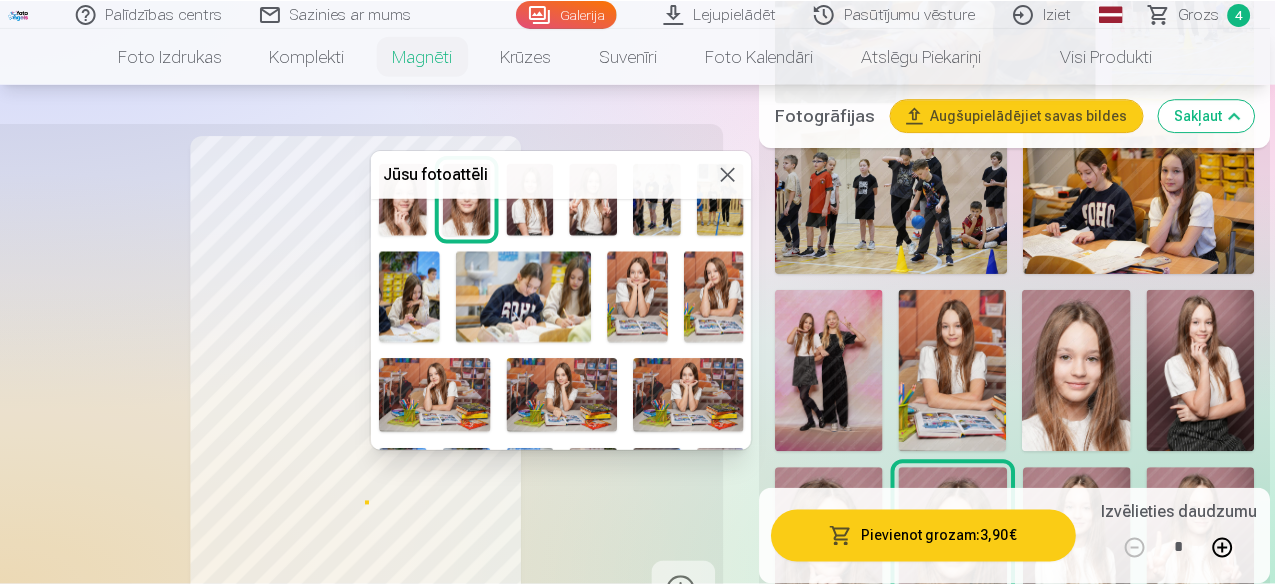 scroll, scrollTop: 796, scrollLeft: 0, axis: vertical 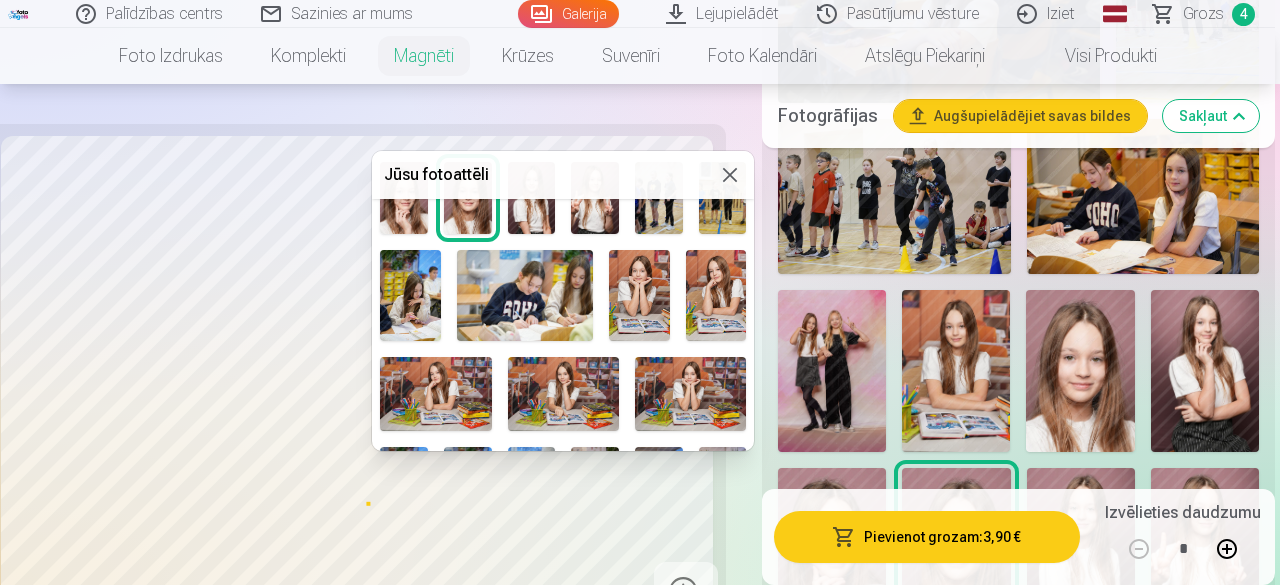 click at bounding box center [563, 394] 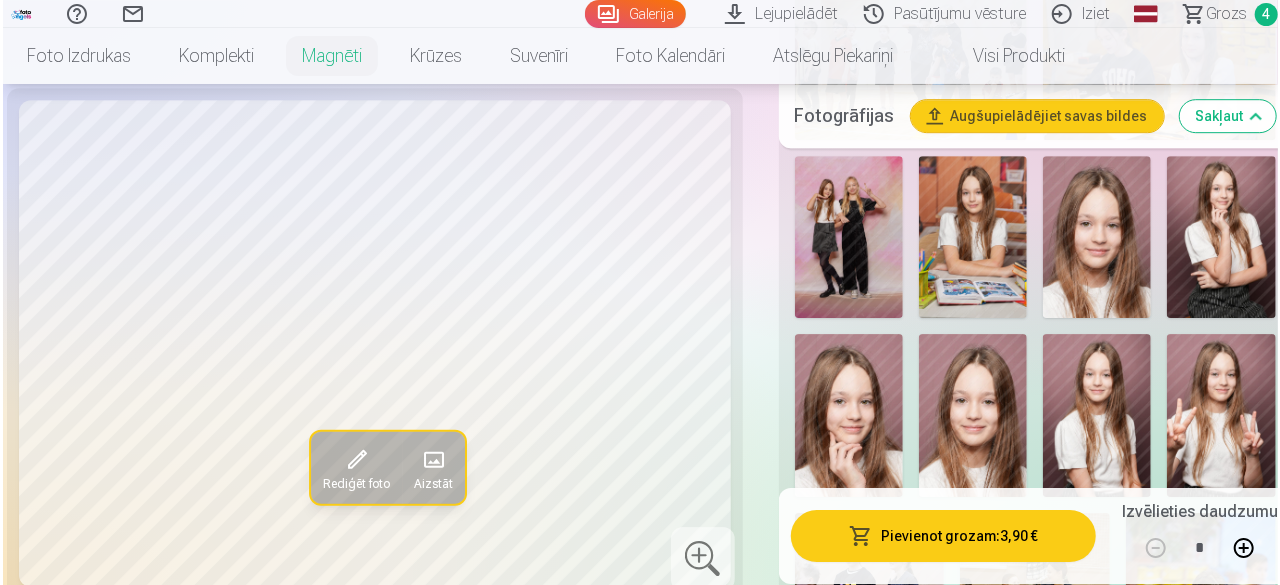 scroll, scrollTop: 3070, scrollLeft: 0, axis: vertical 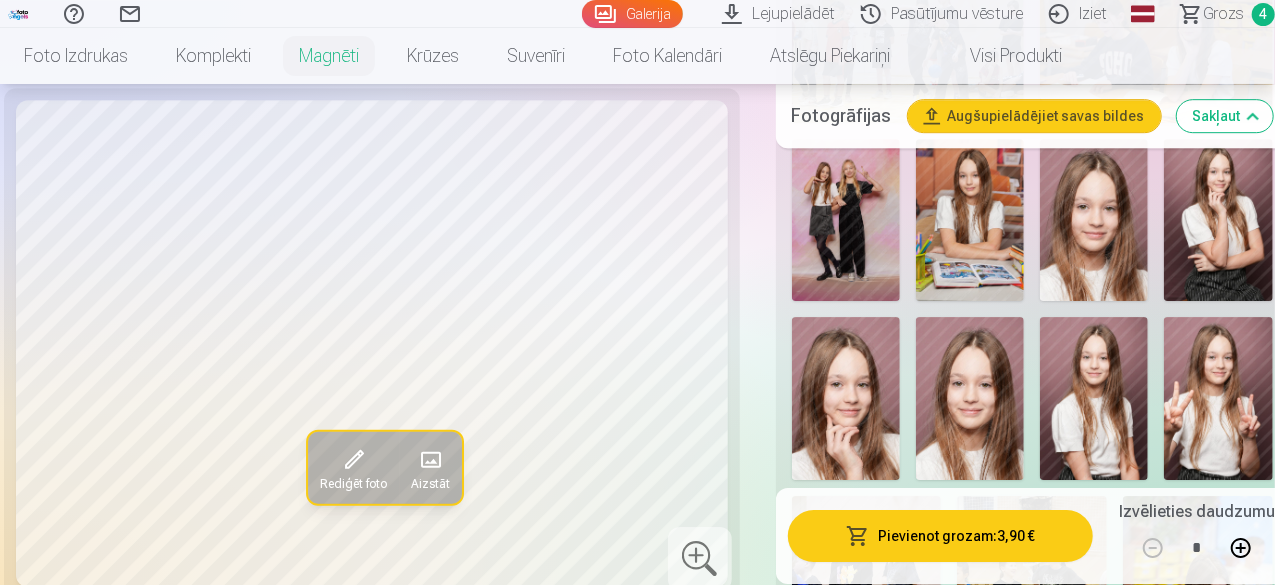 click at bounding box center (353, 460) 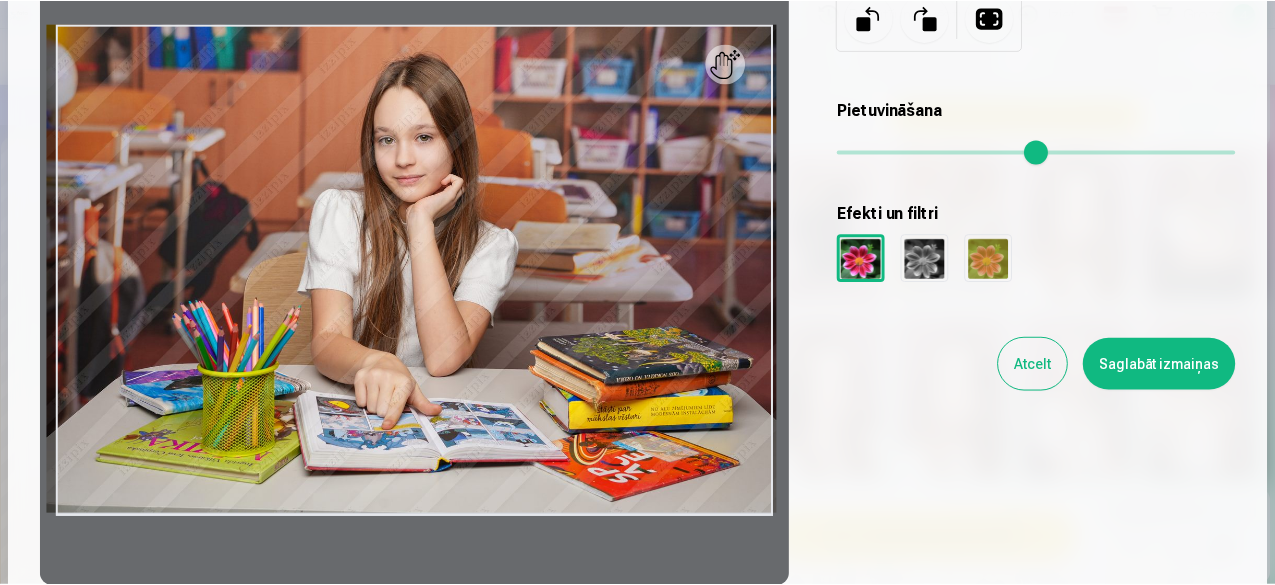 scroll, scrollTop: 240, scrollLeft: 0, axis: vertical 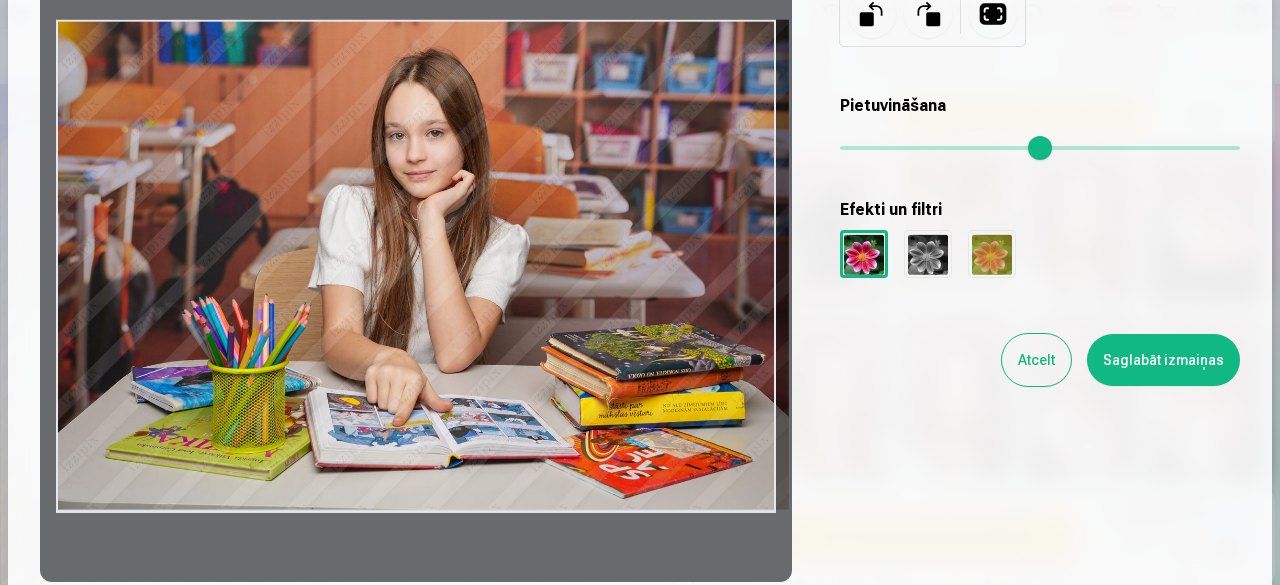 drag, startPoint x: 638, startPoint y: 359, endPoint x: 737, endPoint y: 415, distance: 113.74094 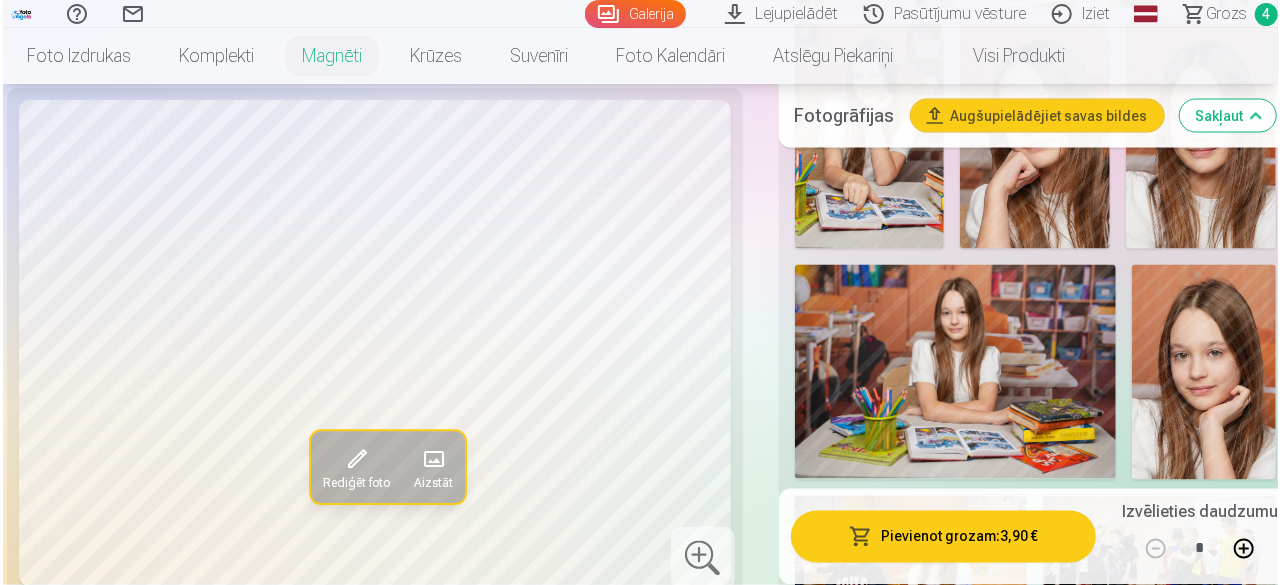scroll, scrollTop: 1738, scrollLeft: 0, axis: vertical 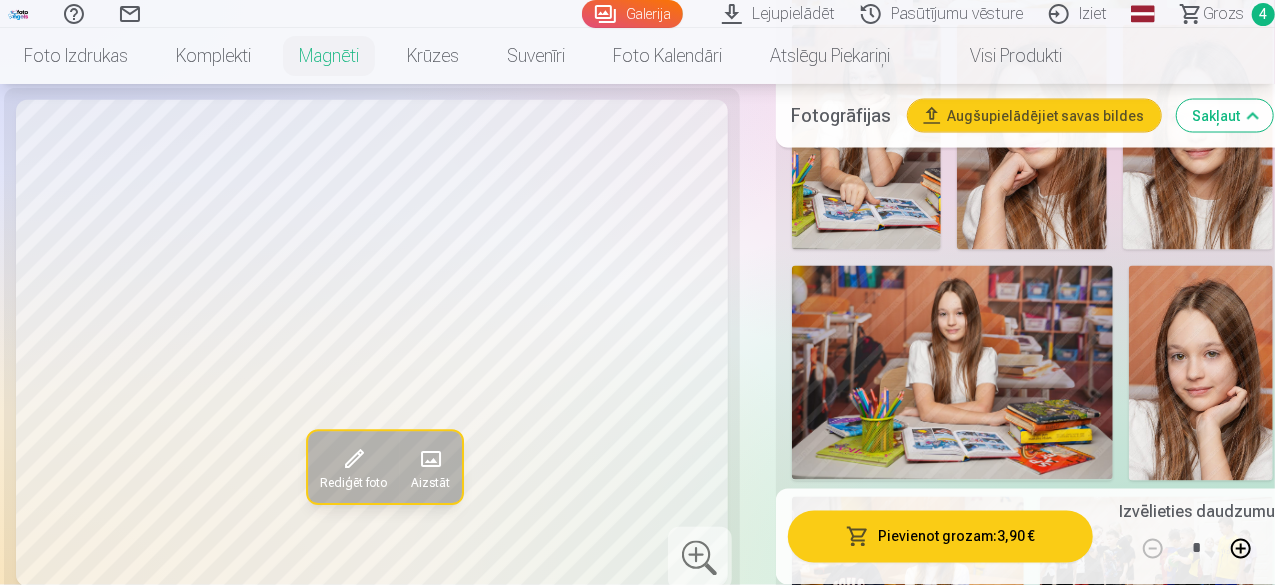click at bounding box center (430, 460) 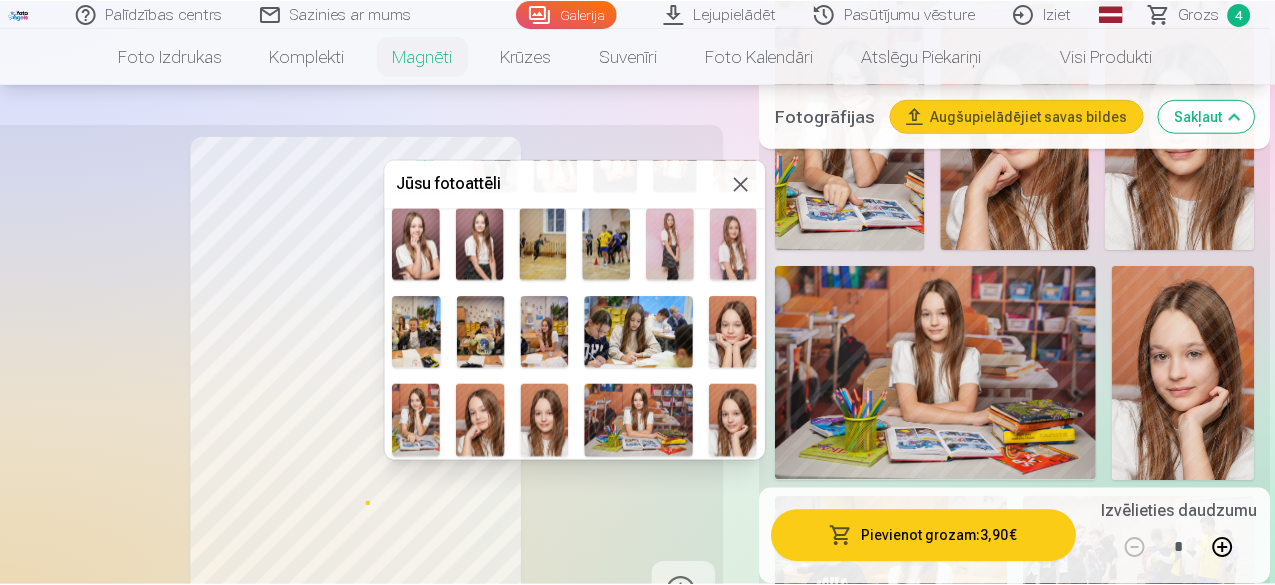 scroll, scrollTop: 114, scrollLeft: 0, axis: vertical 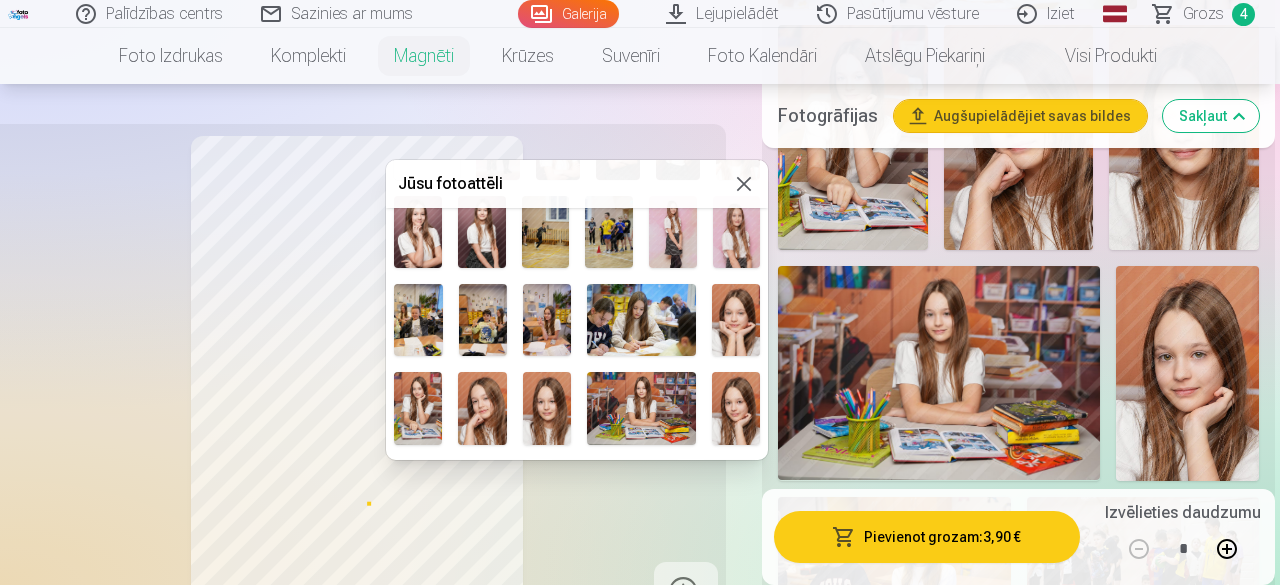 click at bounding box center (736, 408) 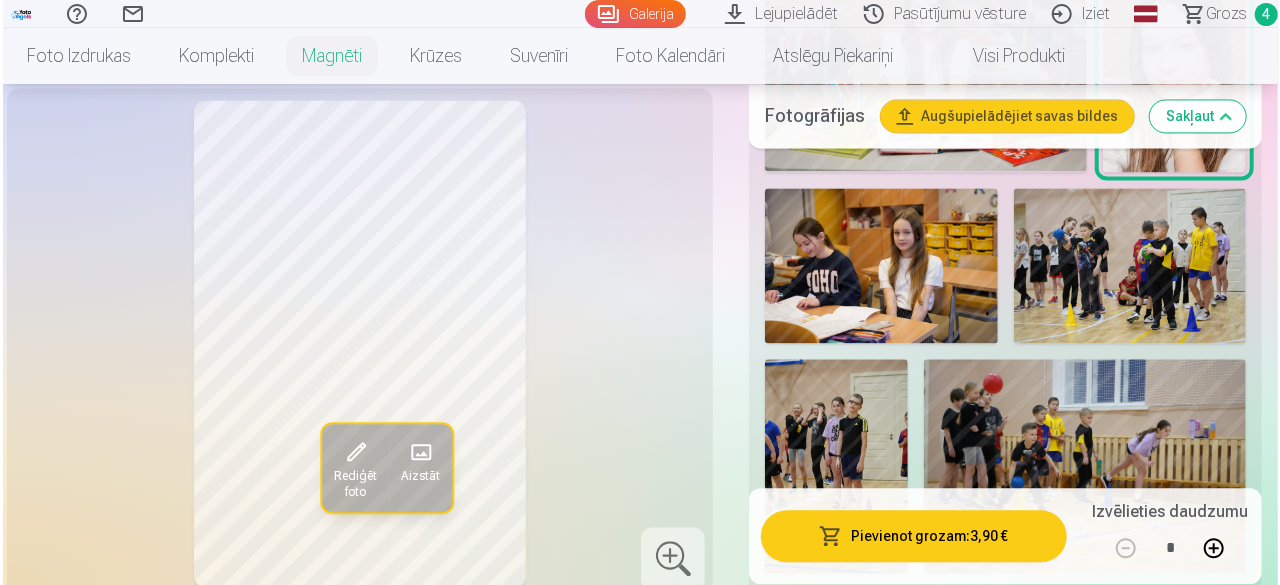 scroll, scrollTop: 2056, scrollLeft: 0, axis: vertical 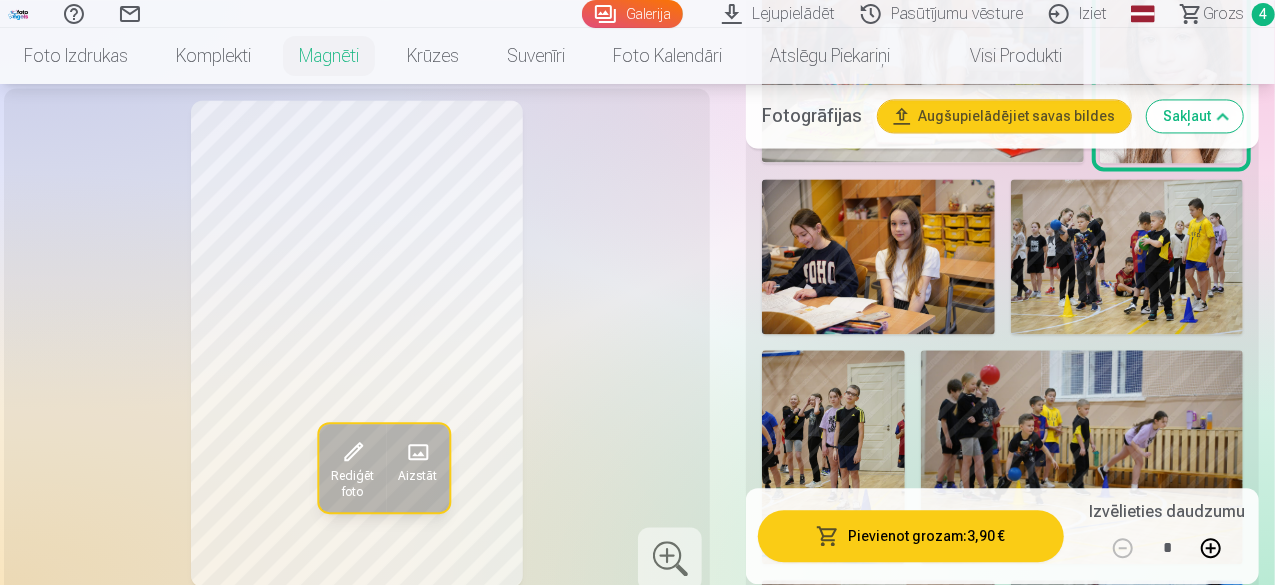 click on "Pievienot grozam :  3,90 €" at bounding box center (911, 537) 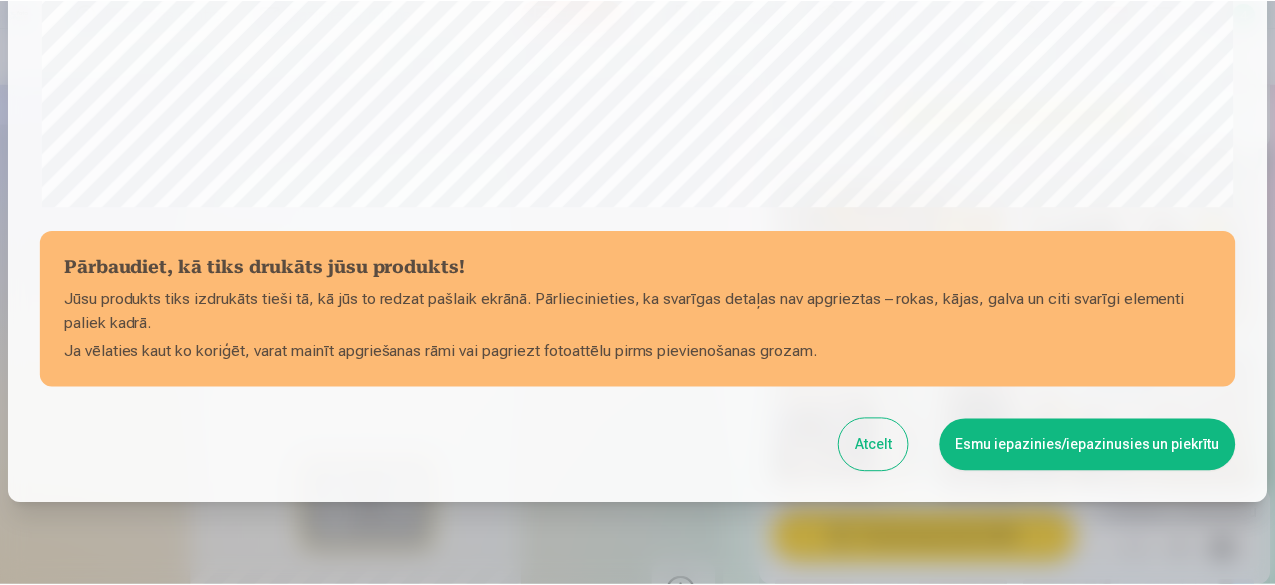 scroll, scrollTop: 839, scrollLeft: 0, axis: vertical 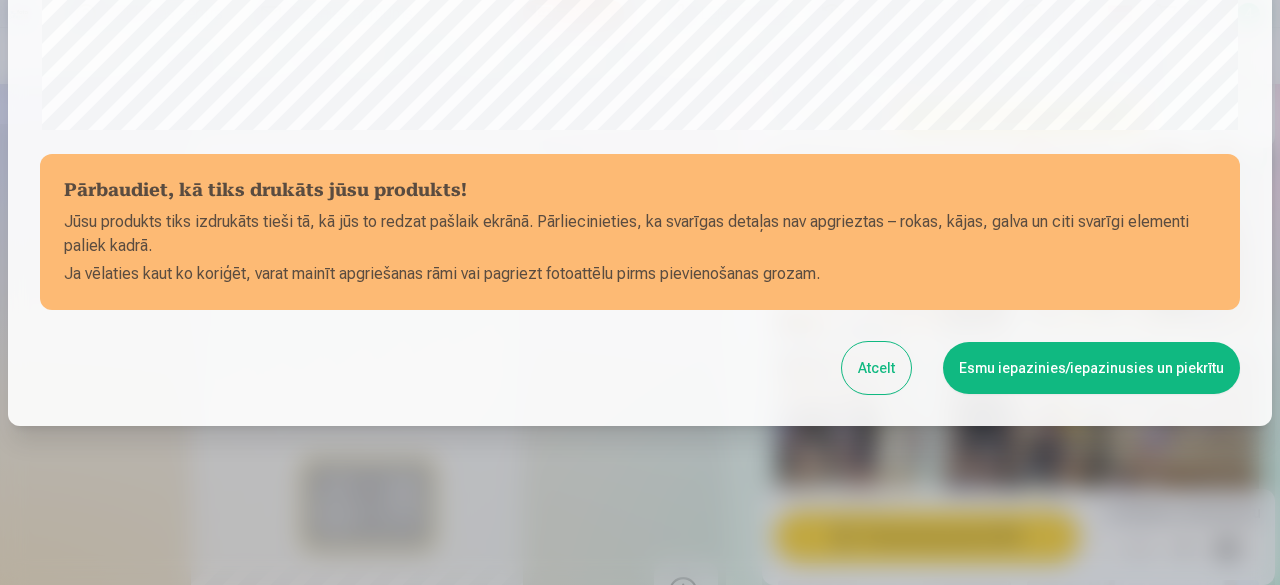 click on "Esmu iepazinies/iepazinusies un piekrītu" at bounding box center [1091, 368] 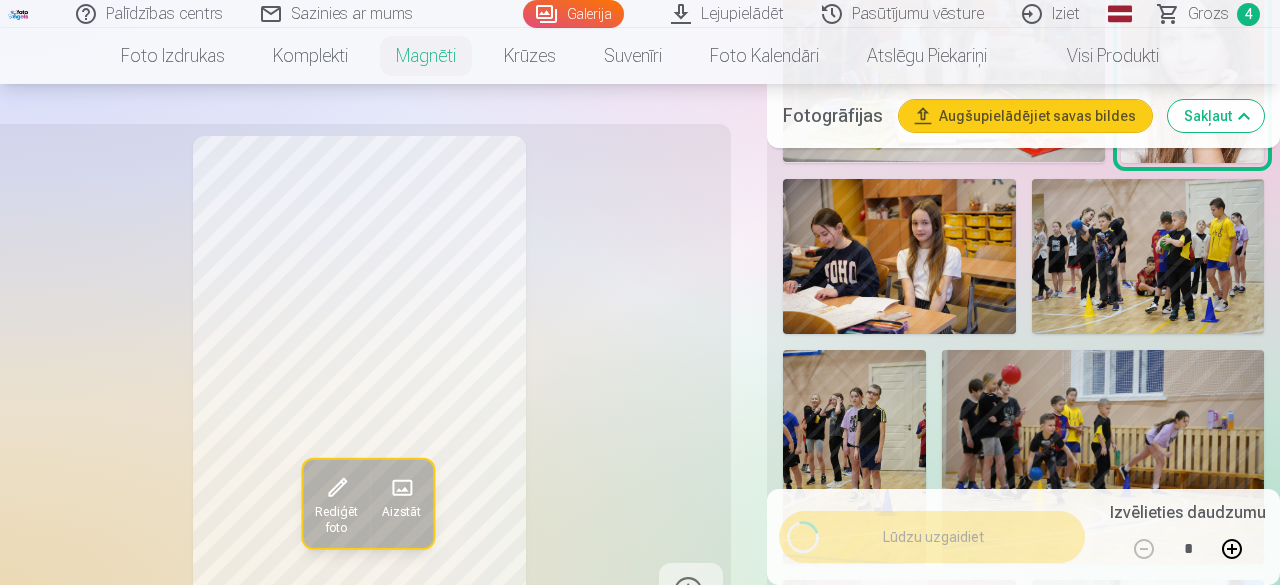 scroll, scrollTop: 836, scrollLeft: 0, axis: vertical 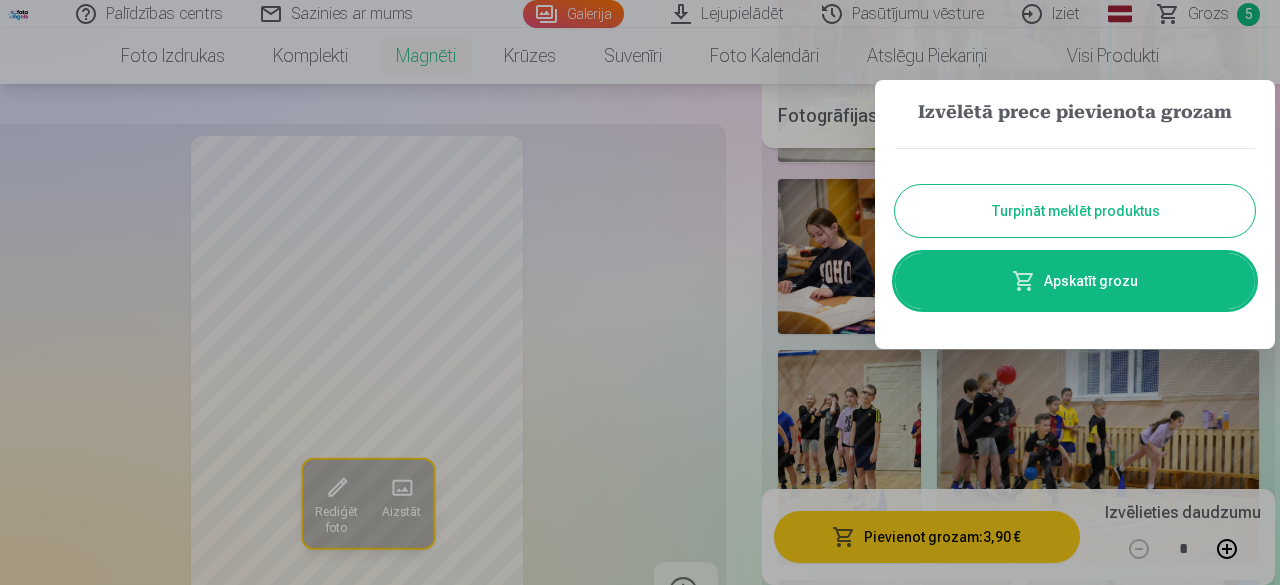 click on "Apskatīt grozu" at bounding box center (1075, 281) 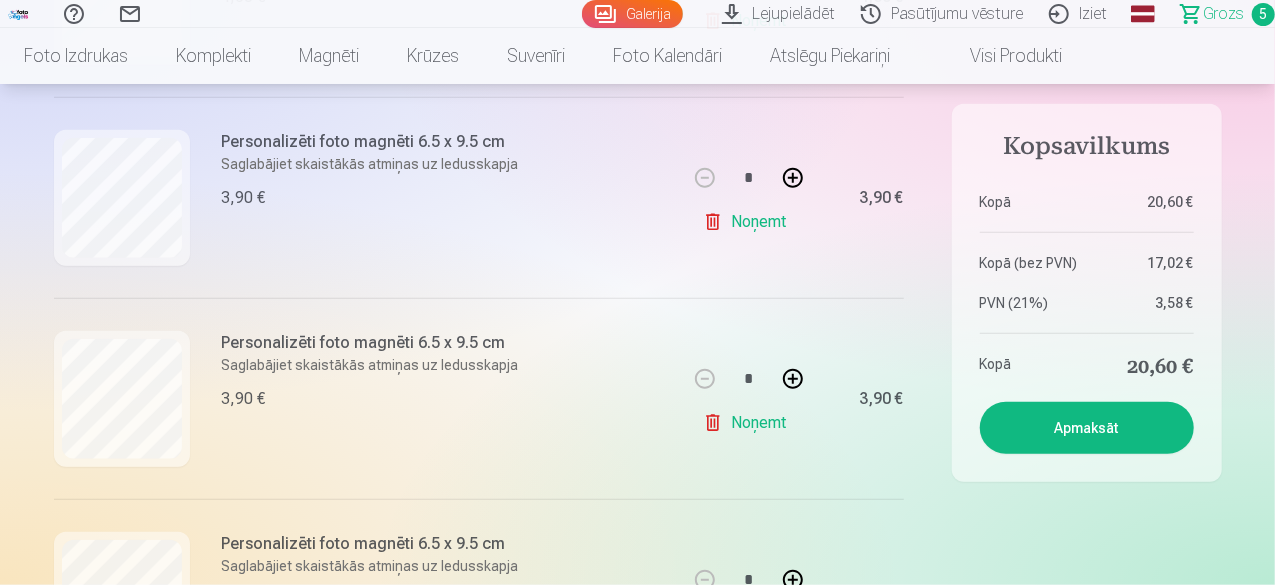 scroll, scrollTop: 776, scrollLeft: 0, axis: vertical 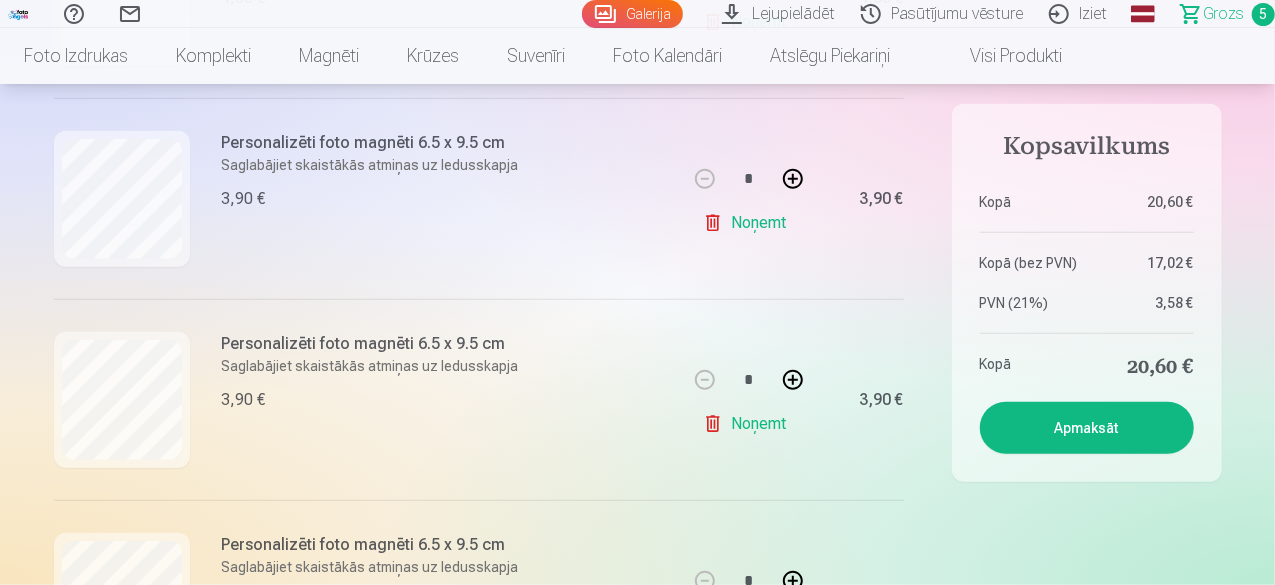 click at bounding box center (793, 380) 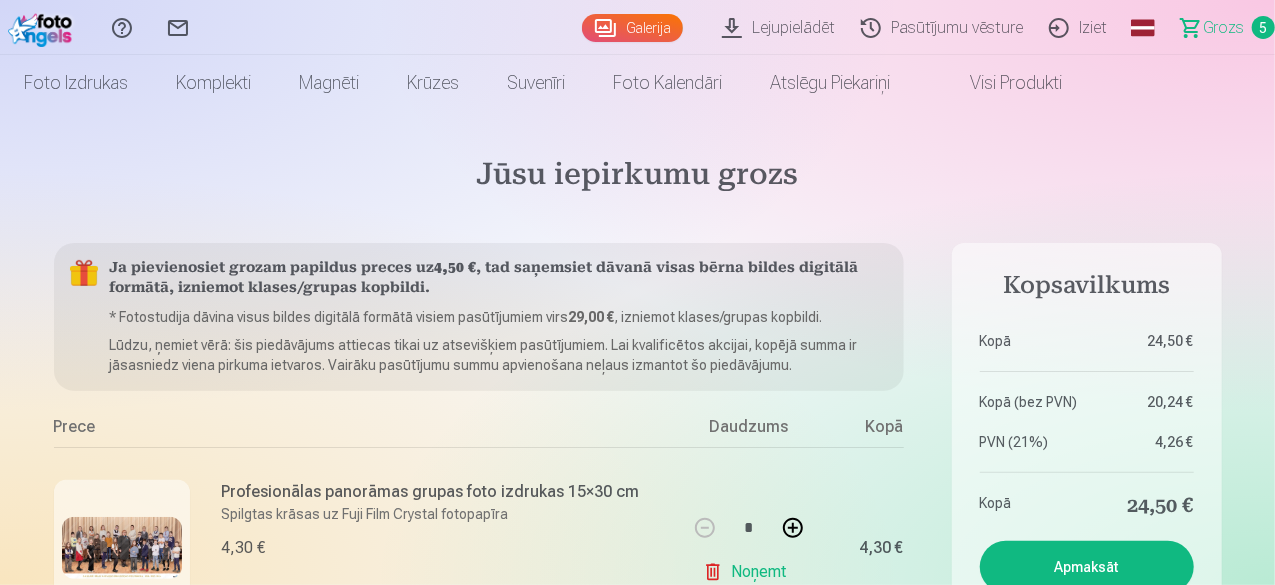 scroll, scrollTop: 0, scrollLeft: 0, axis: both 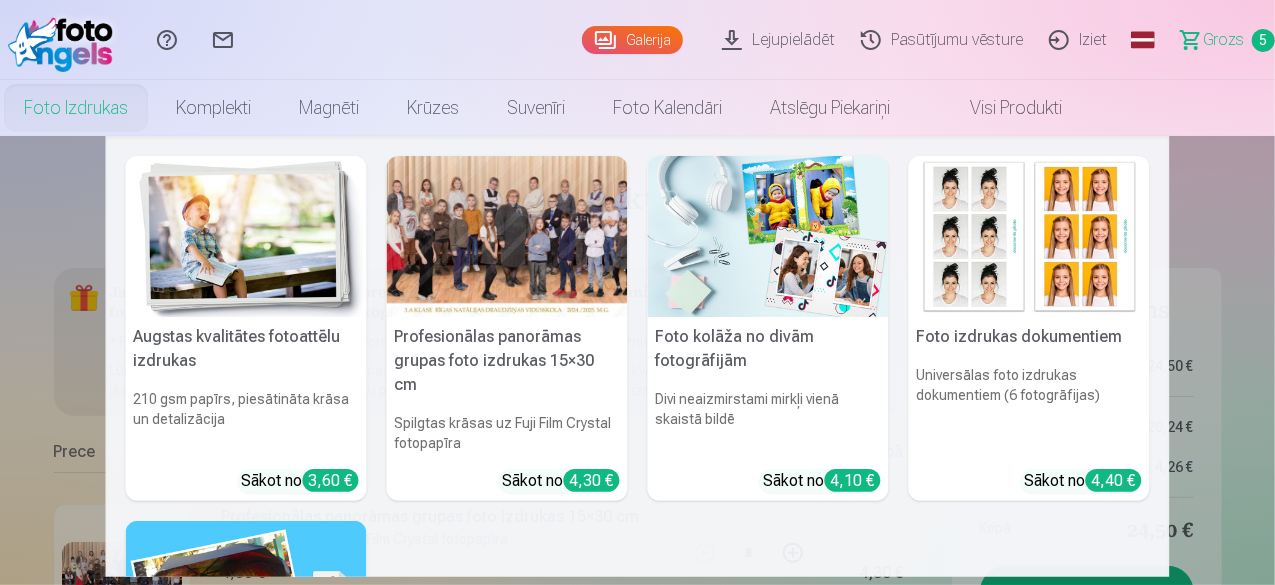 click at bounding box center (768, 236) 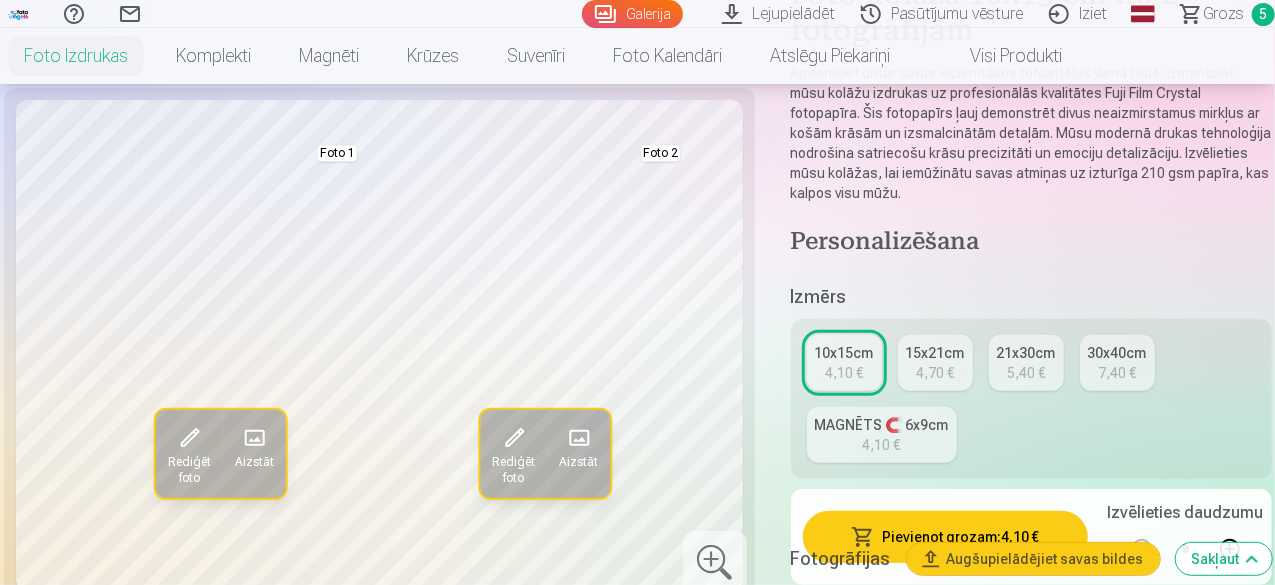 scroll, scrollTop: 209, scrollLeft: 0, axis: vertical 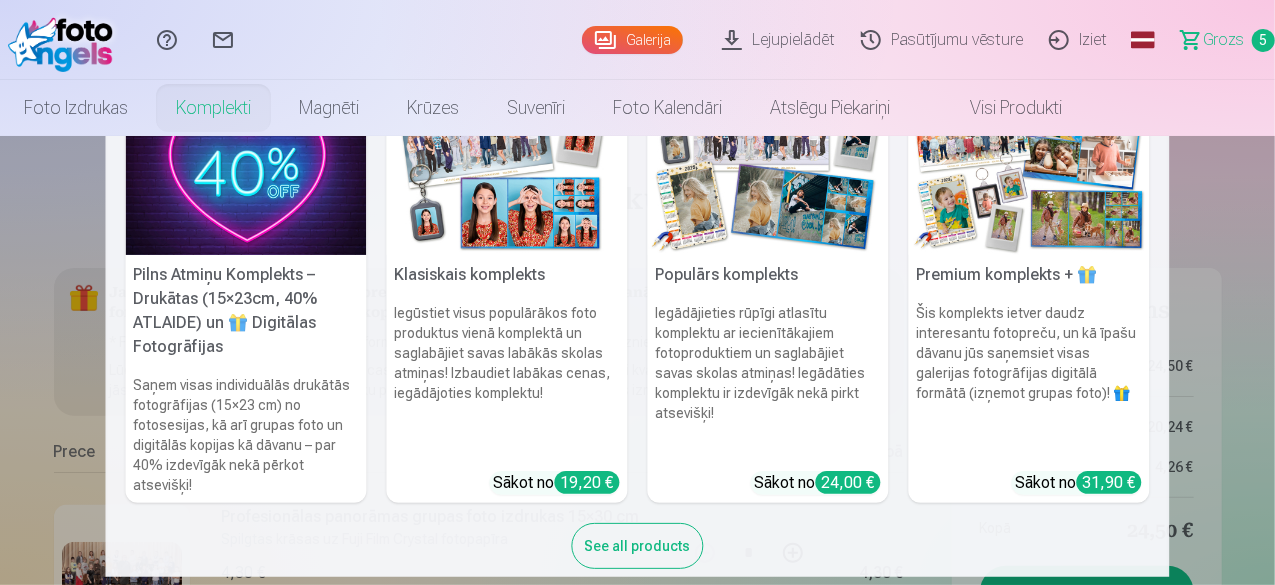 click on "Pilns Atmiņu Komplekts – Drukātas (15×23cm, 40% ATLAIDE) un 🎁 Digitālas Fotogrāfijas" at bounding box center [246, 311] 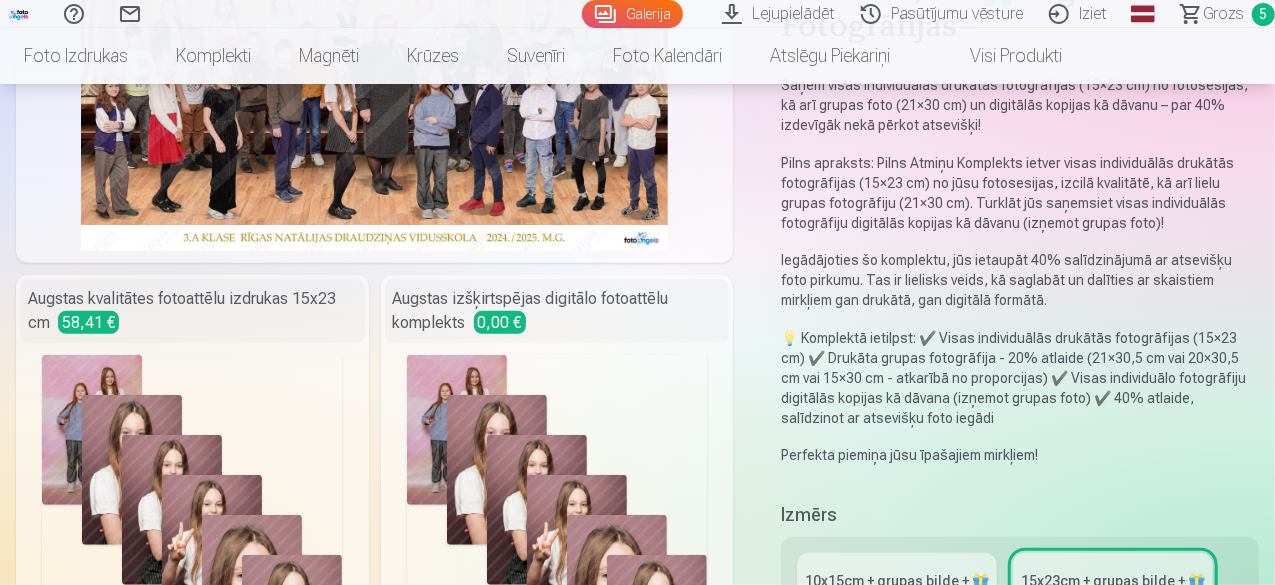 scroll, scrollTop: 0, scrollLeft: 0, axis: both 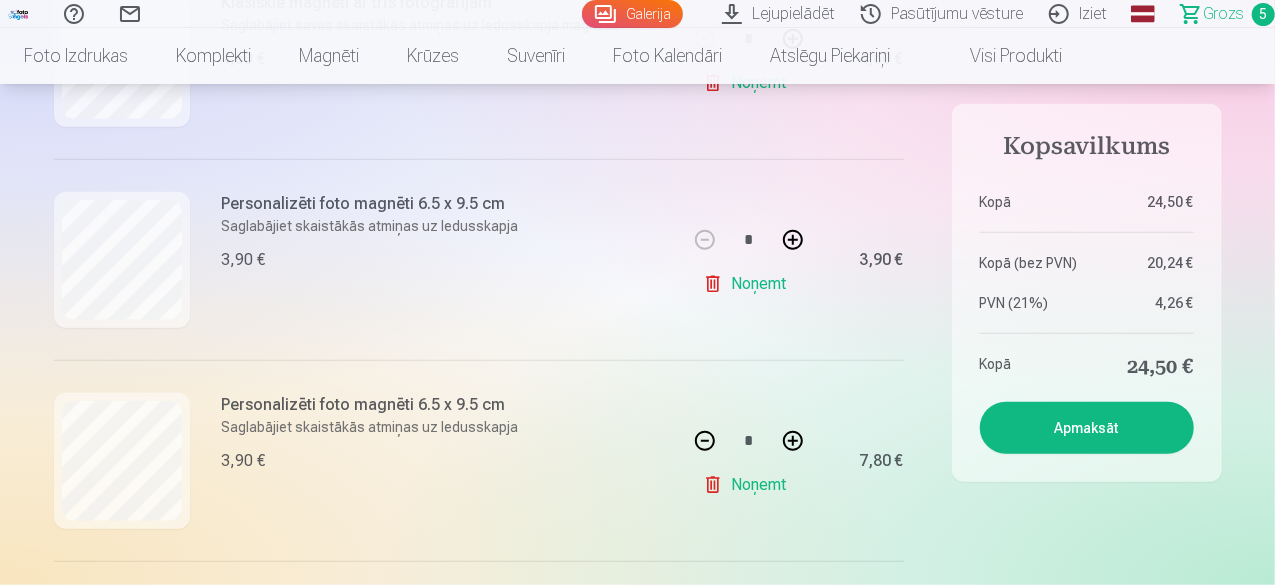 click on "Personalizēti foto magnēti 6.5 x 9.5 cm" at bounding box center [370, 204] 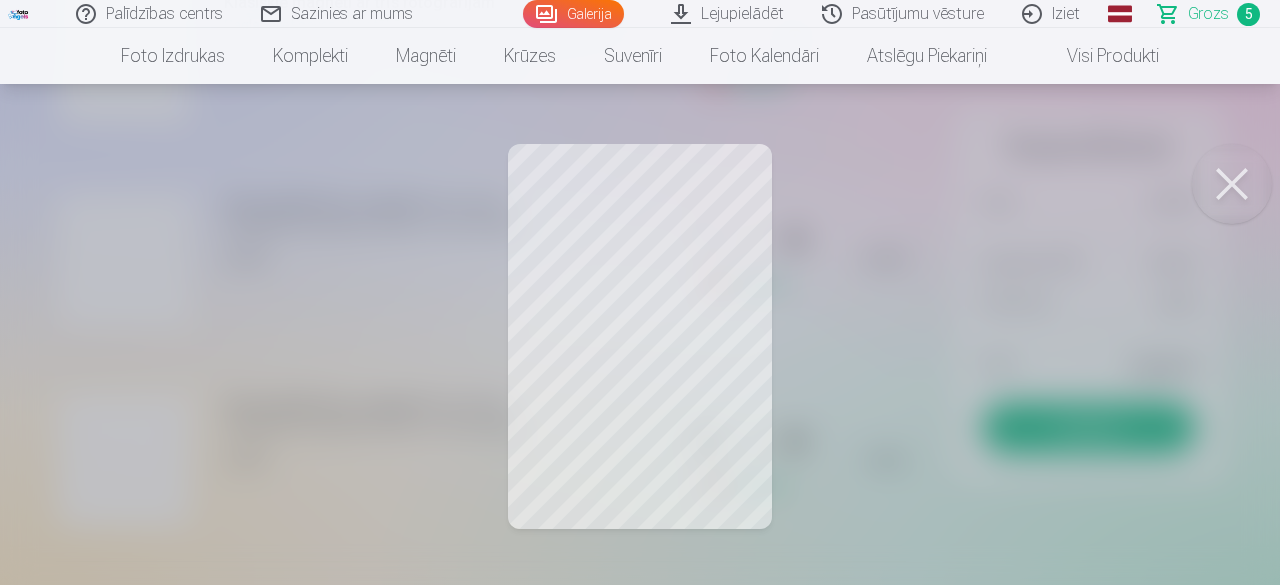 click at bounding box center [1232, 184] 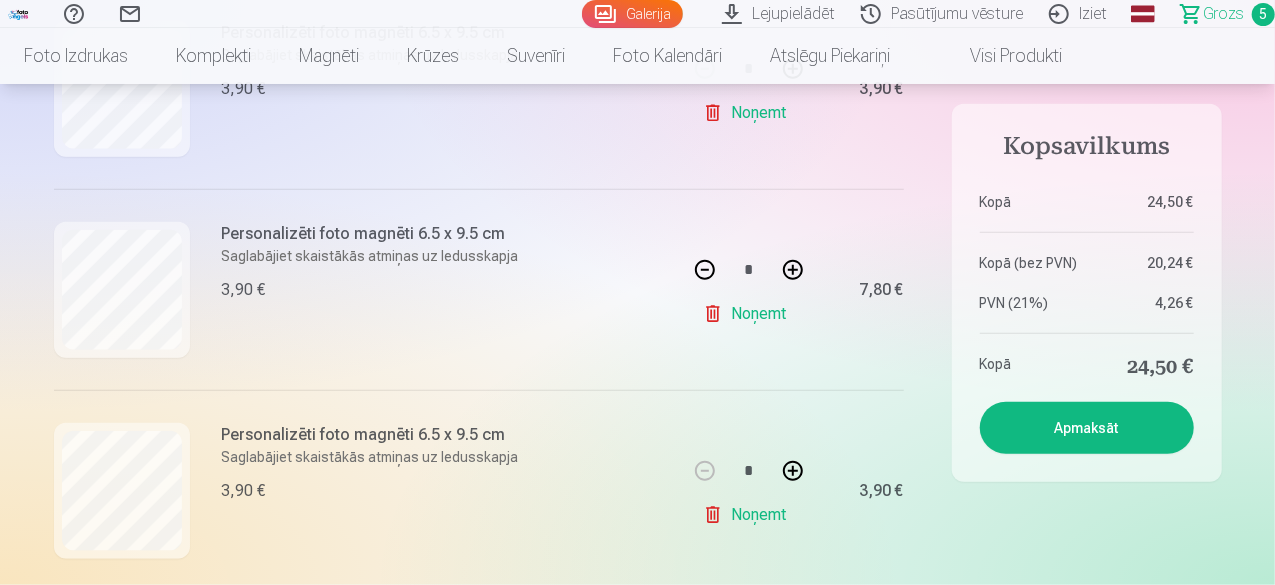 scroll, scrollTop: 887, scrollLeft: 0, axis: vertical 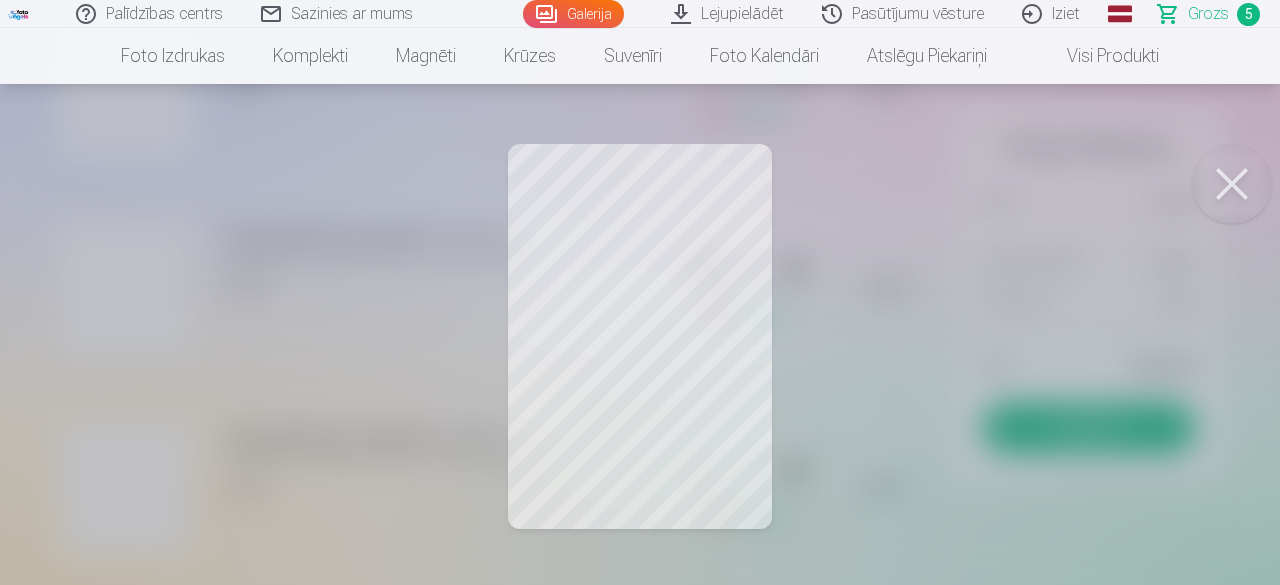 click at bounding box center (1232, 184) 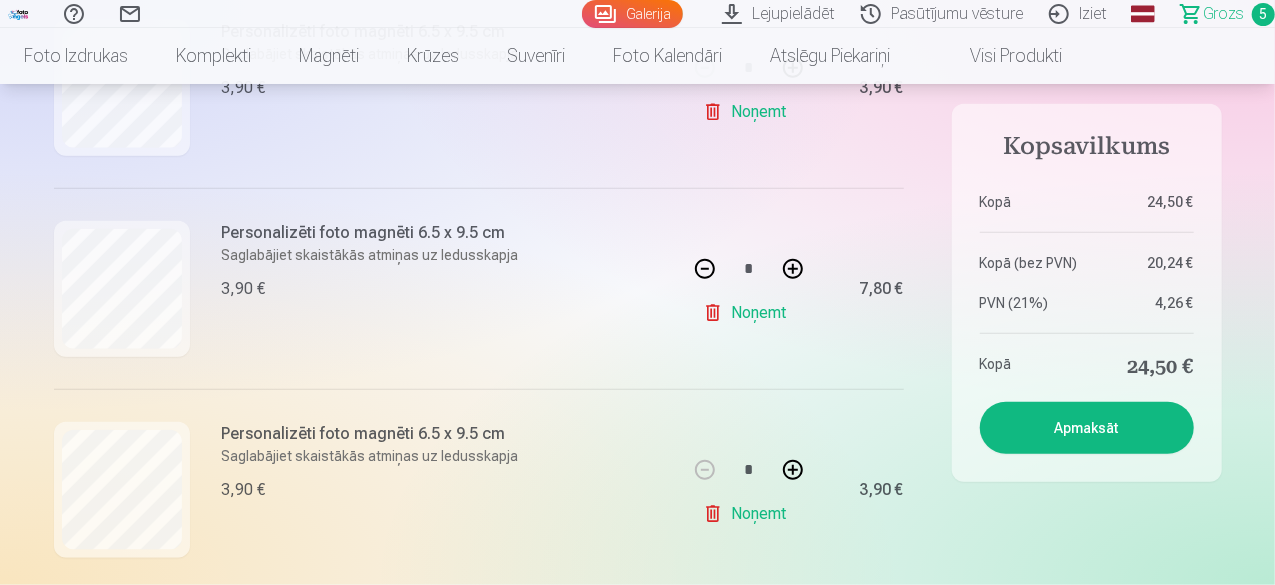 click at bounding box center (705, 269) 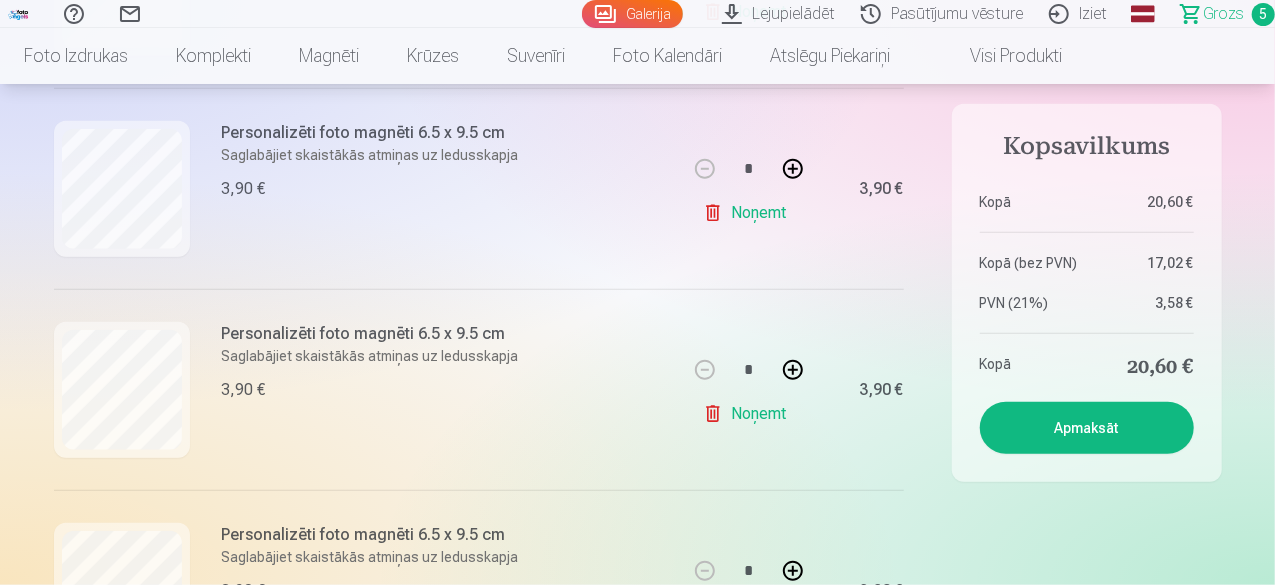 scroll, scrollTop: 785, scrollLeft: 0, axis: vertical 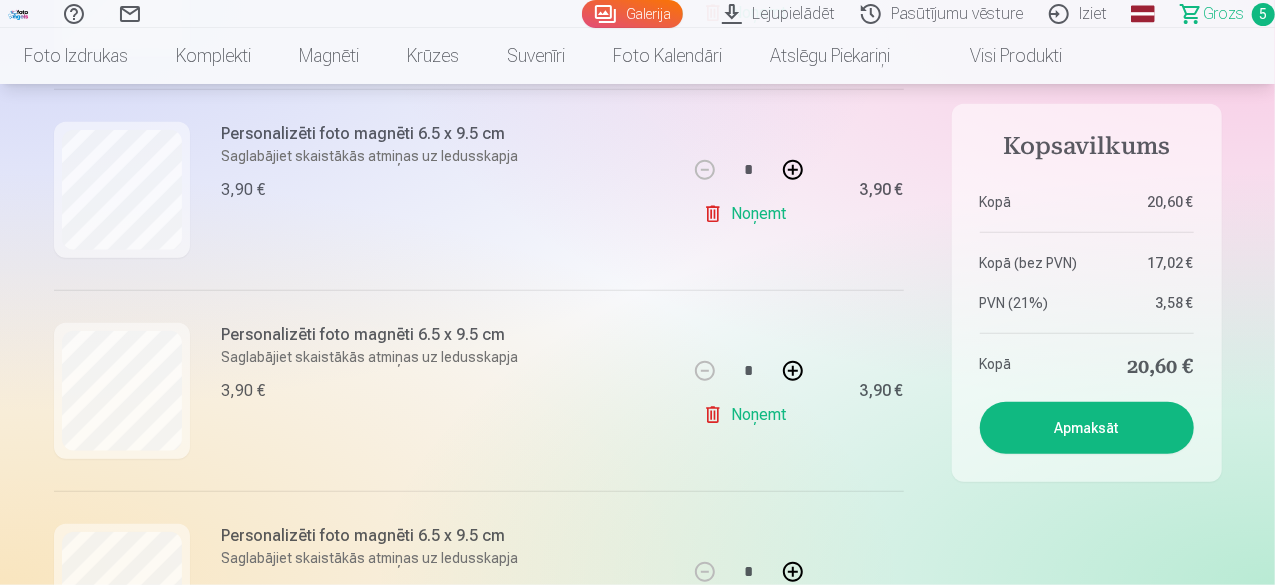 click at bounding box center [793, 170] 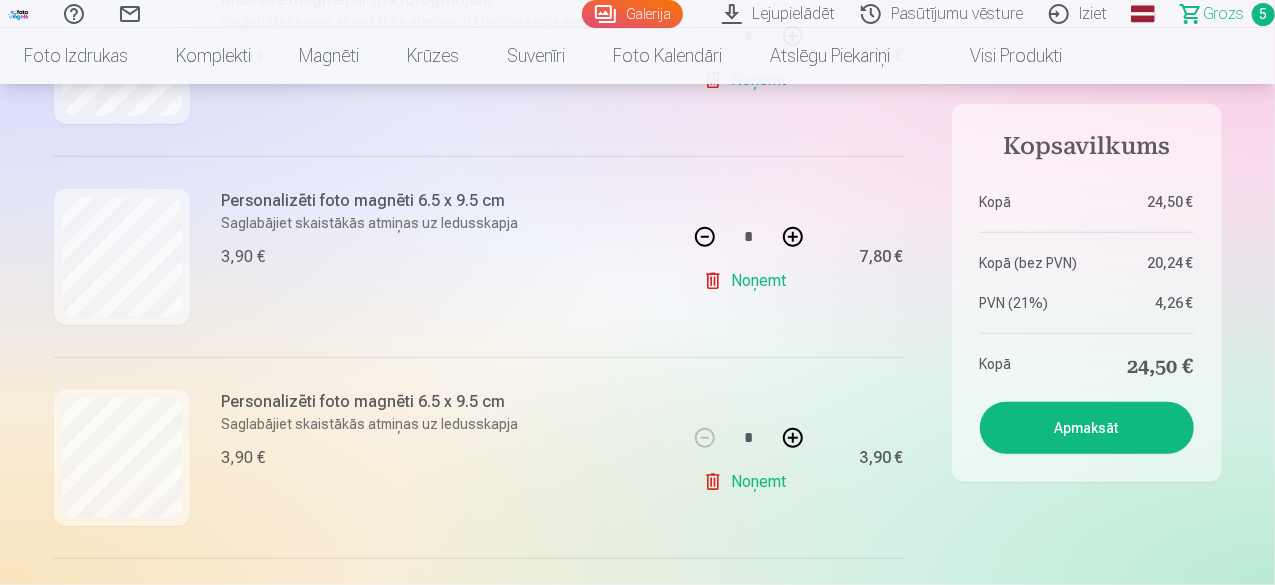 scroll, scrollTop: 717, scrollLeft: 0, axis: vertical 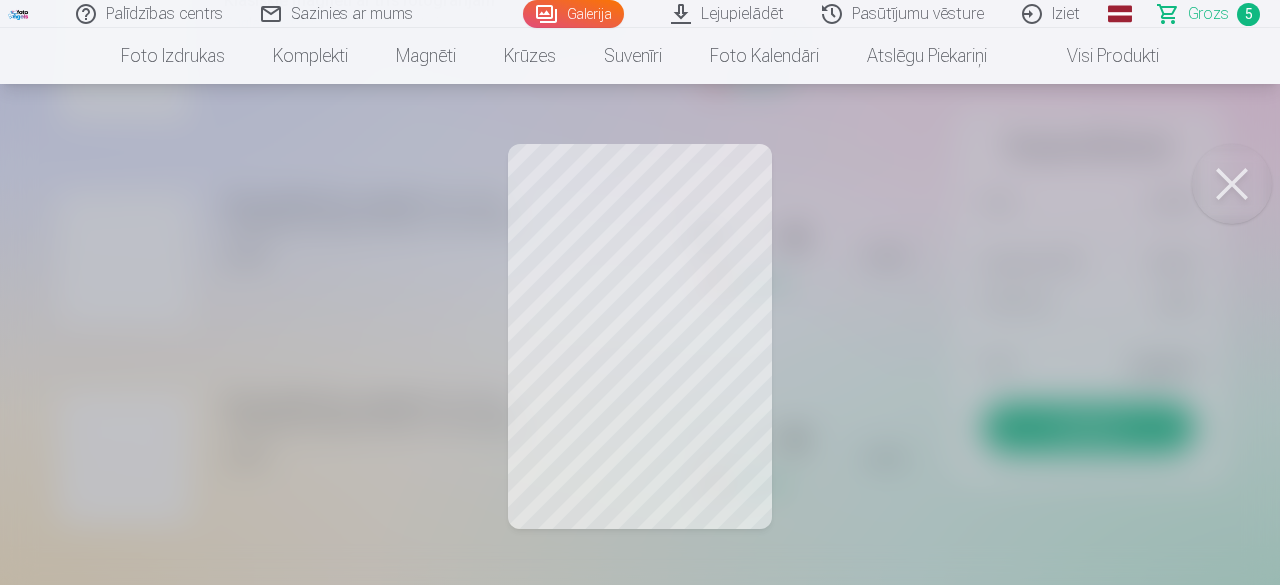 click at bounding box center [640, 292] 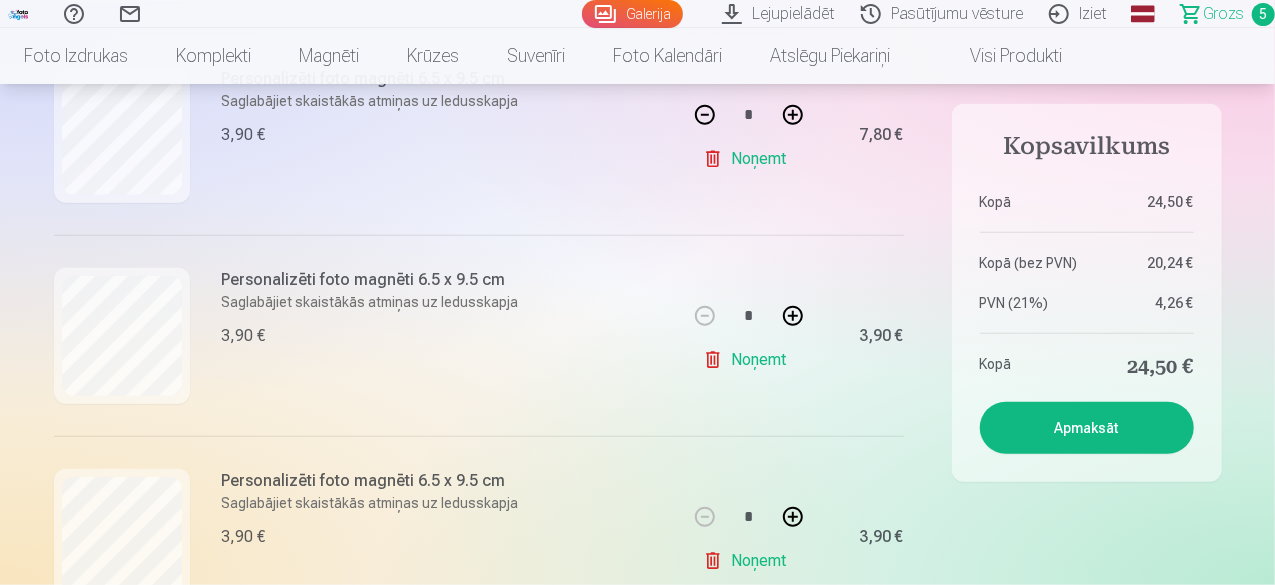 scroll, scrollTop: 841, scrollLeft: 0, axis: vertical 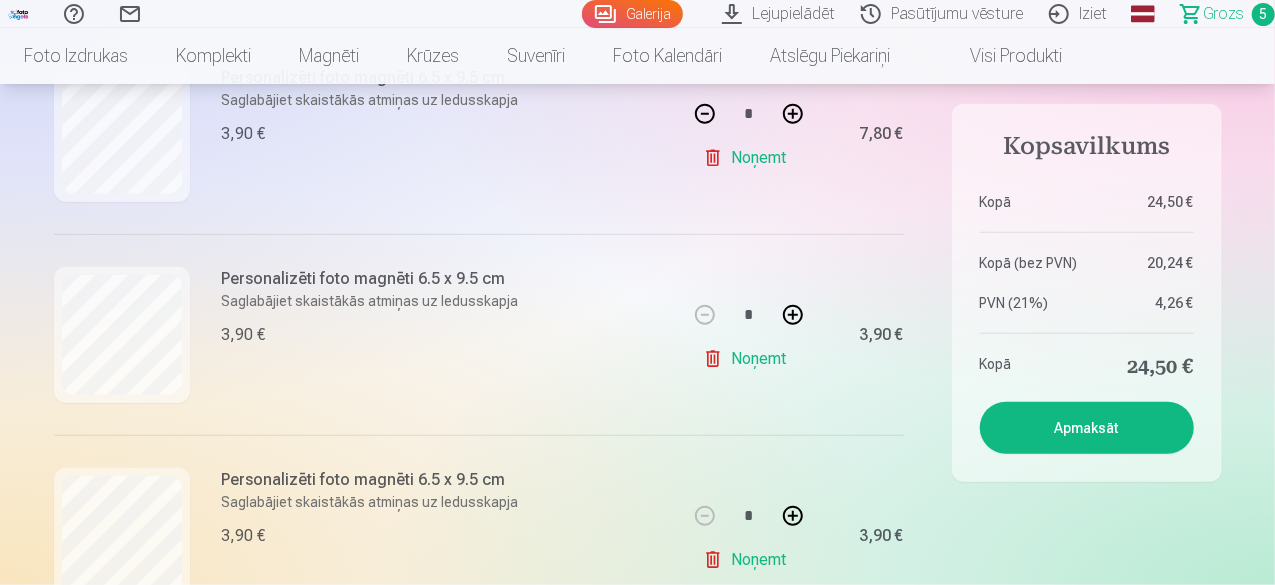 click at bounding box center [793, 315] 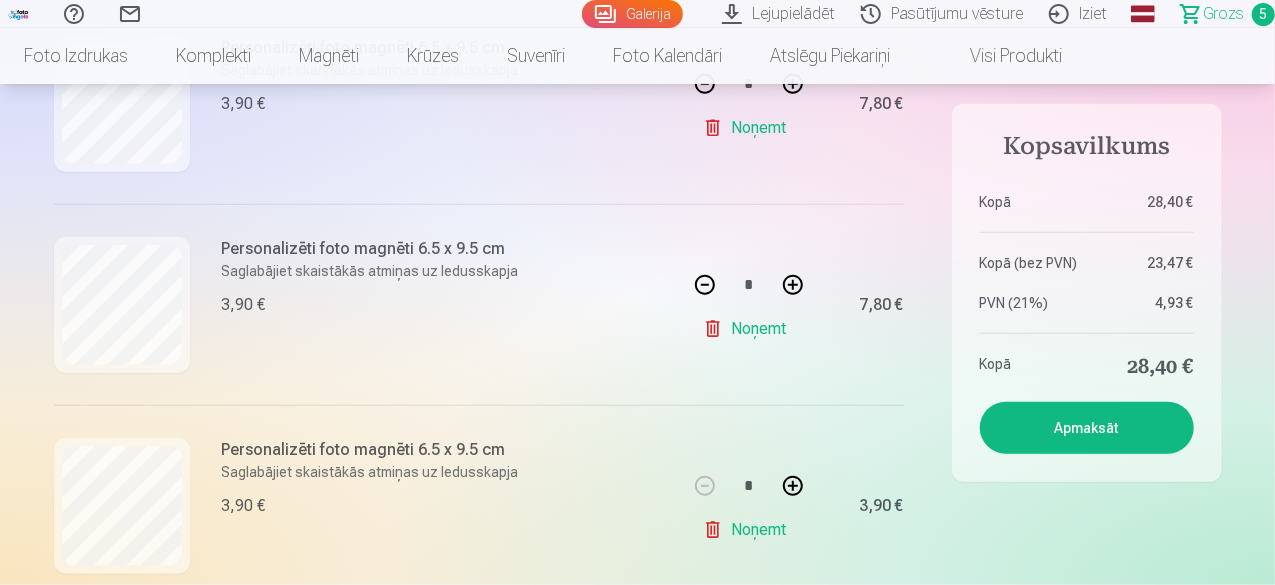 scroll, scrollTop: 897, scrollLeft: 0, axis: vertical 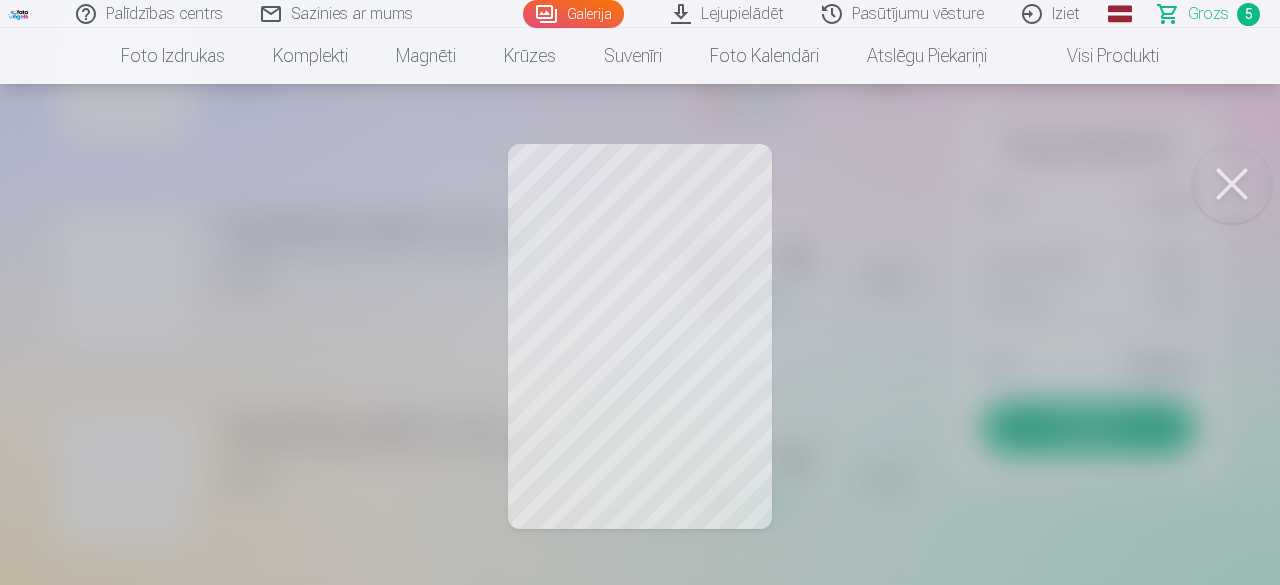 click at bounding box center (1232, 184) 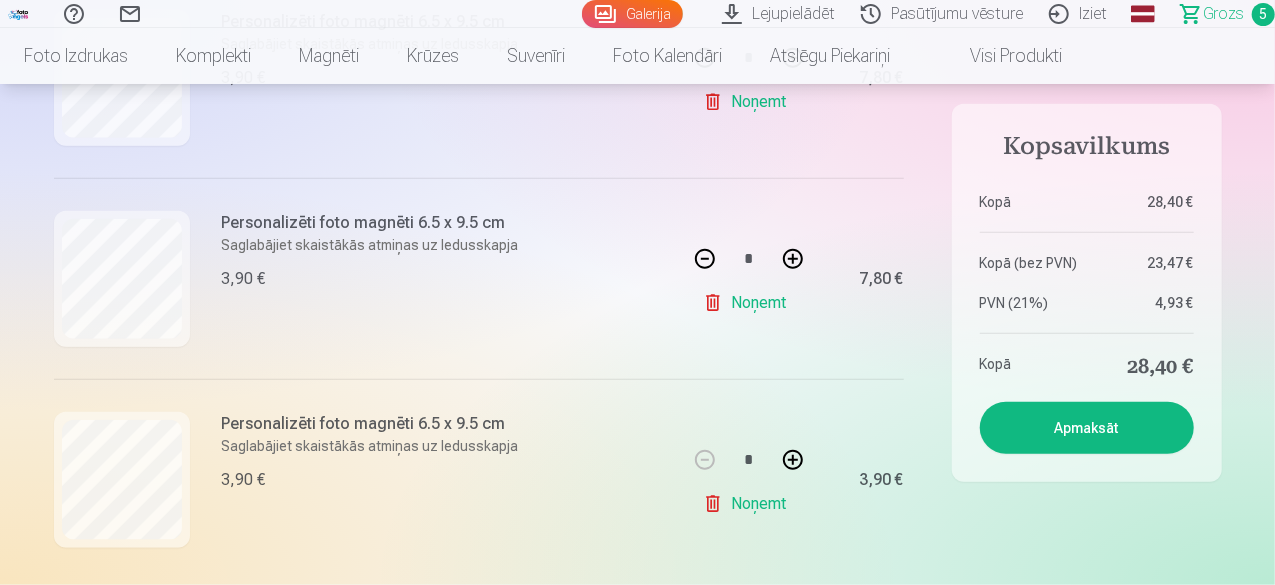 click on "Noņemt" at bounding box center [748, 504] 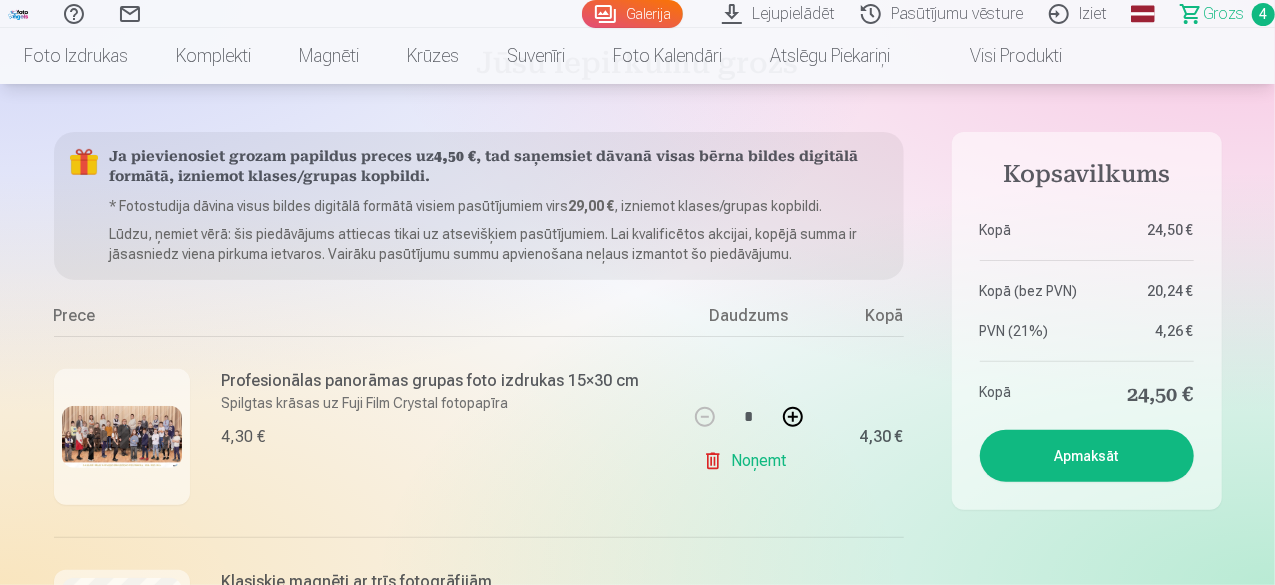 scroll, scrollTop: 135, scrollLeft: 0, axis: vertical 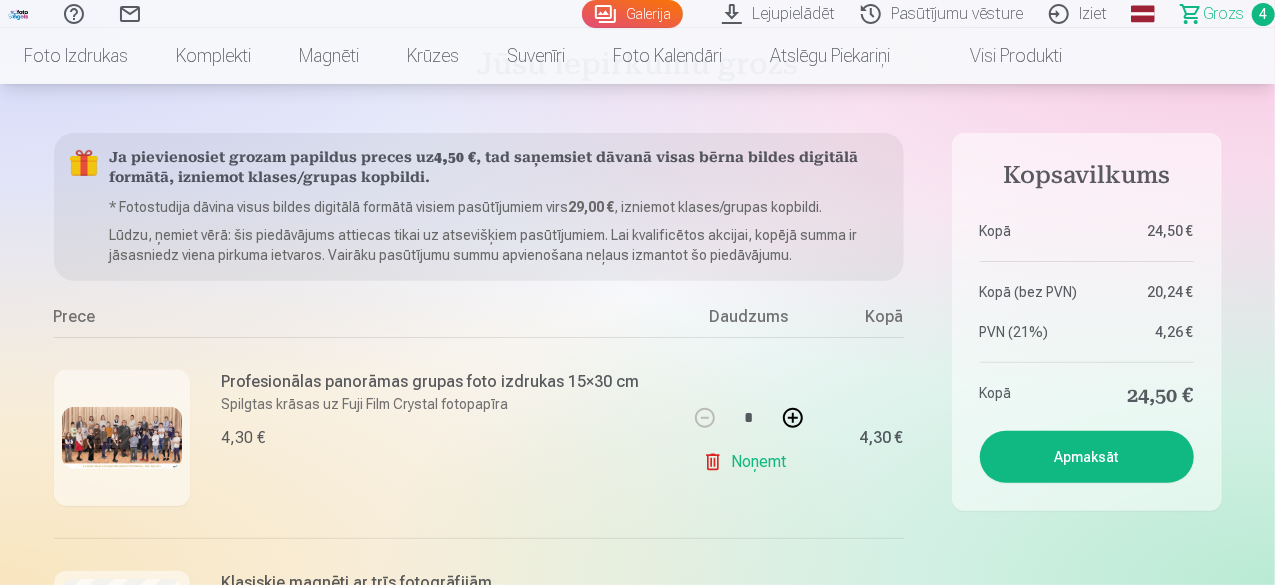 click on "Profesionālas panorāmas grupas foto izdrukas 15×30 cm" at bounding box center (431, 382) 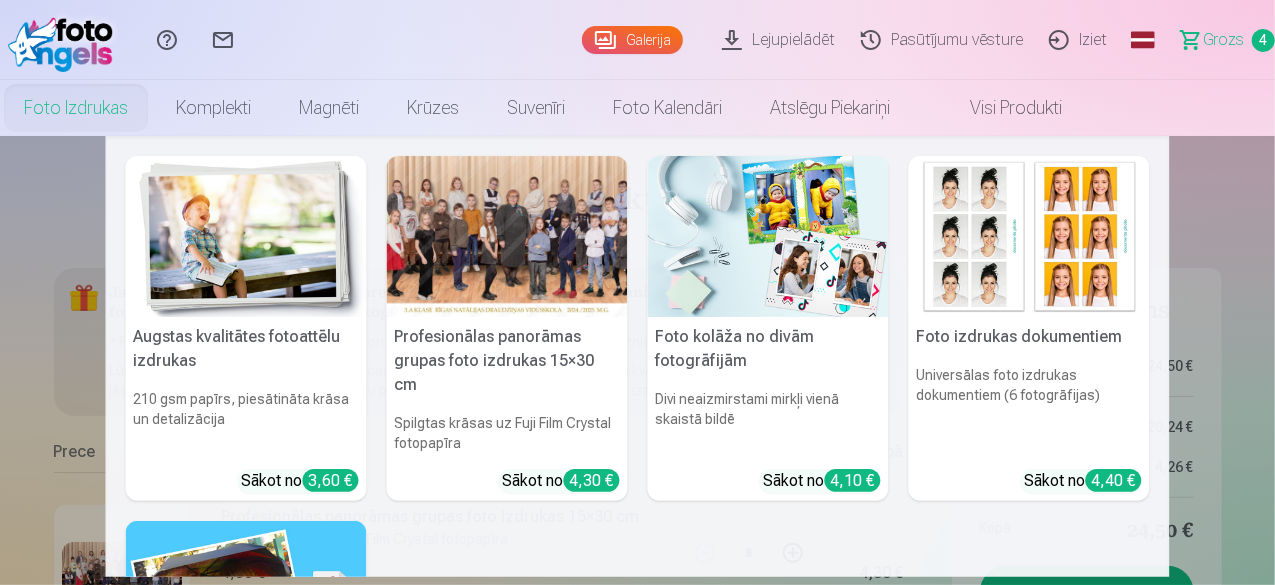 click at bounding box center [507, 236] 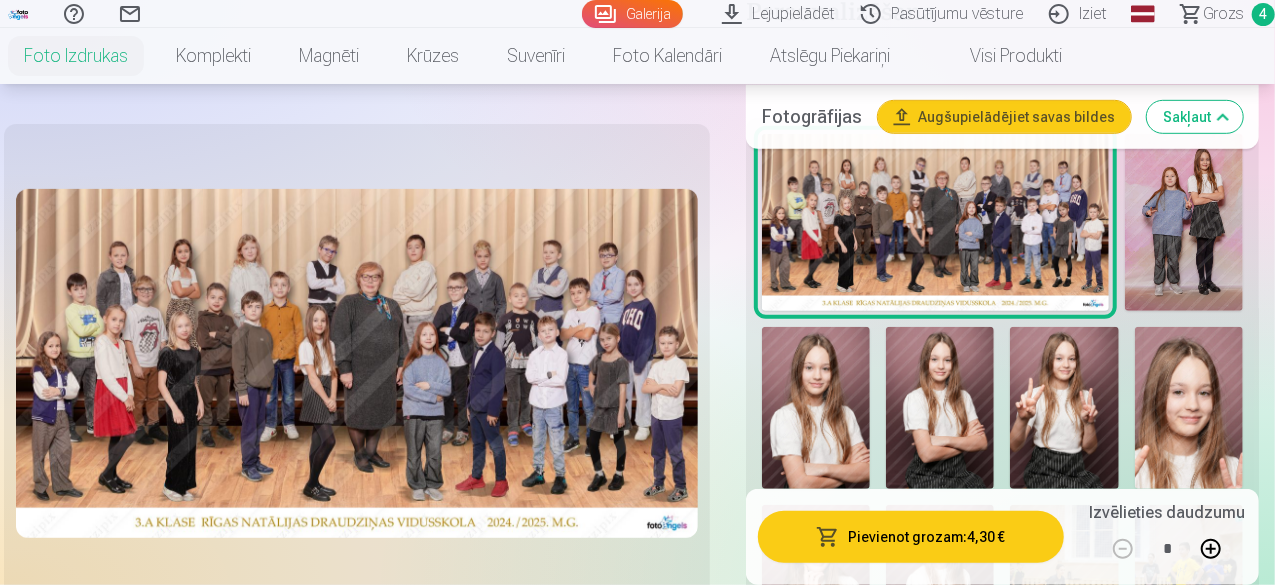 scroll, scrollTop: 541, scrollLeft: 0, axis: vertical 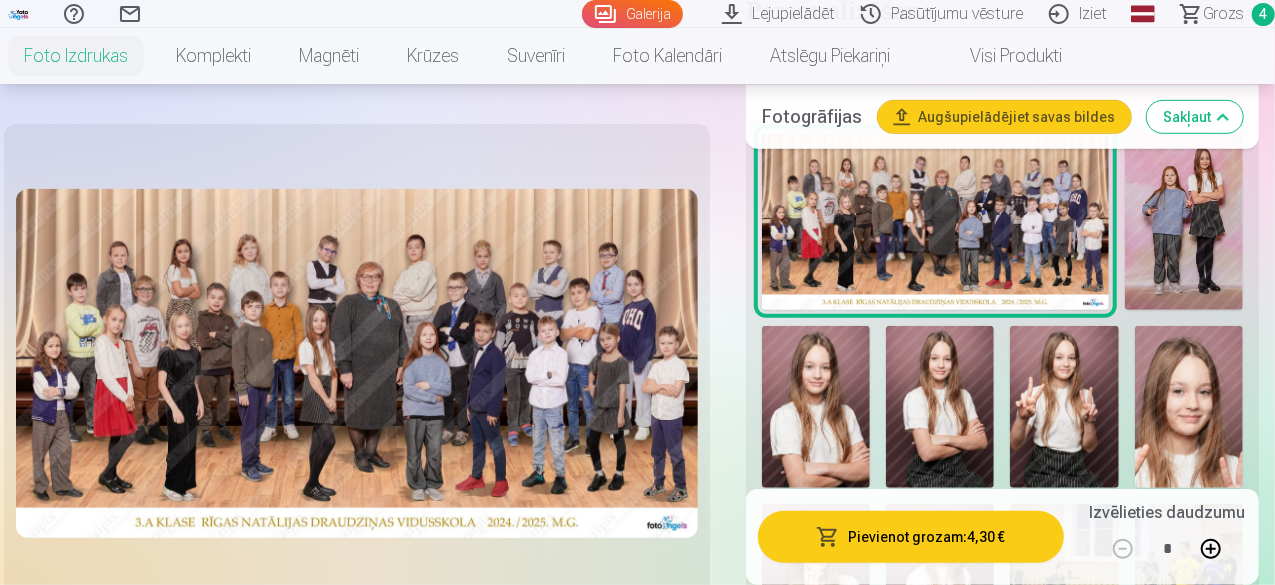 click at bounding box center (1189, 407) 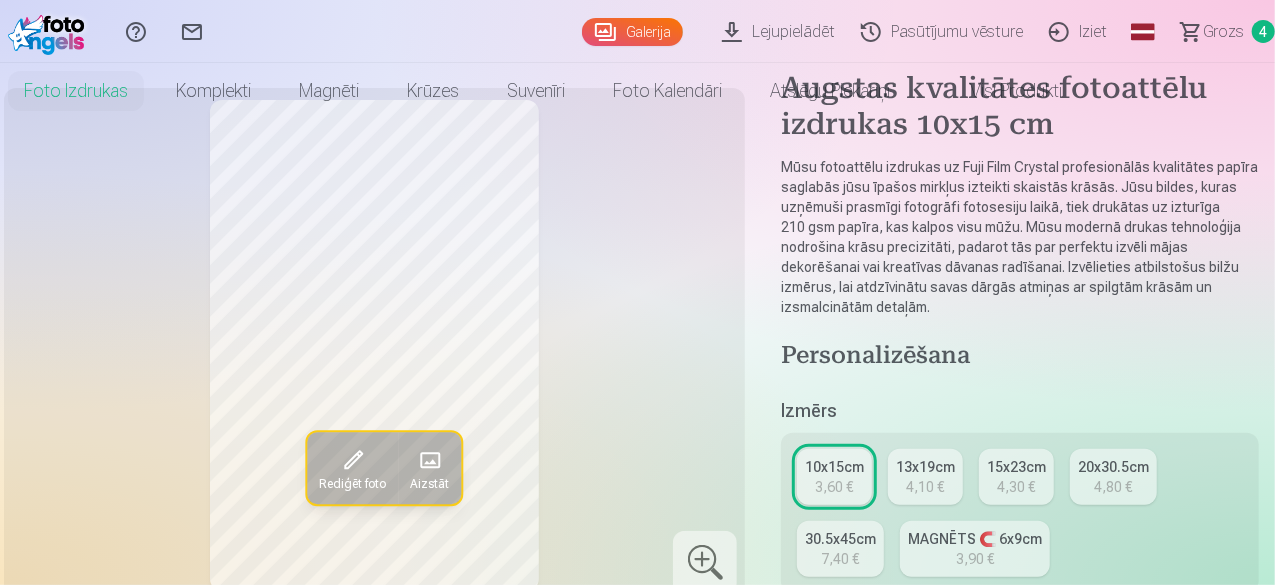 scroll, scrollTop: 0, scrollLeft: 0, axis: both 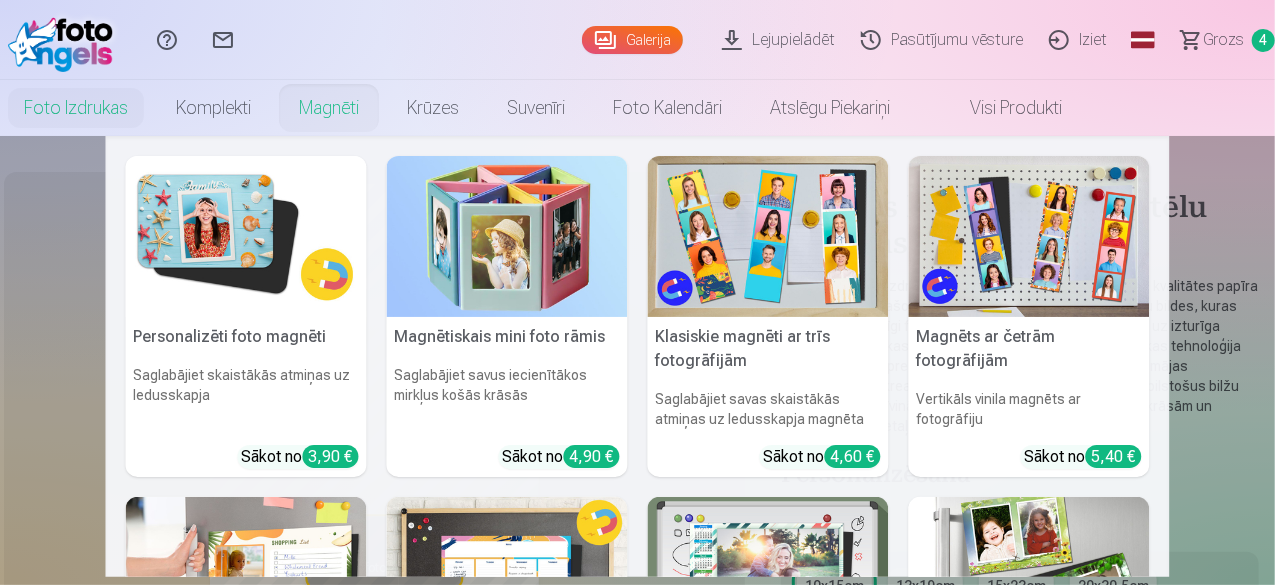 click at bounding box center (246, 236) 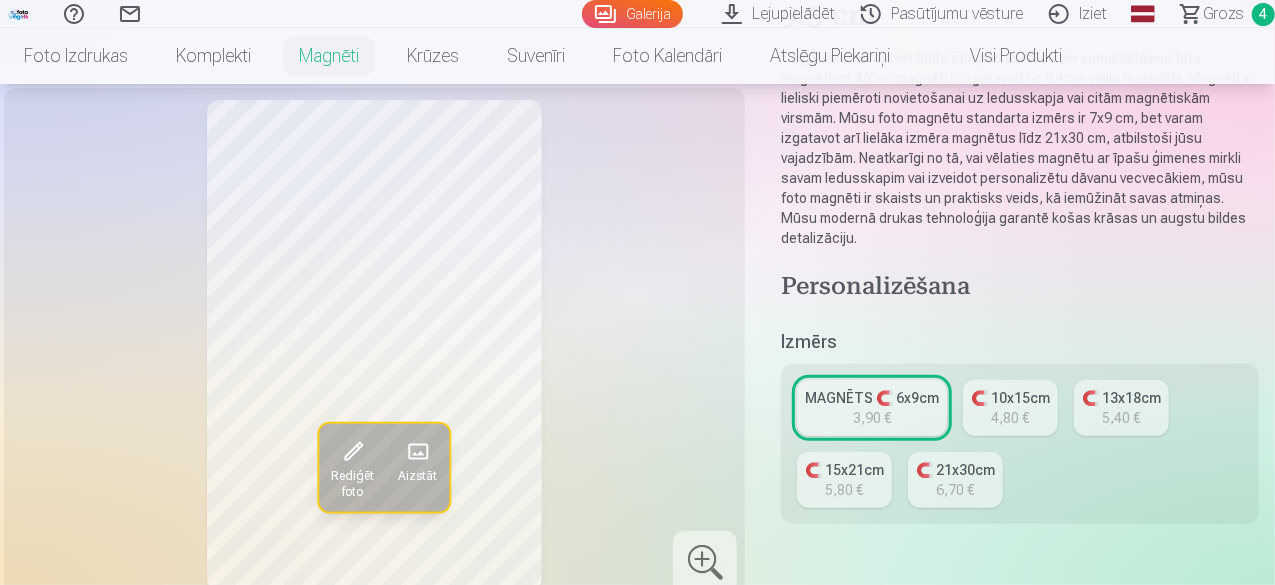 scroll, scrollTop: 229, scrollLeft: 0, axis: vertical 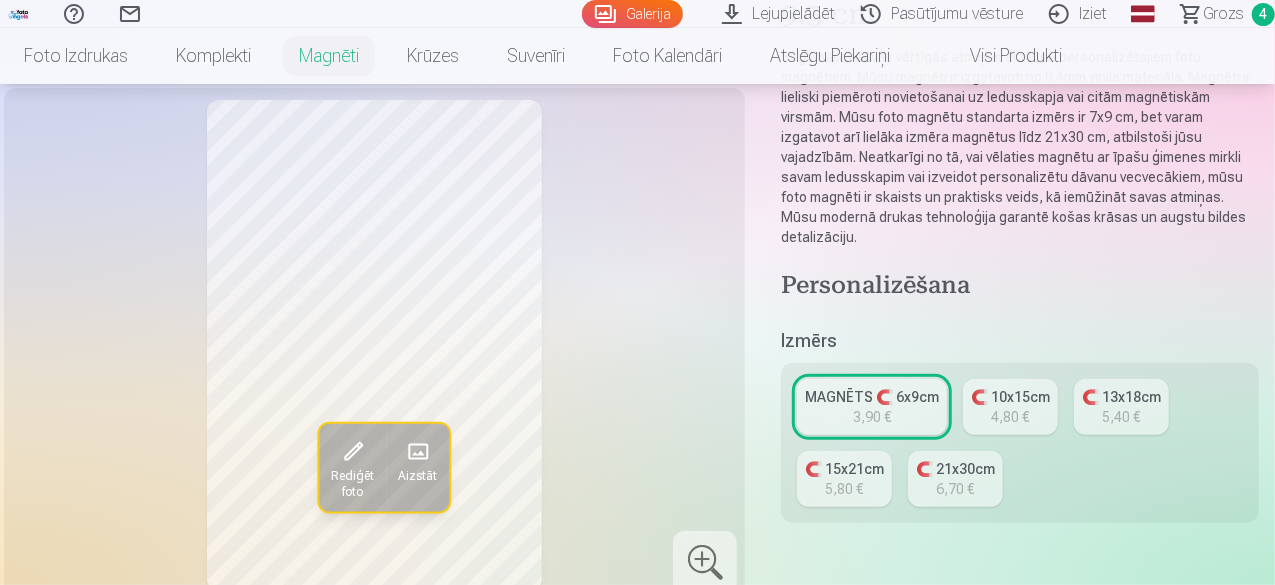click on "4,80 €" at bounding box center [1011, 417] 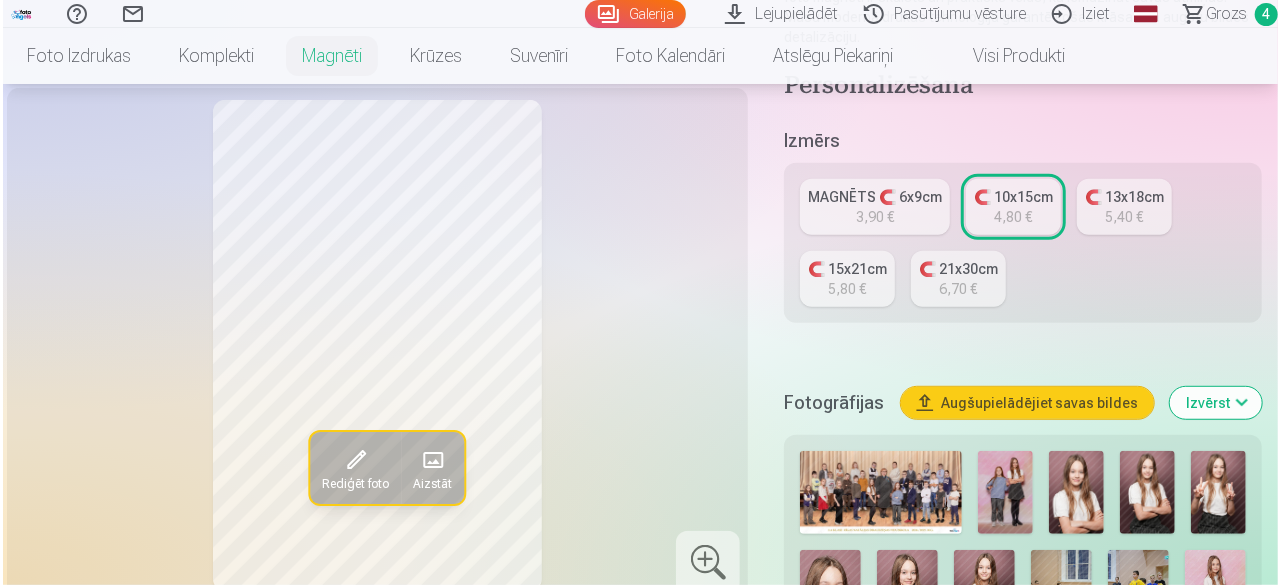 scroll, scrollTop: 470, scrollLeft: 0, axis: vertical 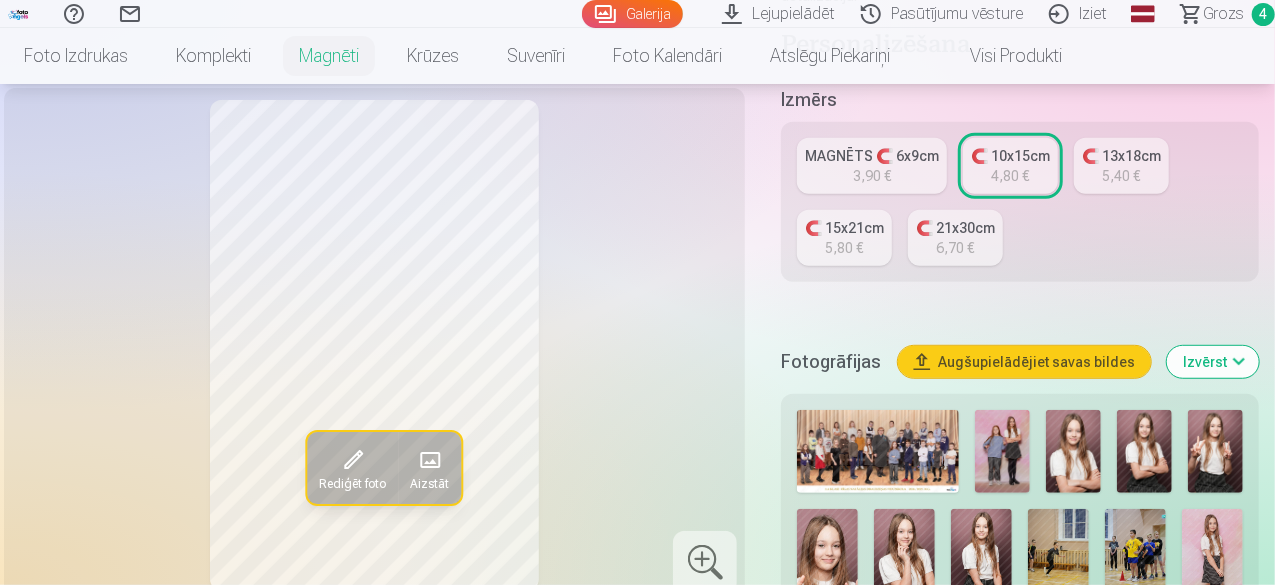 click at bounding box center (430, 460) 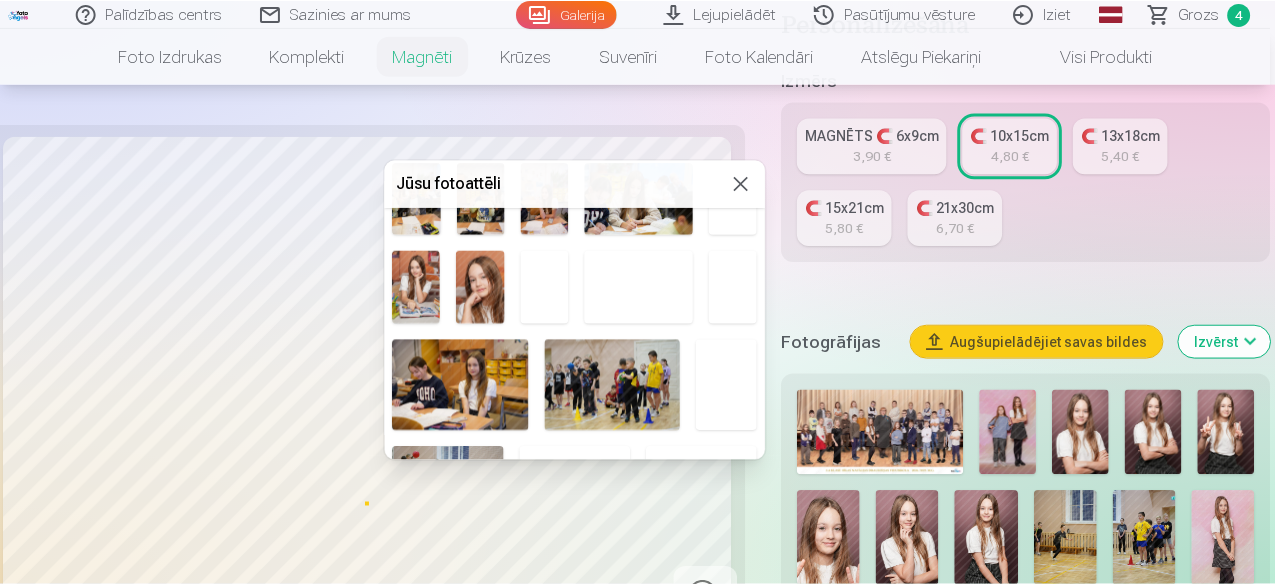 scroll, scrollTop: 237, scrollLeft: 0, axis: vertical 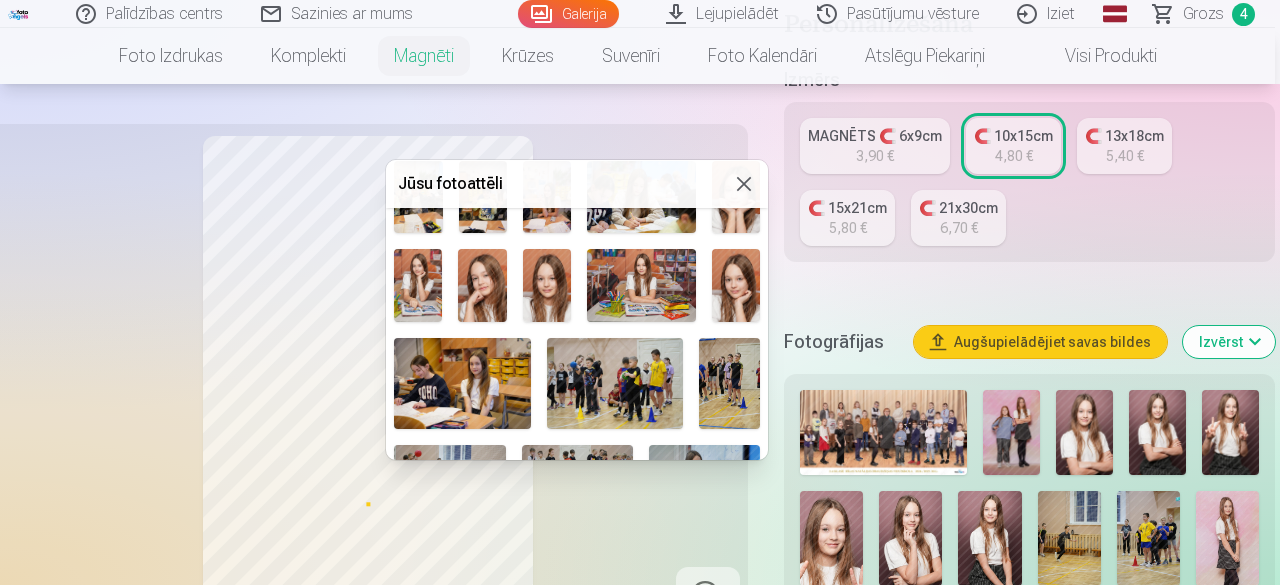 click at bounding box center (547, 285) 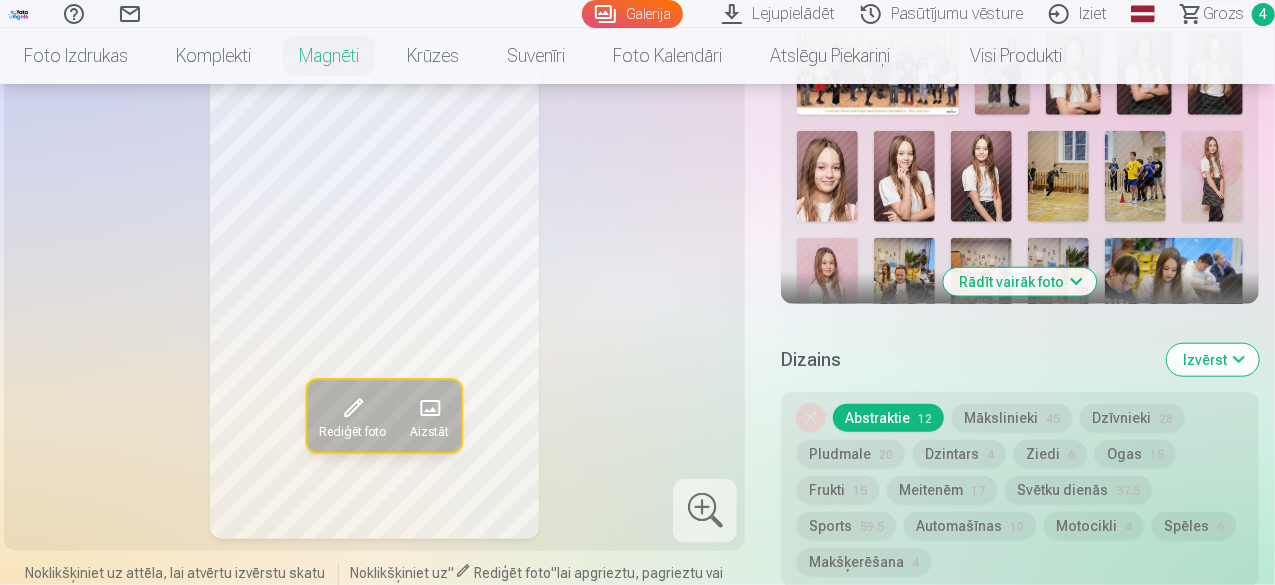 scroll, scrollTop: 885, scrollLeft: 0, axis: vertical 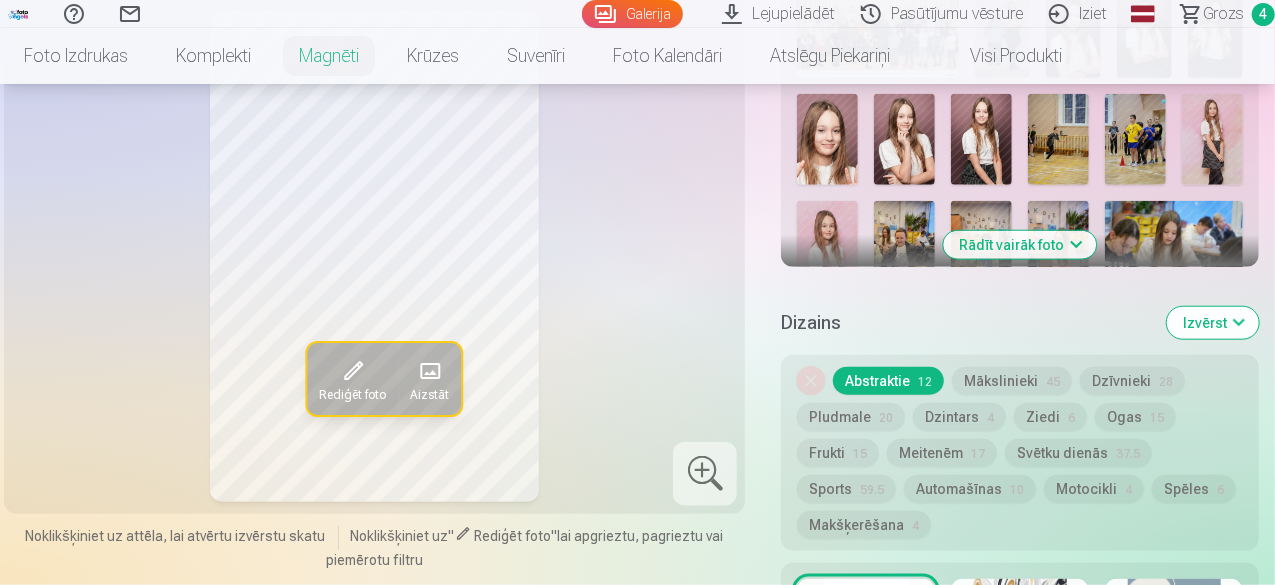 click on "Mākslinieki 45" at bounding box center (1012, 381) 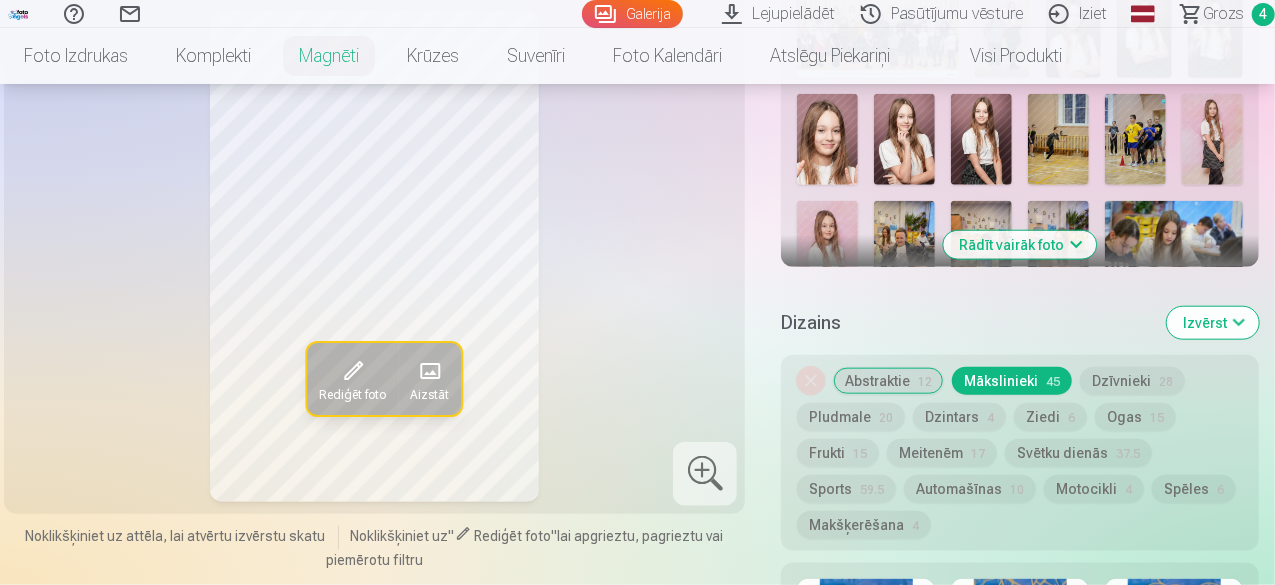 click on "Abstraktie 12" at bounding box center (888, 381) 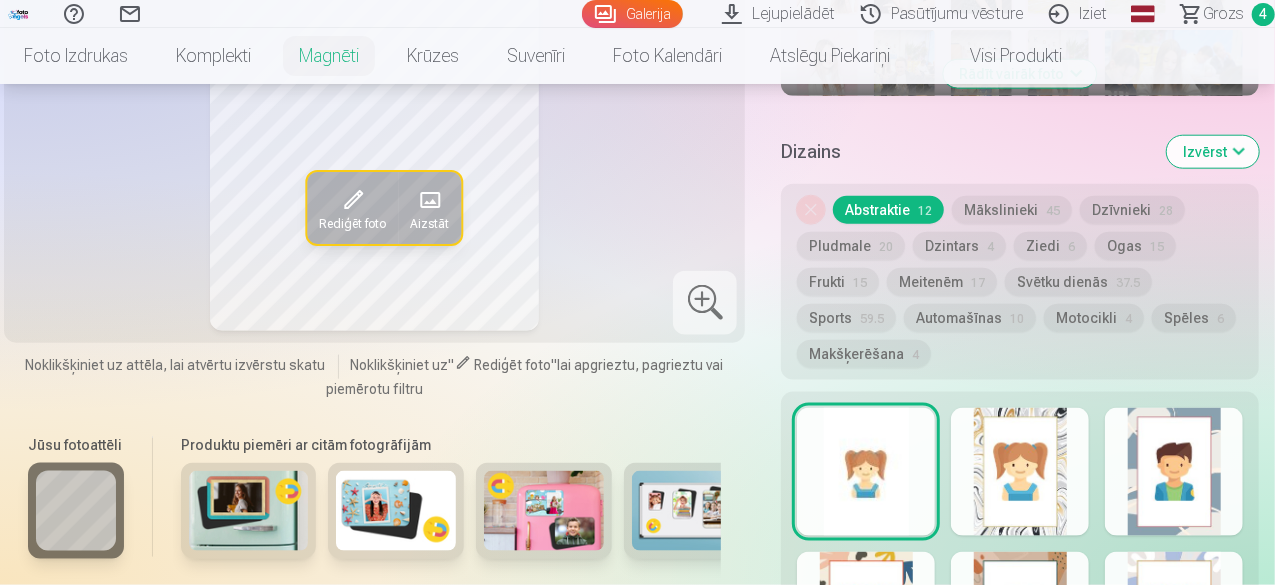 scroll, scrollTop: 1057, scrollLeft: 0, axis: vertical 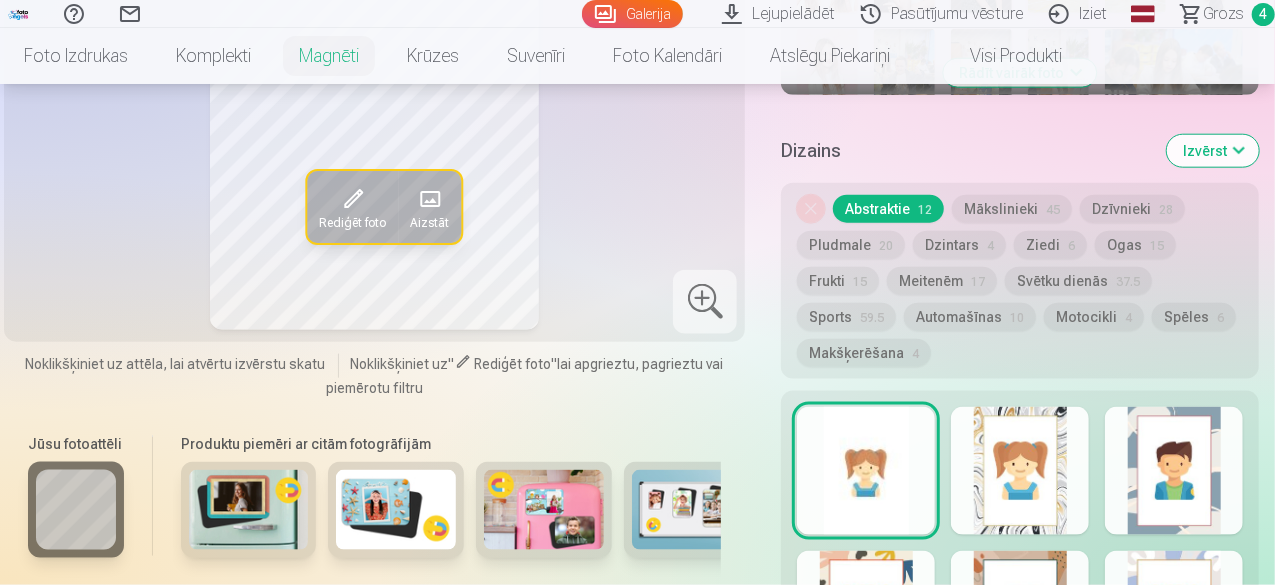 click at bounding box center (1020, 471) 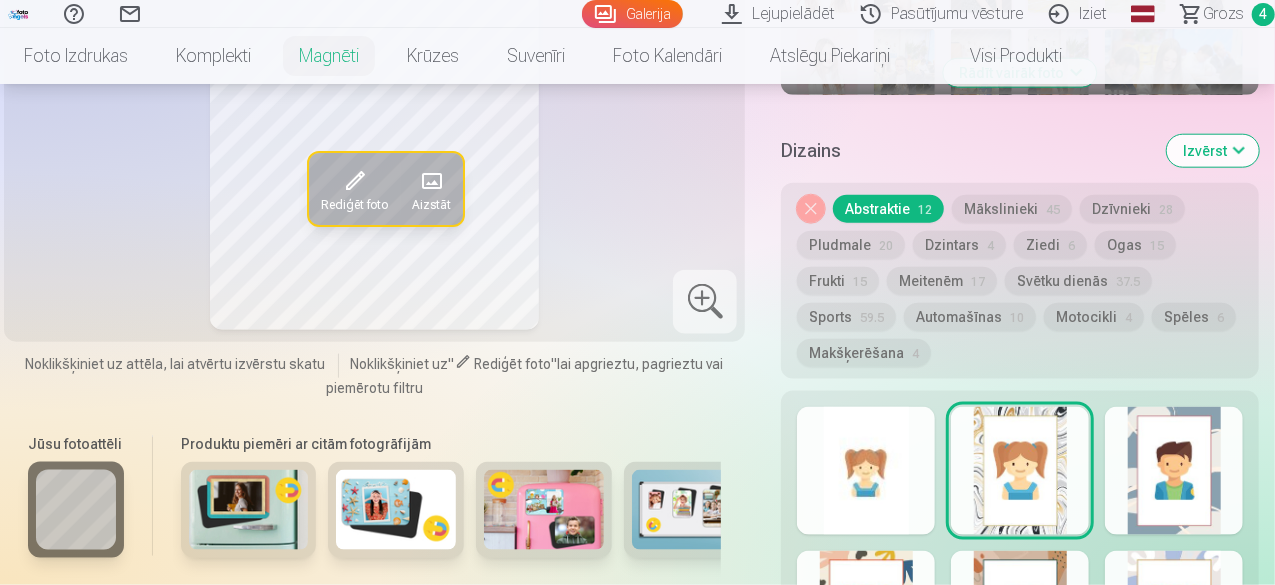 scroll, scrollTop: 1203, scrollLeft: 0, axis: vertical 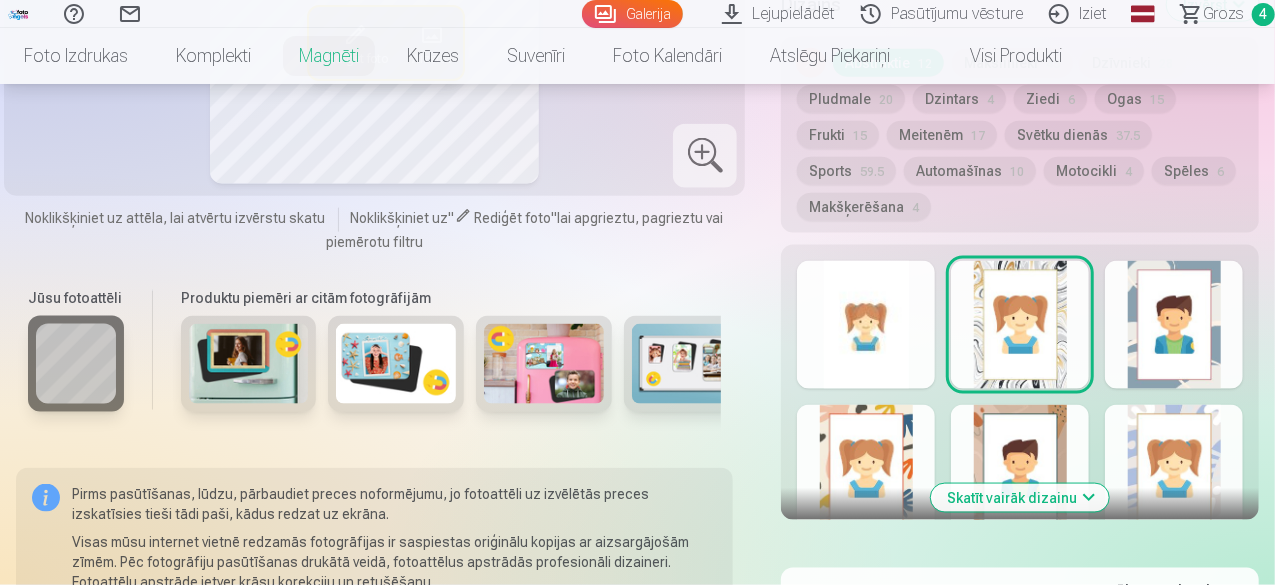 click at bounding box center (1174, 469) 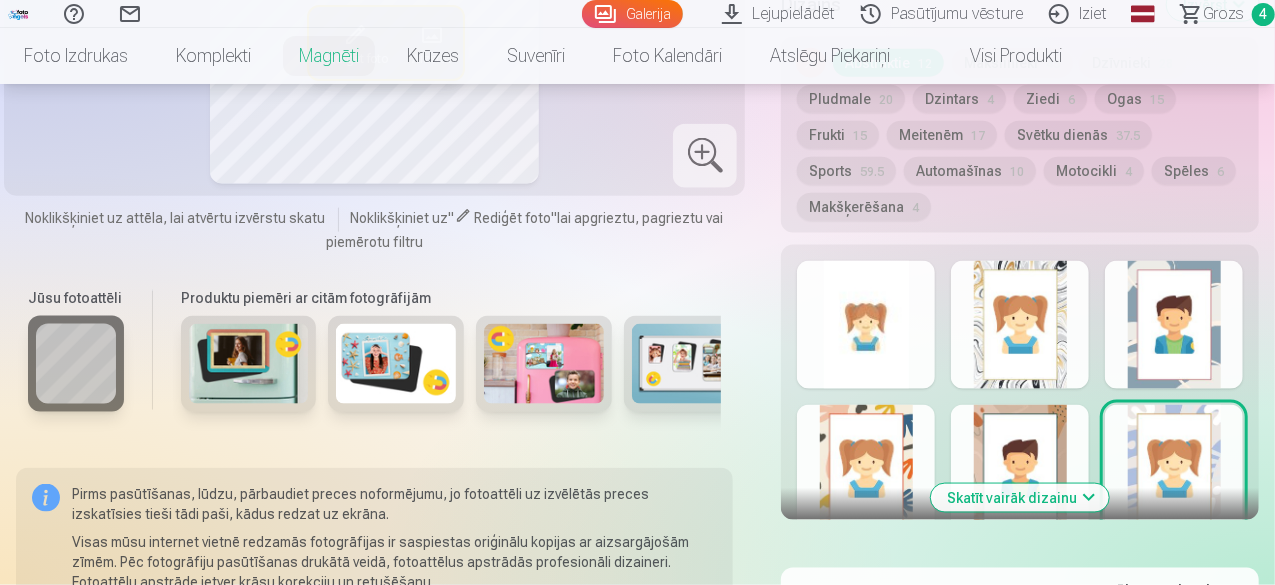 click at bounding box center [1020, 469] 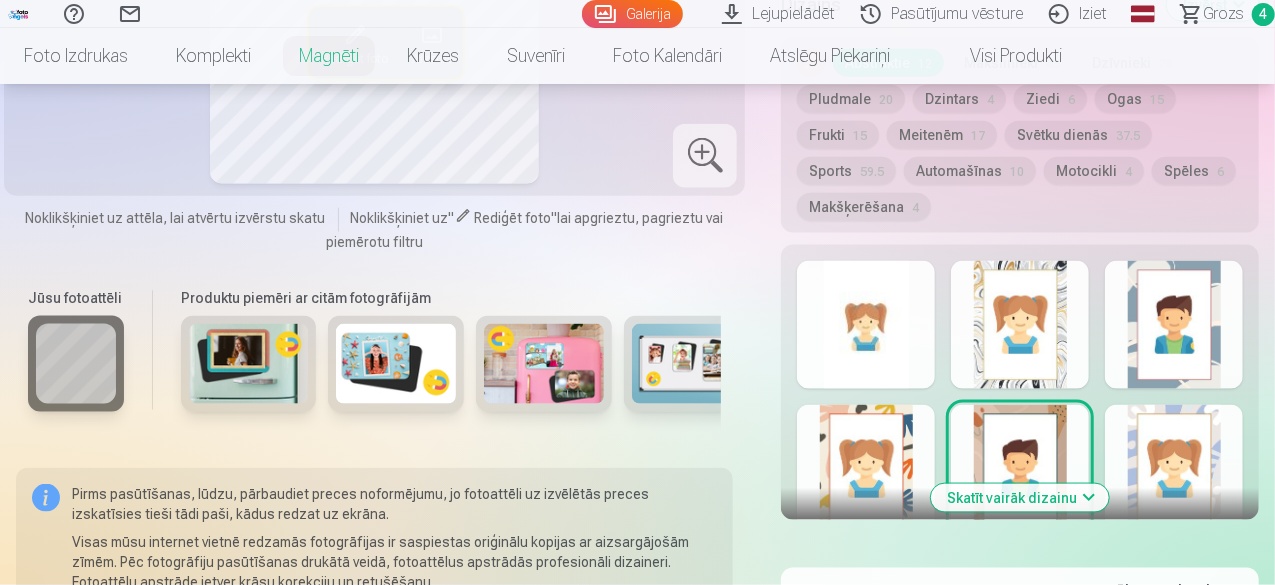 click on "Skatīt vairāk dizainu" at bounding box center (1020, 498) 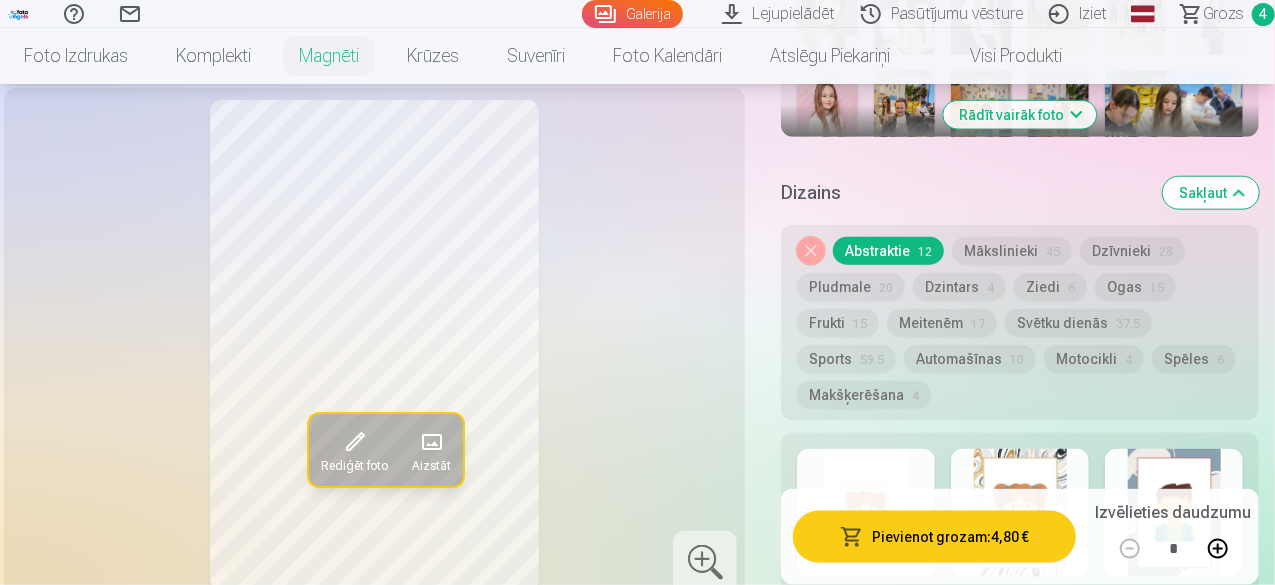 scroll, scrollTop: 1014, scrollLeft: 0, axis: vertical 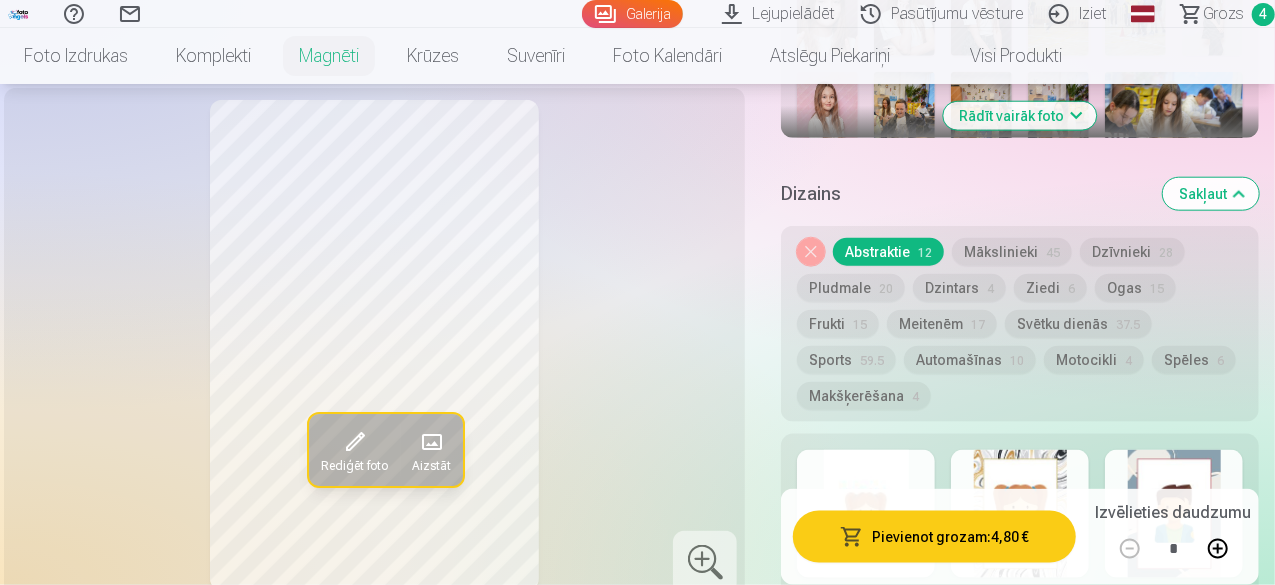 click on "Noņemiet dizainu" at bounding box center (811, 252) 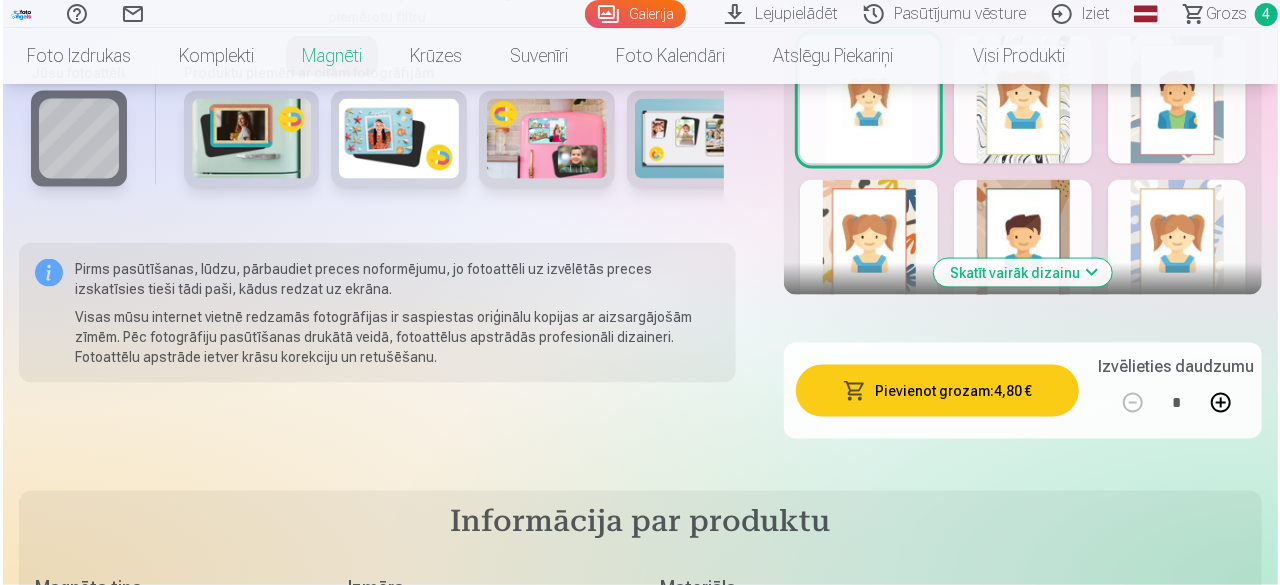 scroll, scrollTop: 1456, scrollLeft: 0, axis: vertical 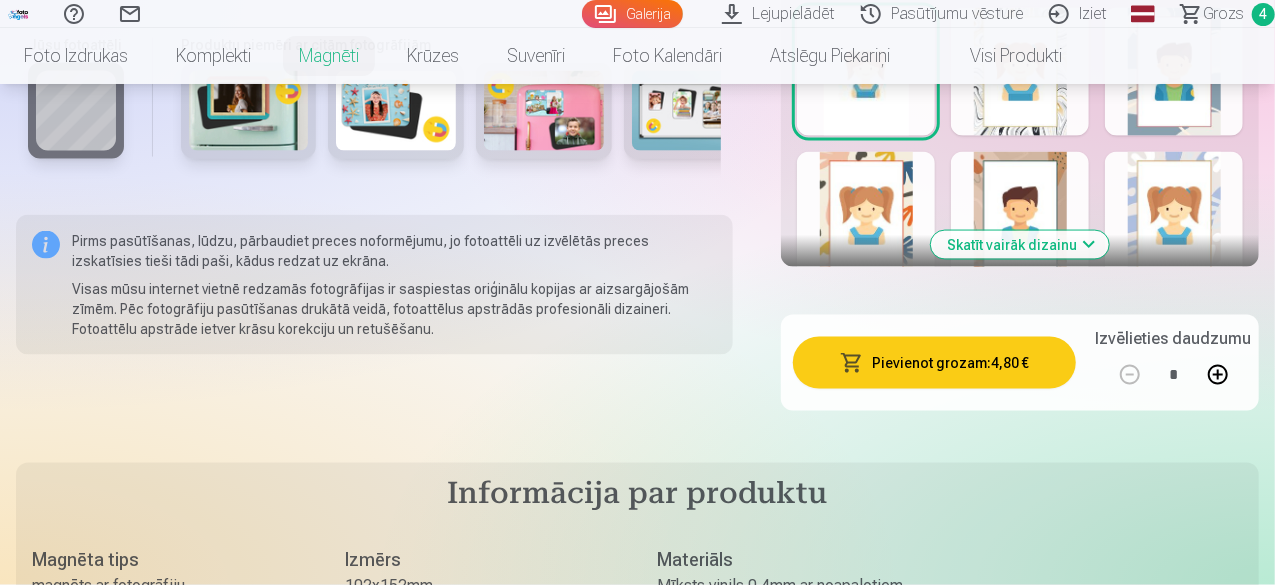 click on "Pievienot grozam :  4,80 €" at bounding box center [934, 363] 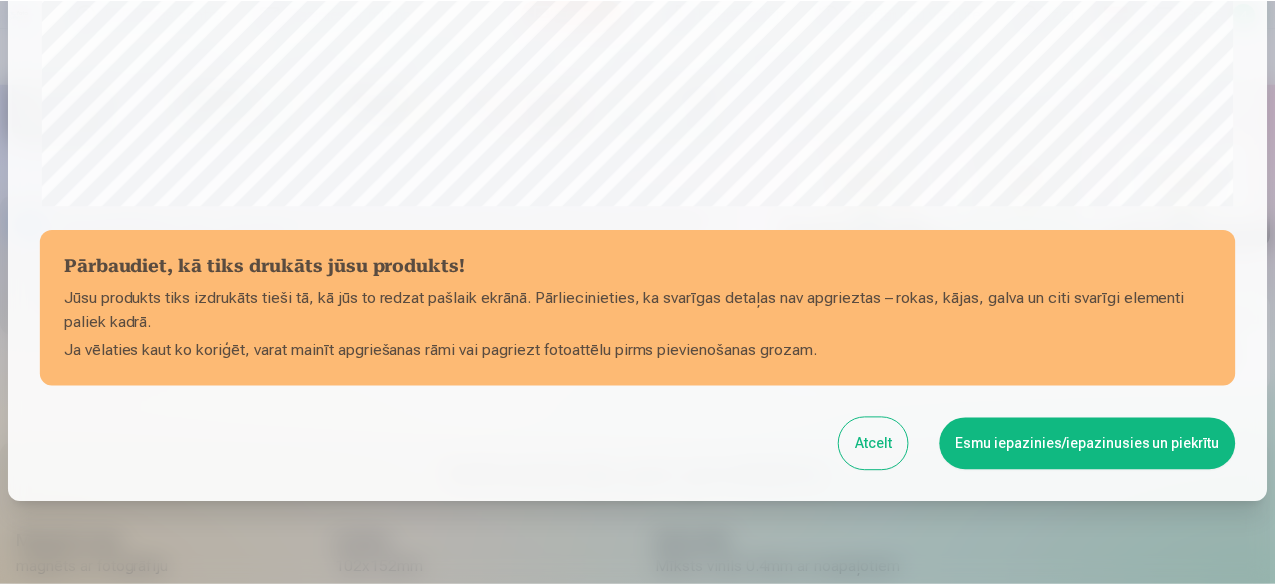 scroll, scrollTop: 839, scrollLeft: 0, axis: vertical 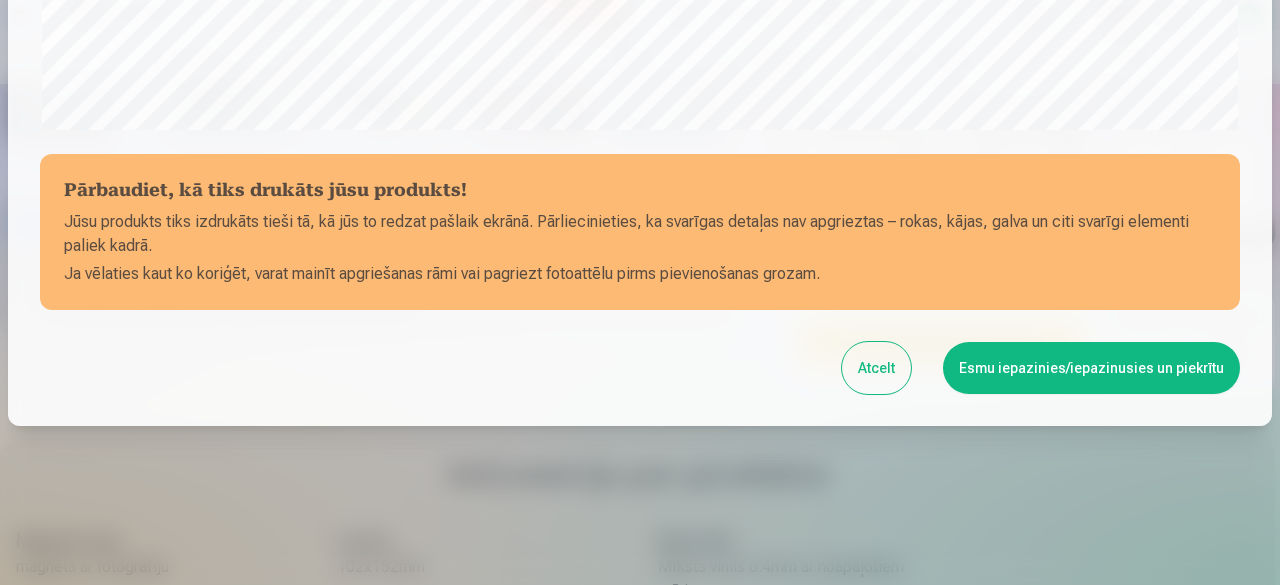 click on "Esmu iepazinies/iepazinusies un piekrītu" at bounding box center [1091, 368] 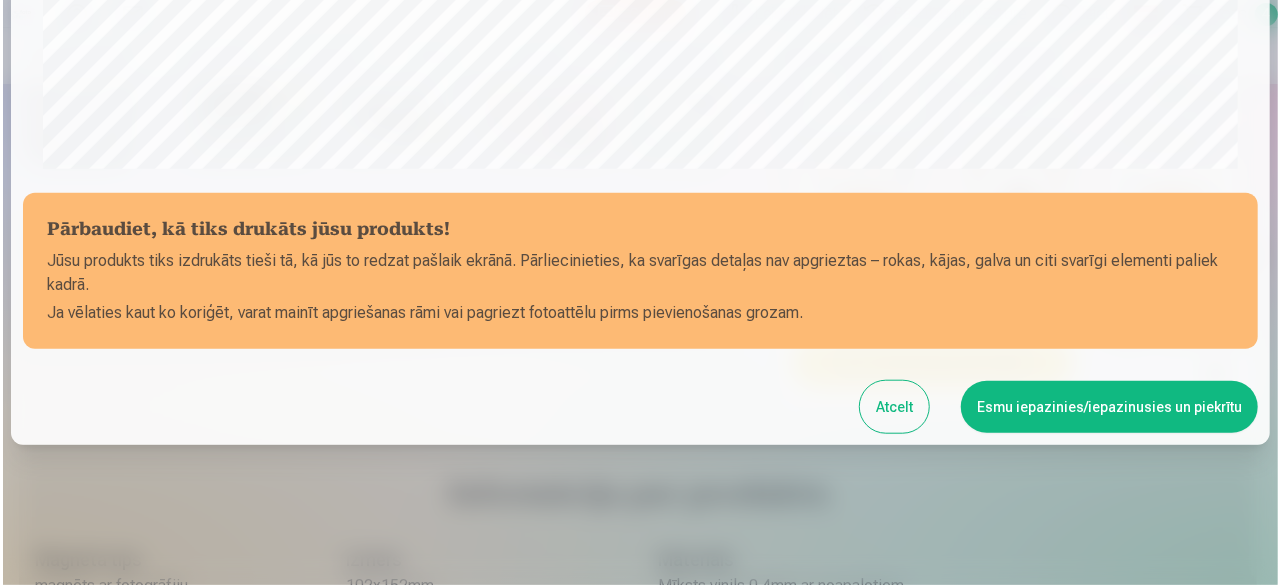 scroll, scrollTop: 836, scrollLeft: 0, axis: vertical 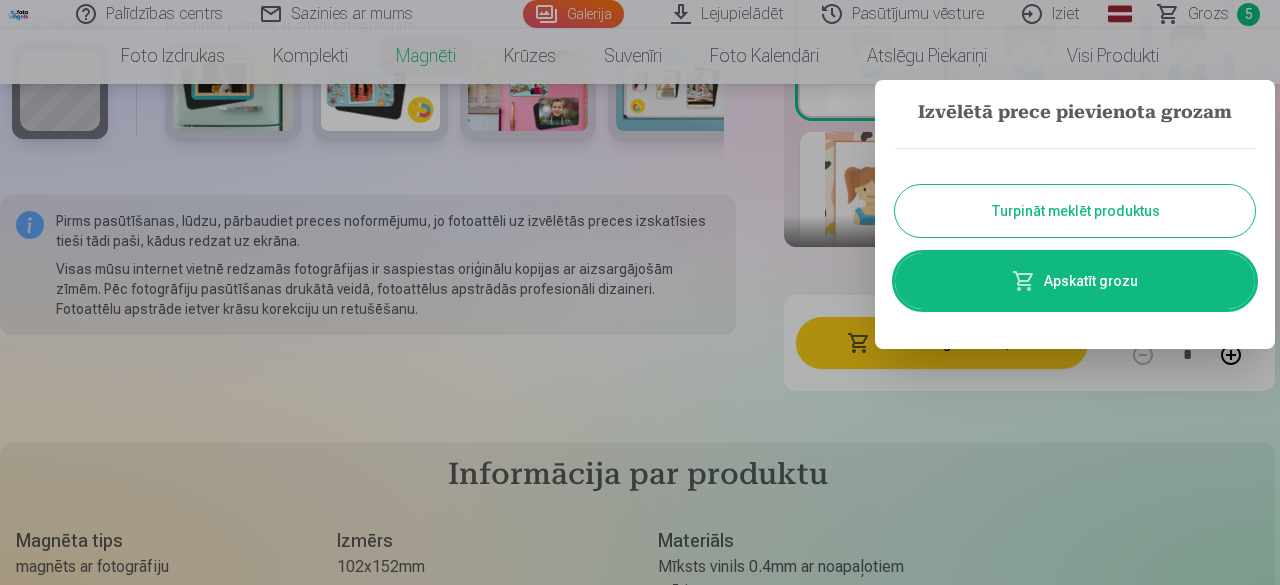 click on "Apskatīt grozu" at bounding box center (1075, 281) 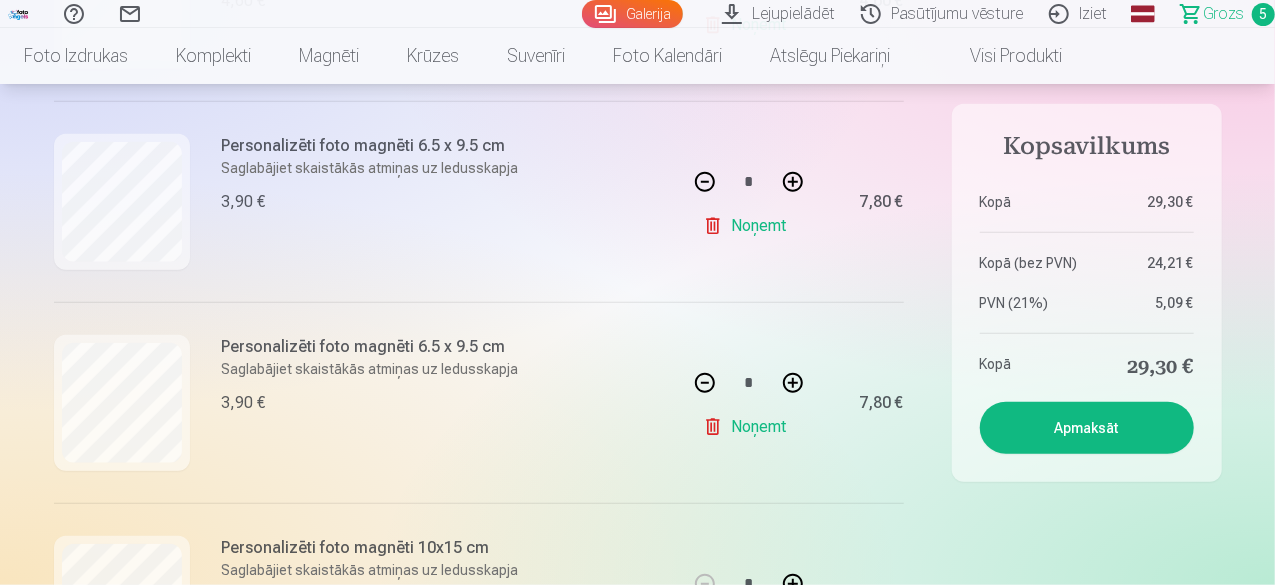 scroll, scrollTop: 719, scrollLeft: 0, axis: vertical 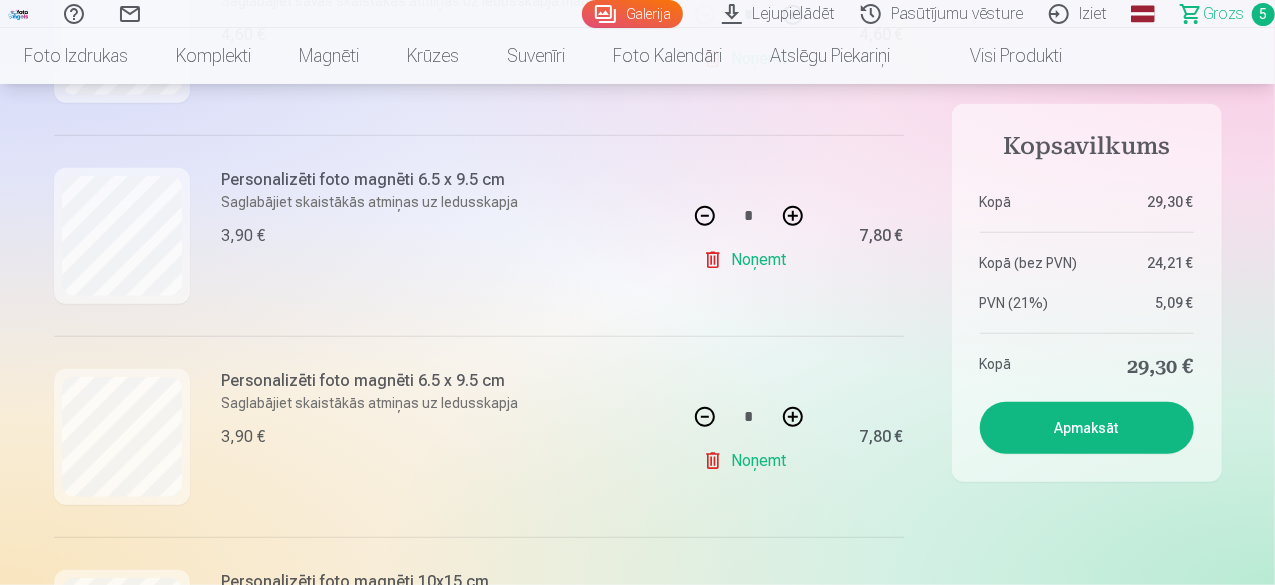 click at bounding box center [705, 216] 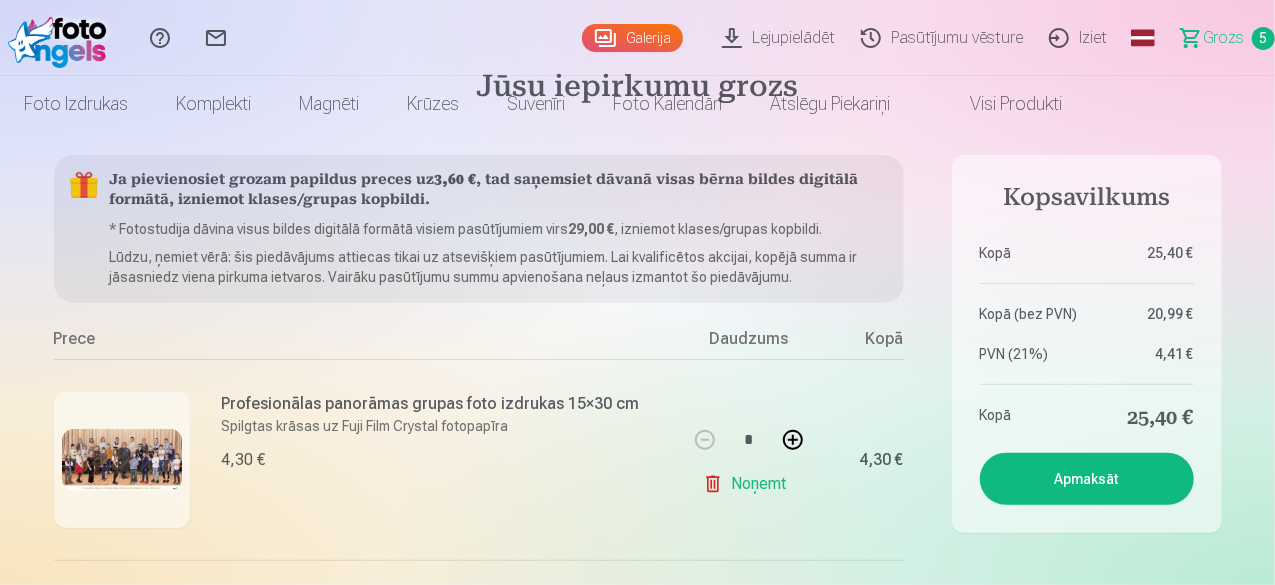 scroll, scrollTop: 0, scrollLeft: 0, axis: both 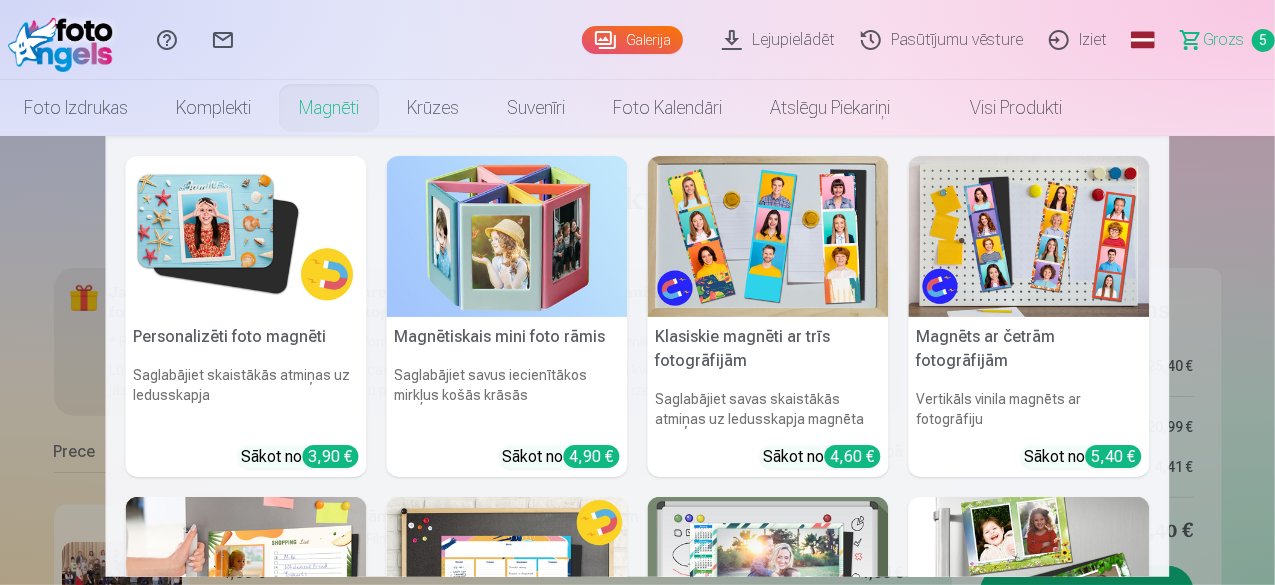 click at bounding box center [246, 236] 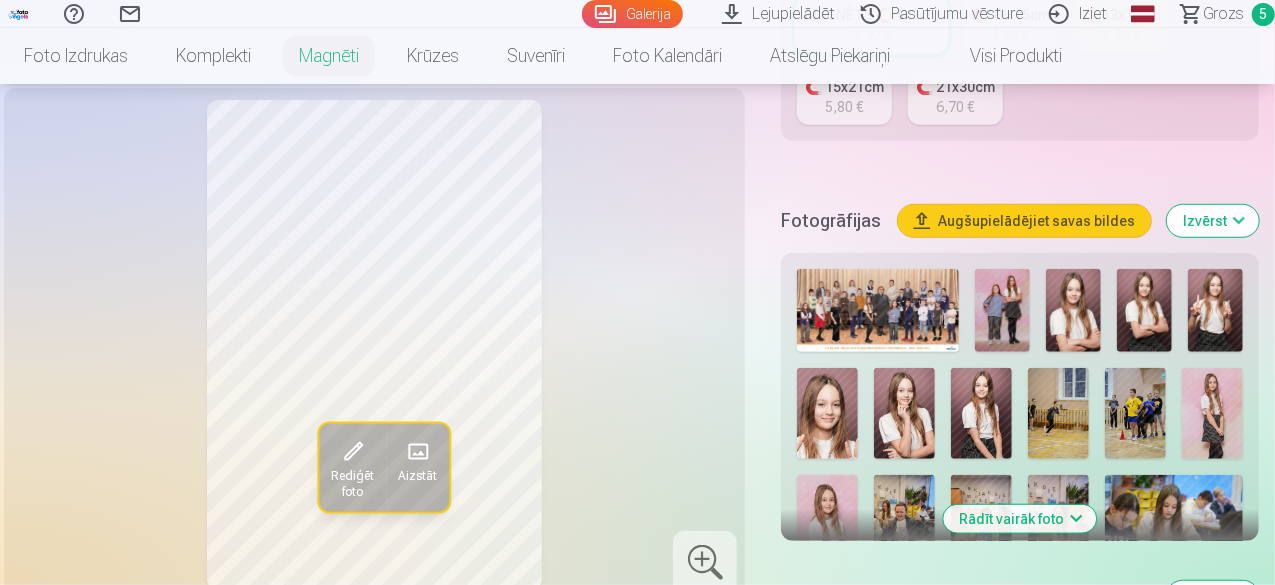 scroll, scrollTop: 612, scrollLeft: 0, axis: vertical 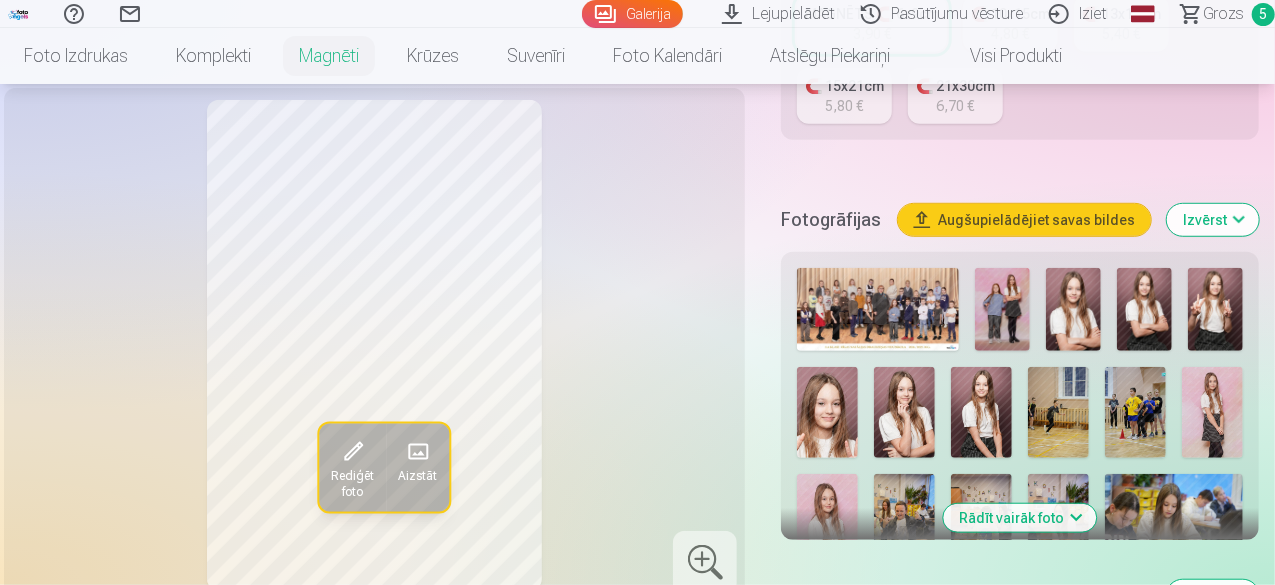 click on "Rādīt vairāk foto" at bounding box center (1020, 518) 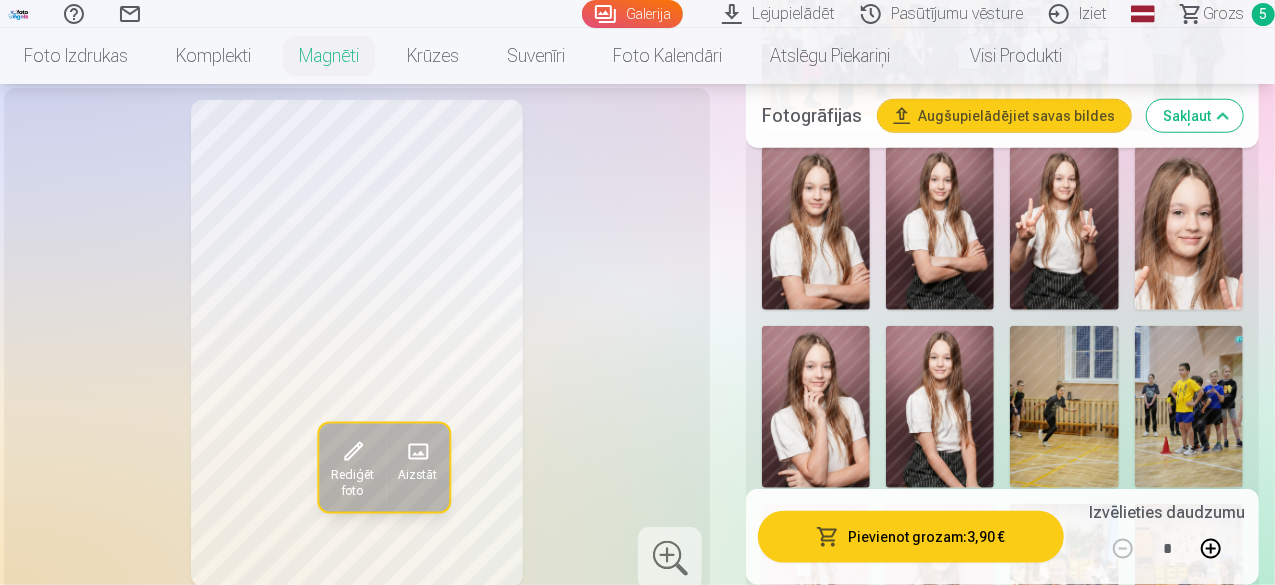 scroll, scrollTop: 916, scrollLeft: 0, axis: vertical 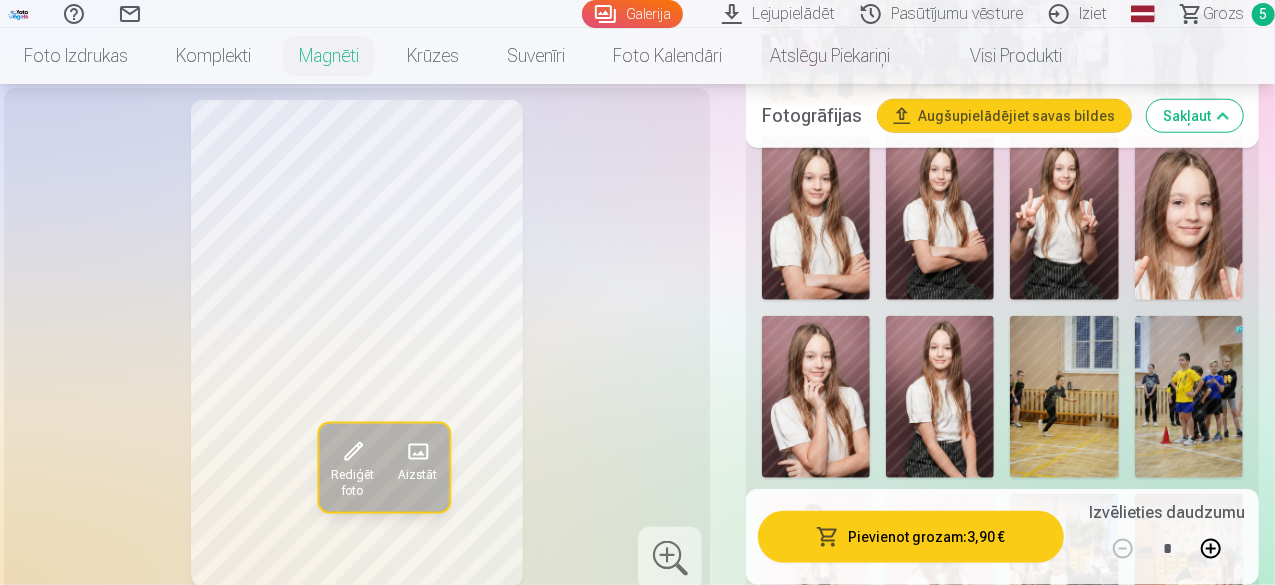 click at bounding box center [940, 397] 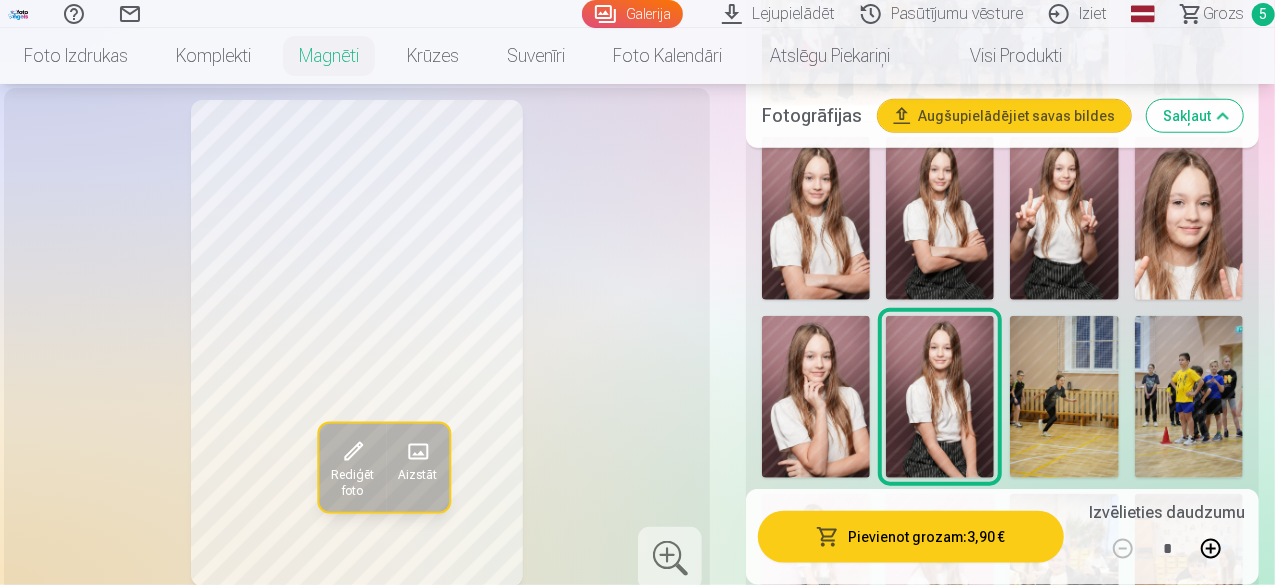 click at bounding box center [816, 397] 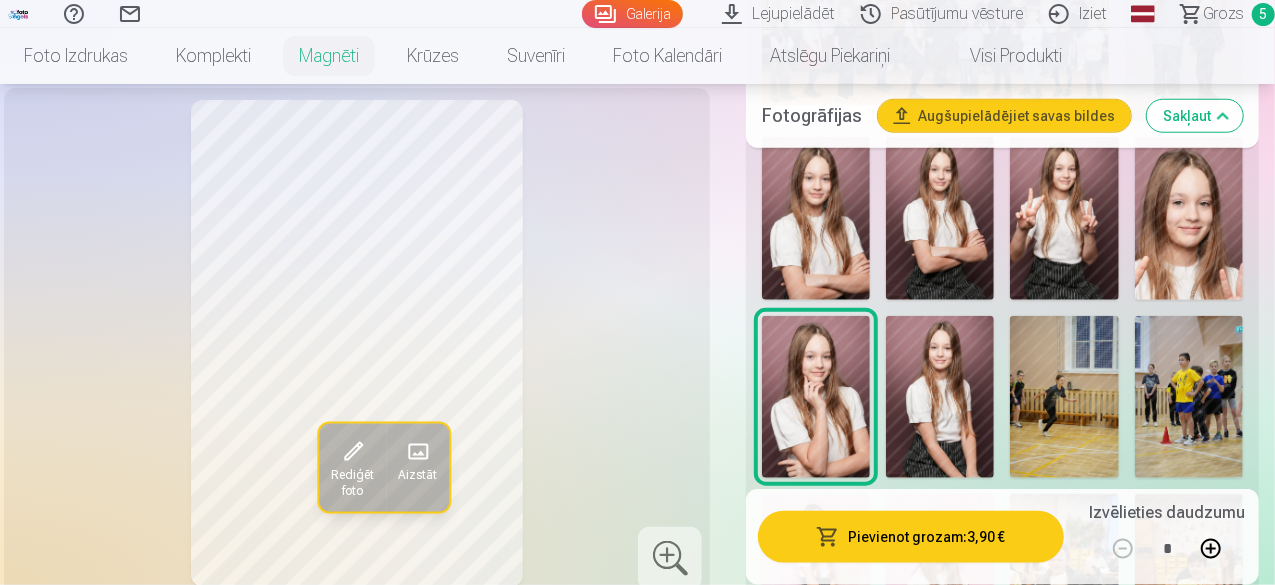 click at bounding box center (816, 218) 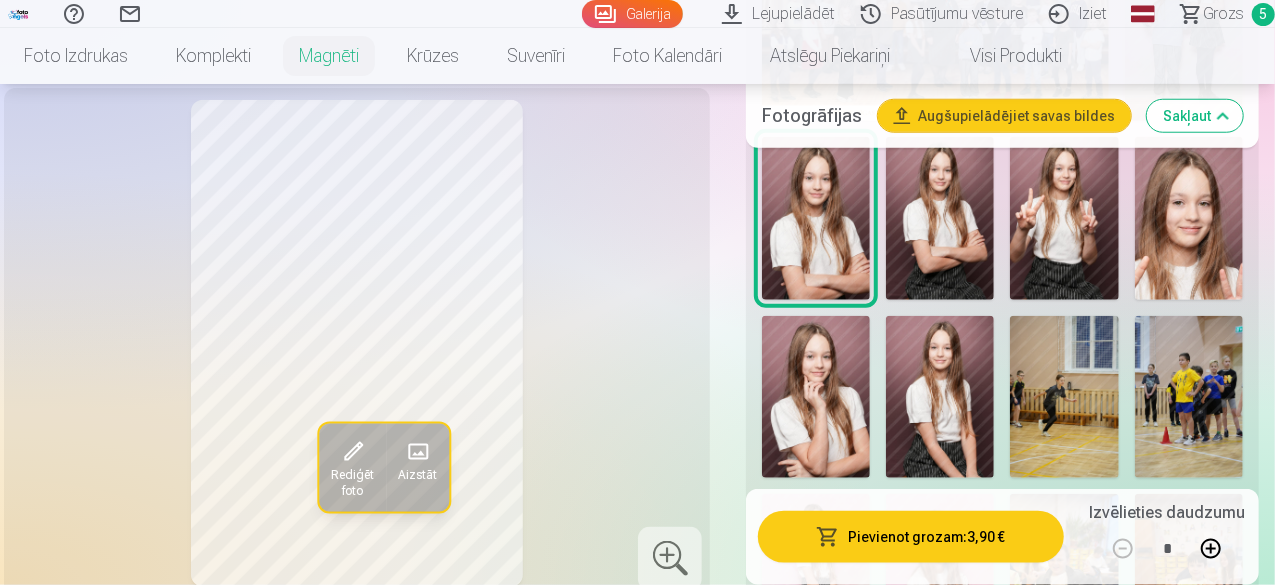 click at bounding box center [940, 218] 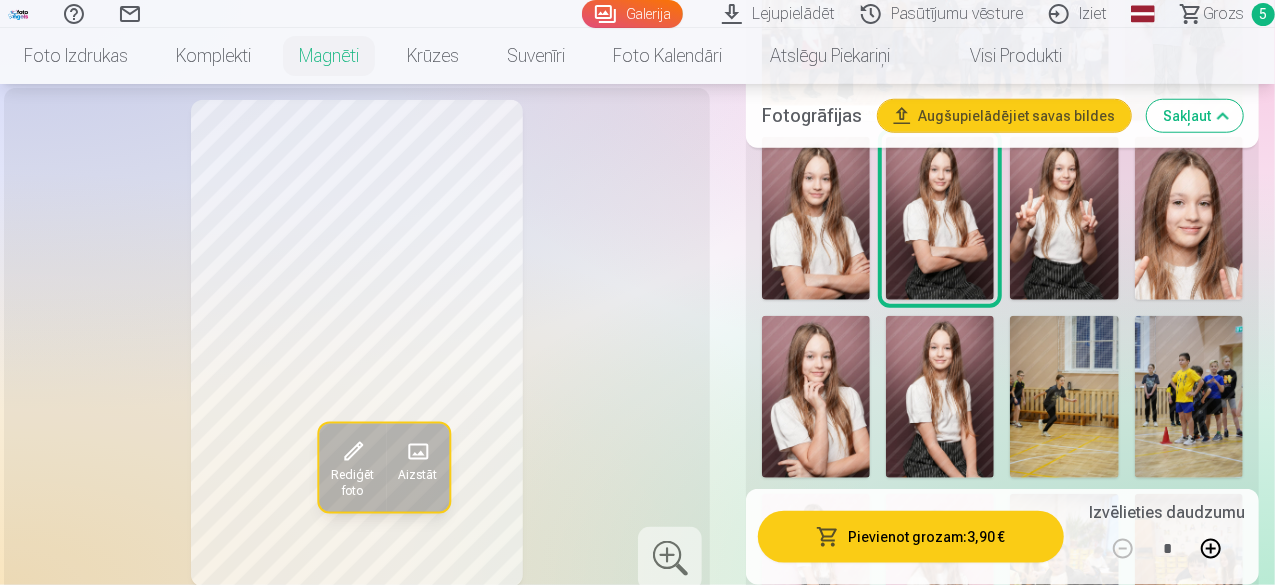 click at bounding box center [816, 218] 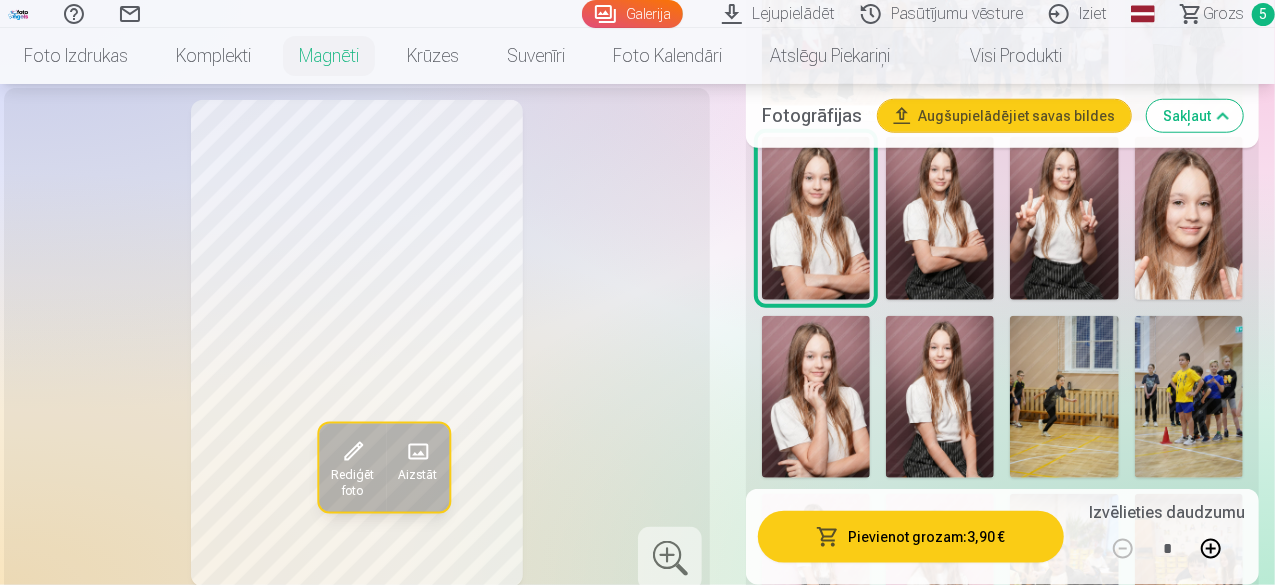 click at bounding box center [940, 218] 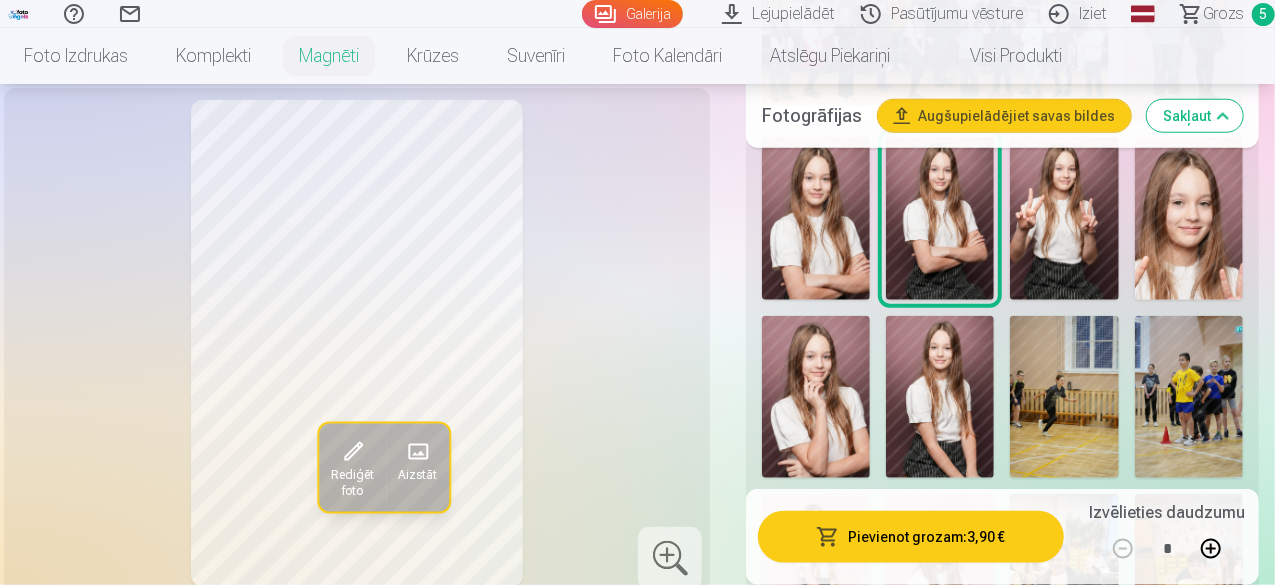 click at bounding box center (816, 218) 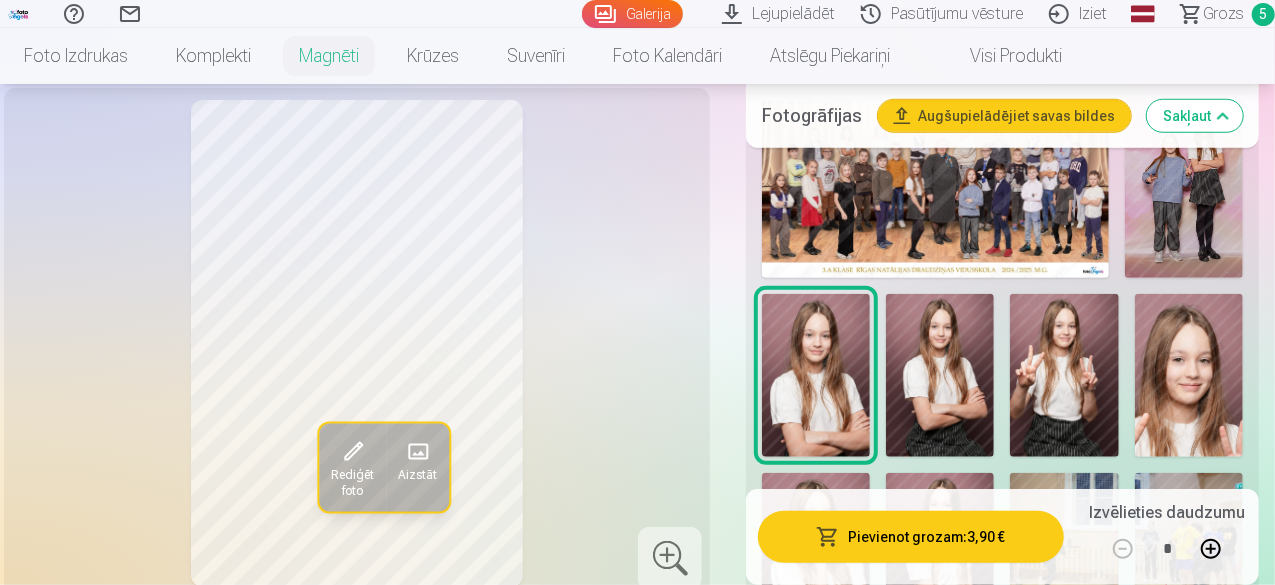 scroll, scrollTop: 758, scrollLeft: 0, axis: vertical 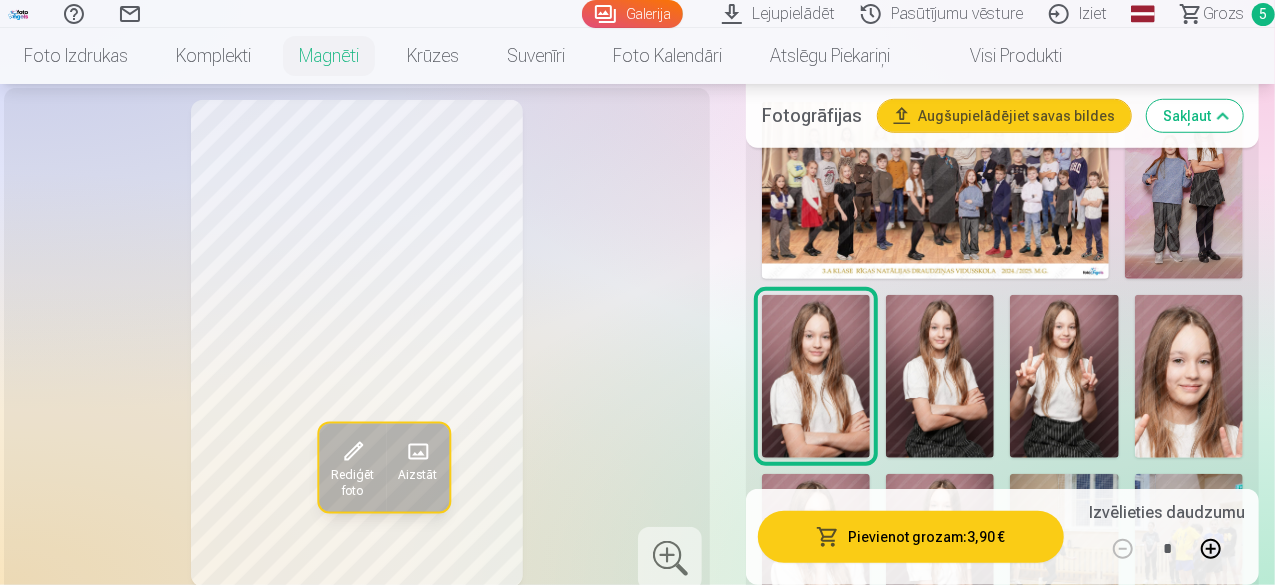 click at bounding box center [1064, 376] 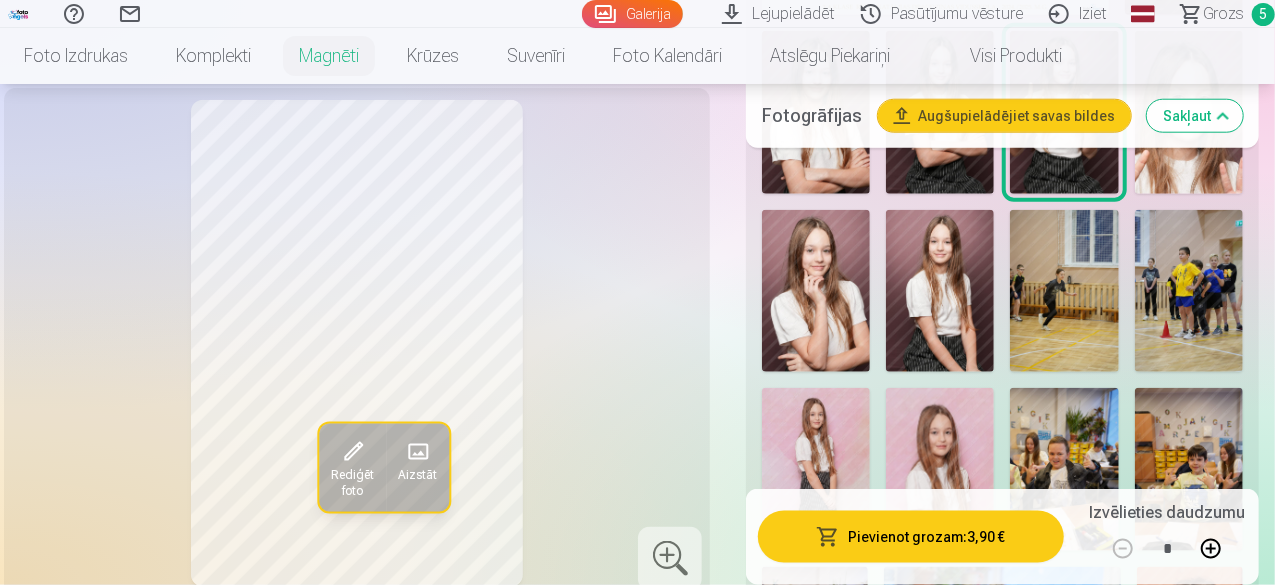 scroll, scrollTop: 1021, scrollLeft: 0, axis: vertical 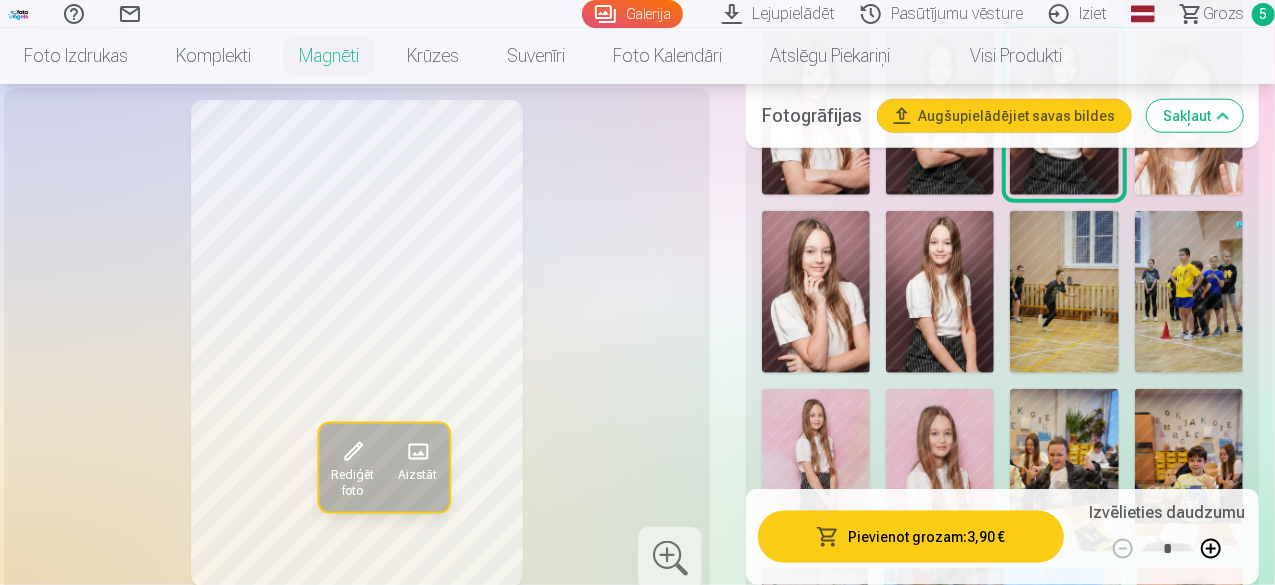 click at bounding box center [816, 292] 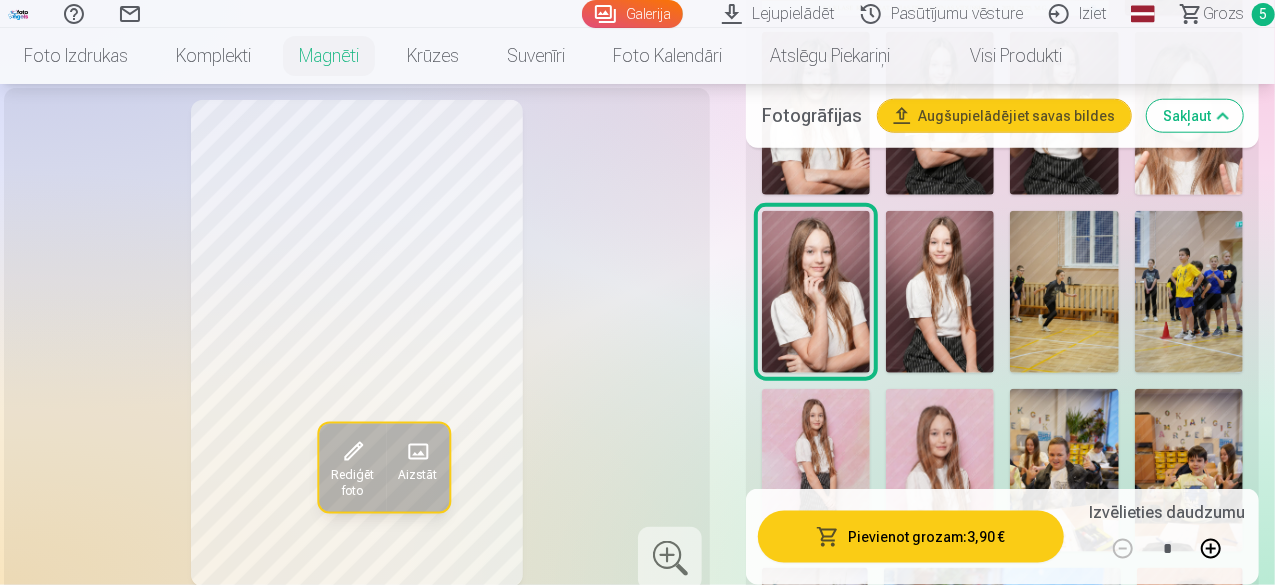 click at bounding box center (940, 292) 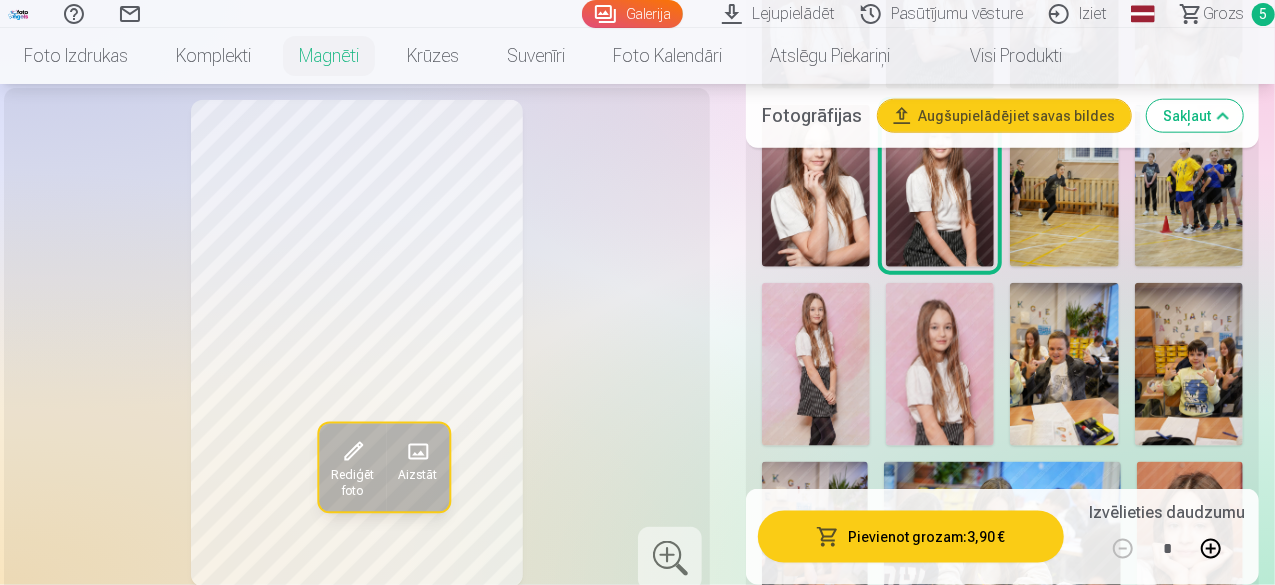 scroll, scrollTop: 1178, scrollLeft: 0, axis: vertical 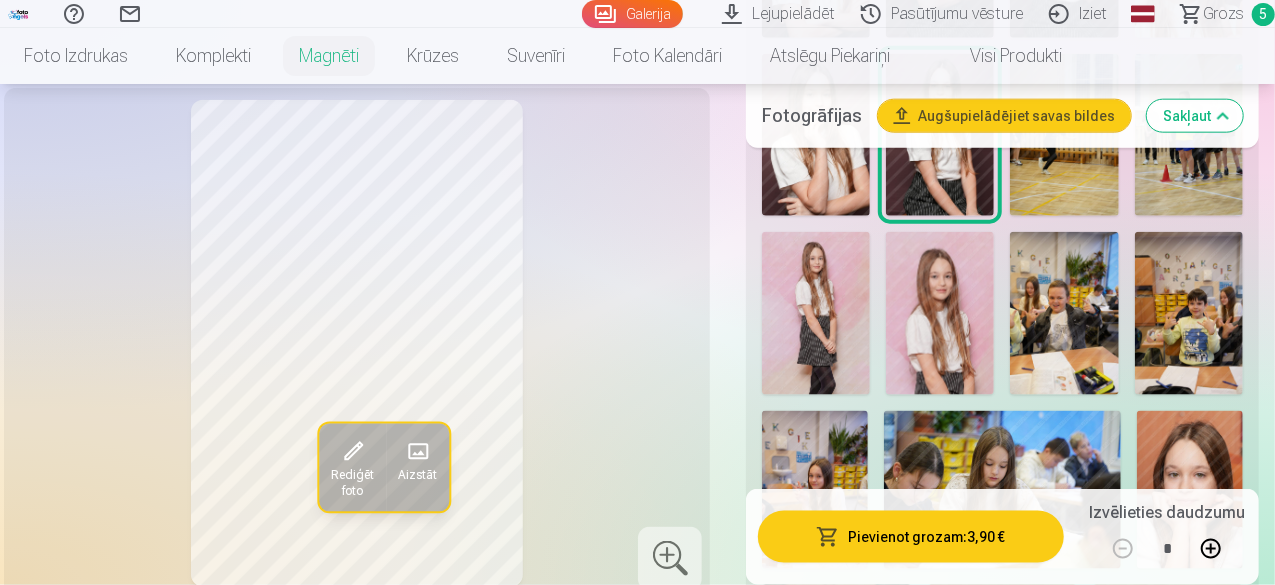 click at bounding box center [940, 313] 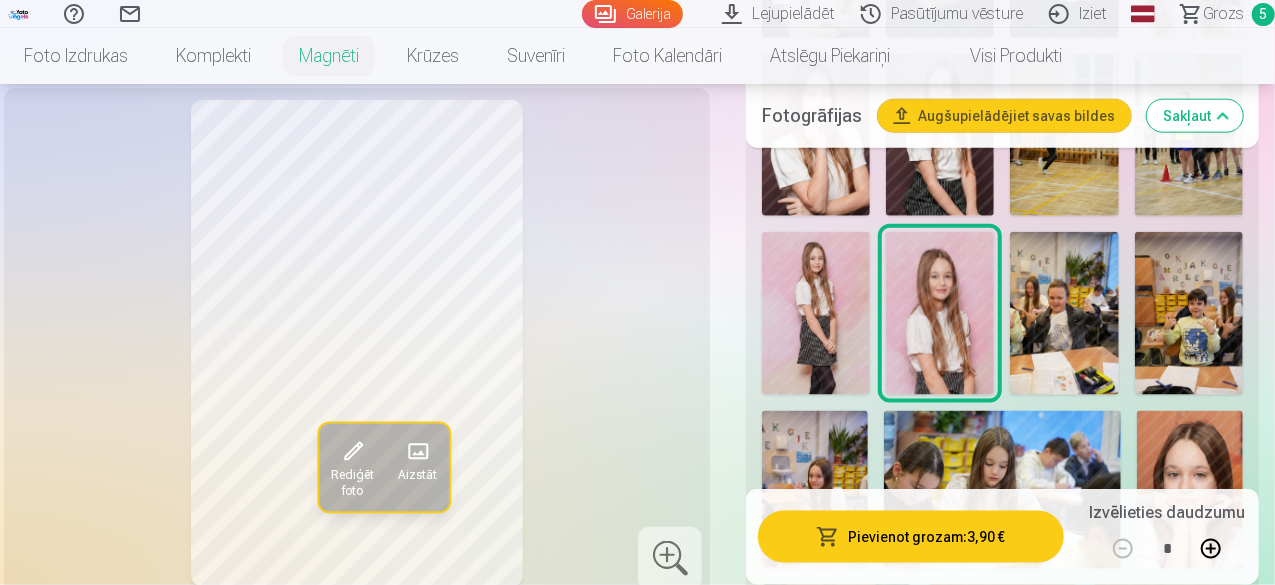 click at bounding box center [816, 313] 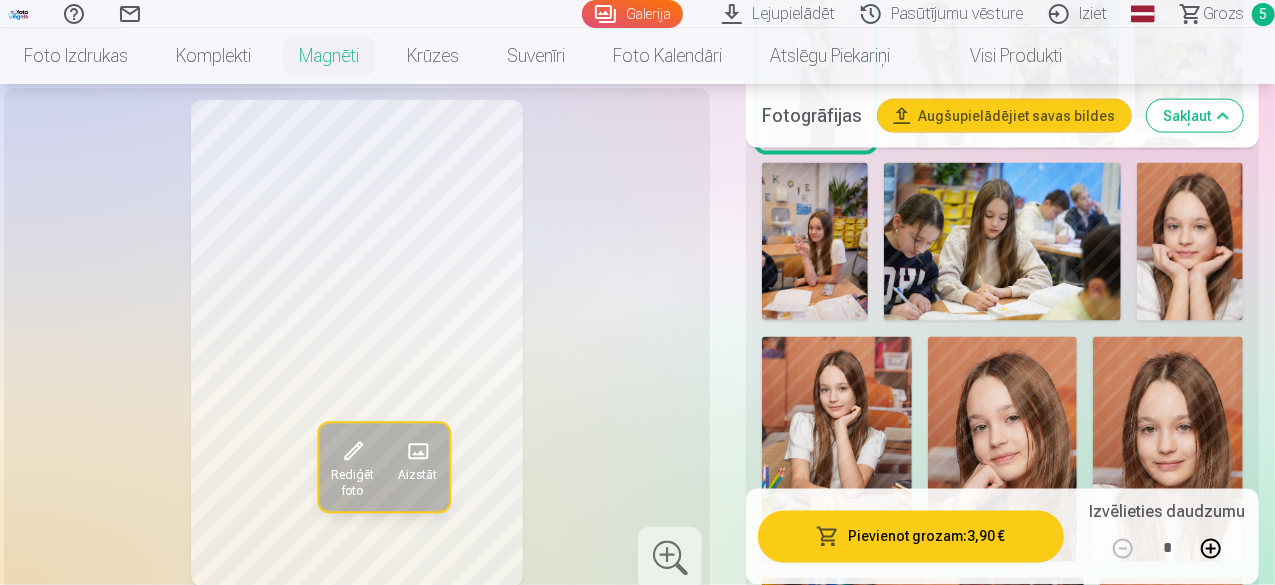 scroll, scrollTop: 1427, scrollLeft: 0, axis: vertical 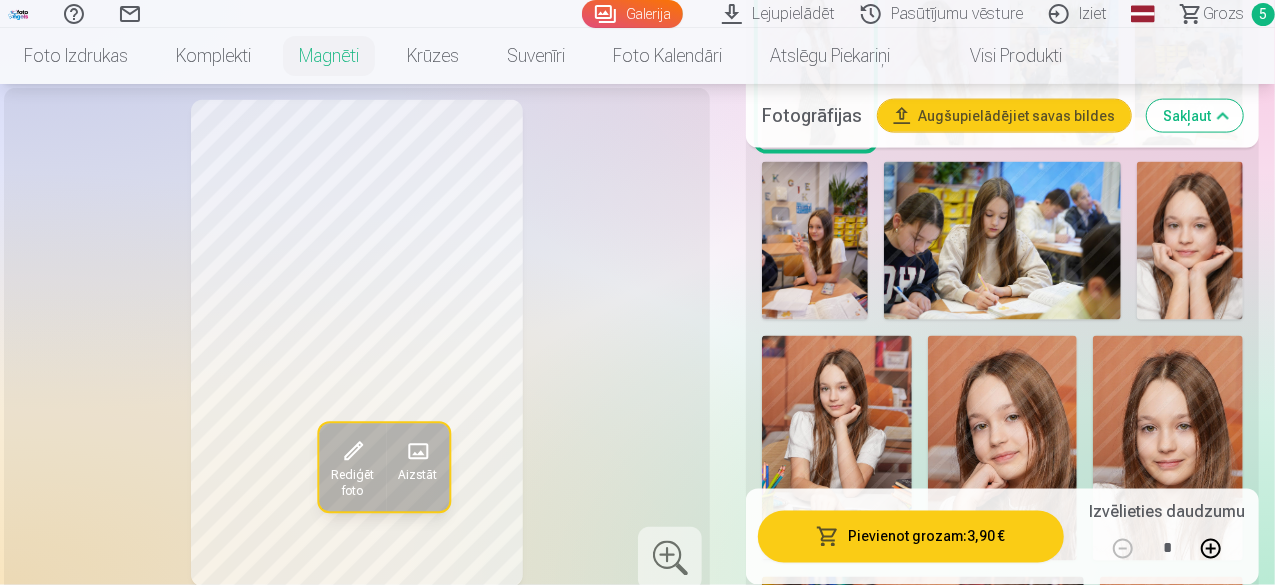 click at bounding box center [815, 241] 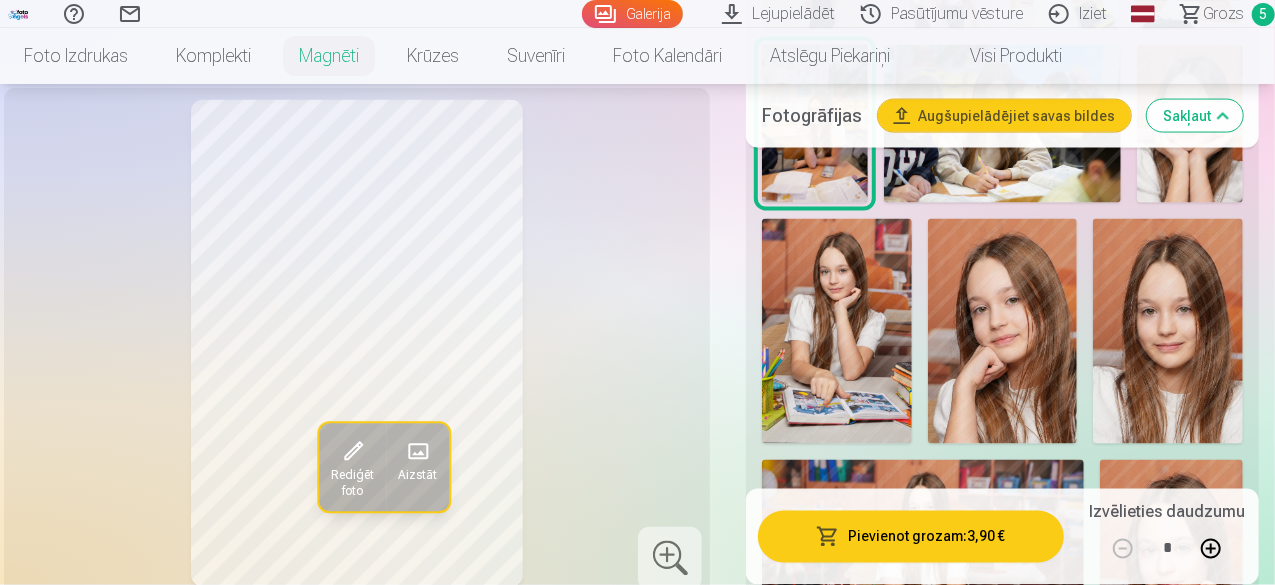 scroll, scrollTop: 1545, scrollLeft: 0, axis: vertical 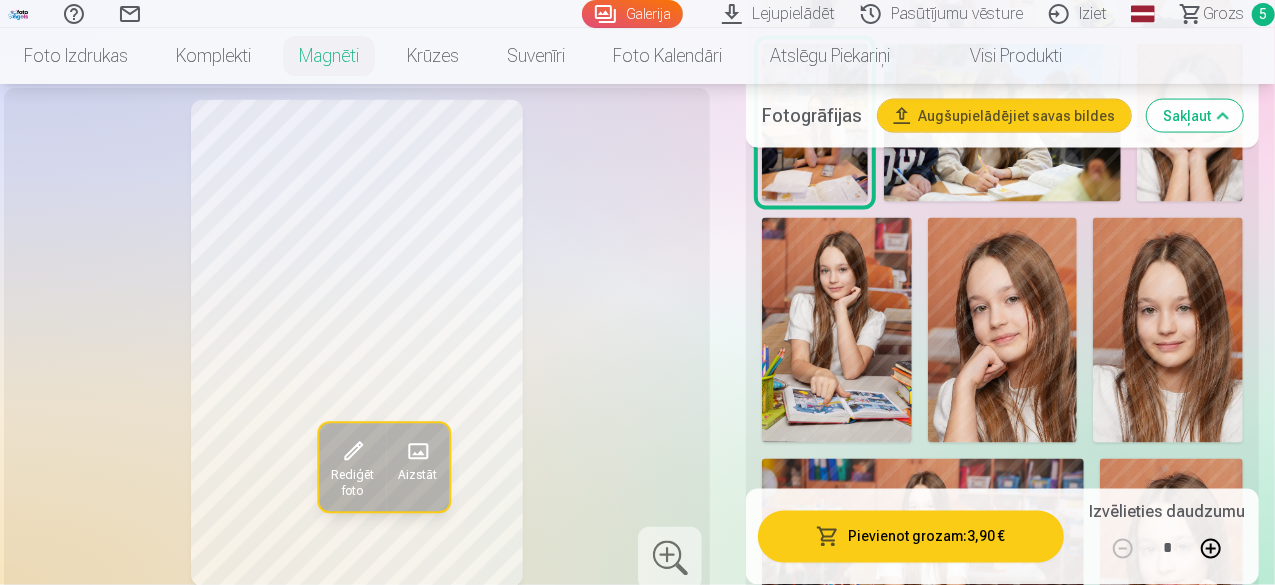 click at bounding box center [837, 330] 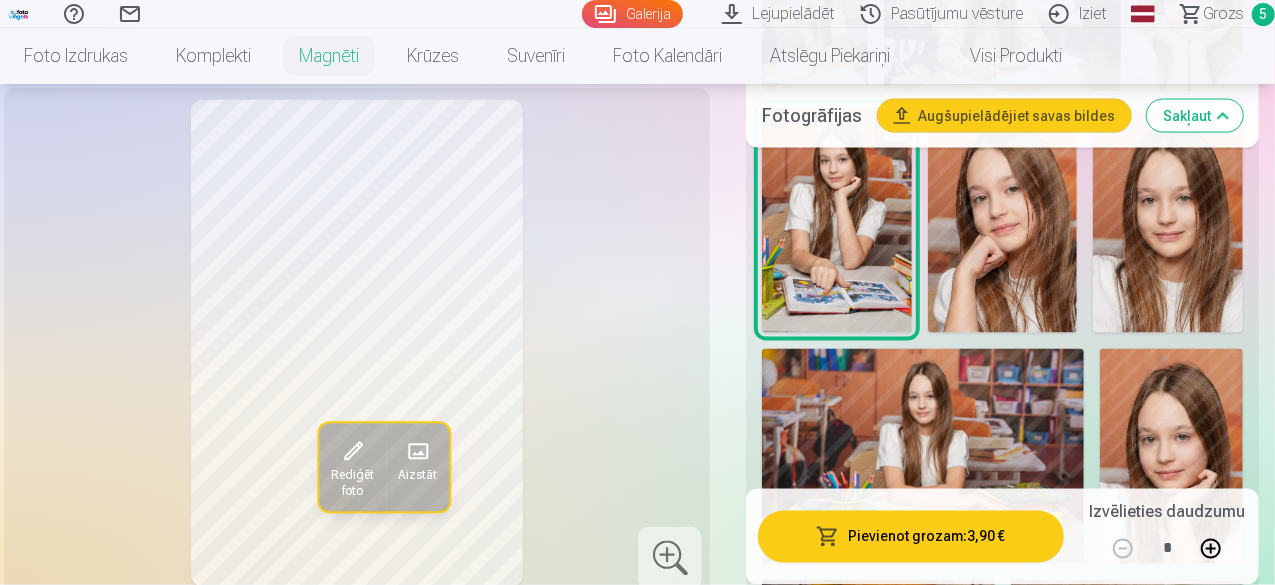 scroll, scrollTop: 1733, scrollLeft: 0, axis: vertical 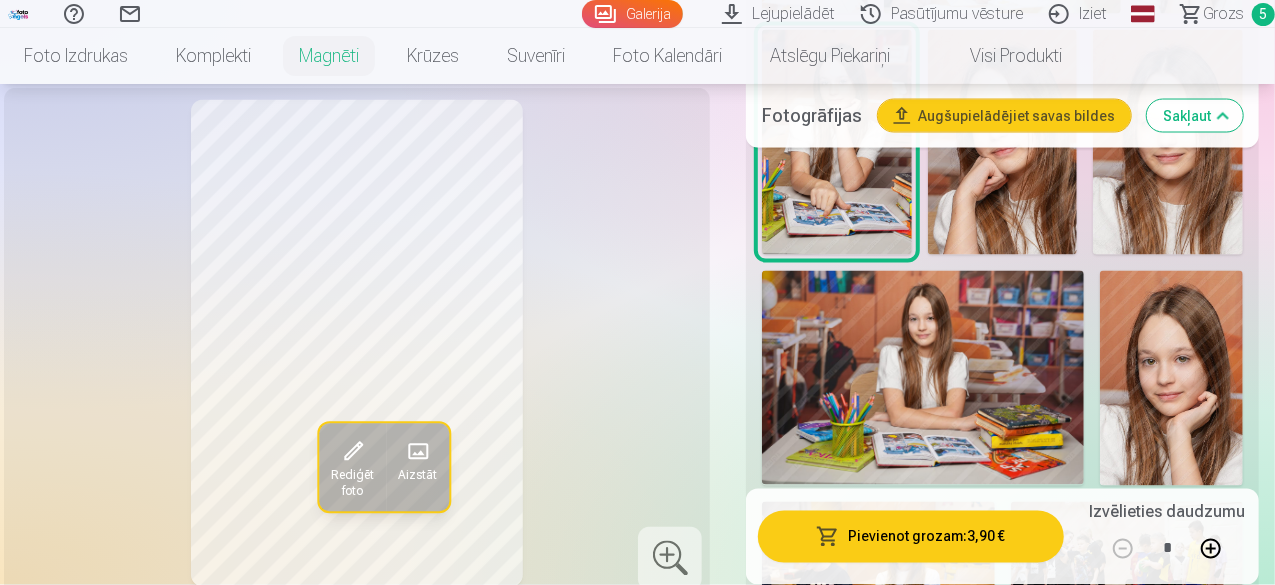 click at bounding box center [923, 378] 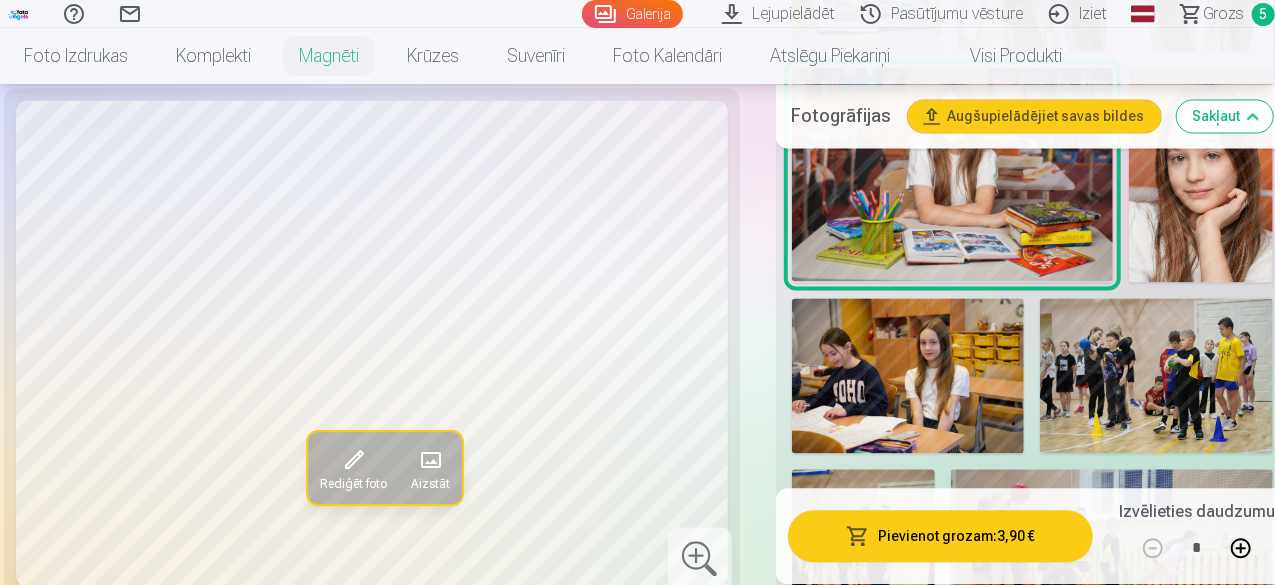 scroll, scrollTop: 1945, scrollLeft: 0, axis: vertical 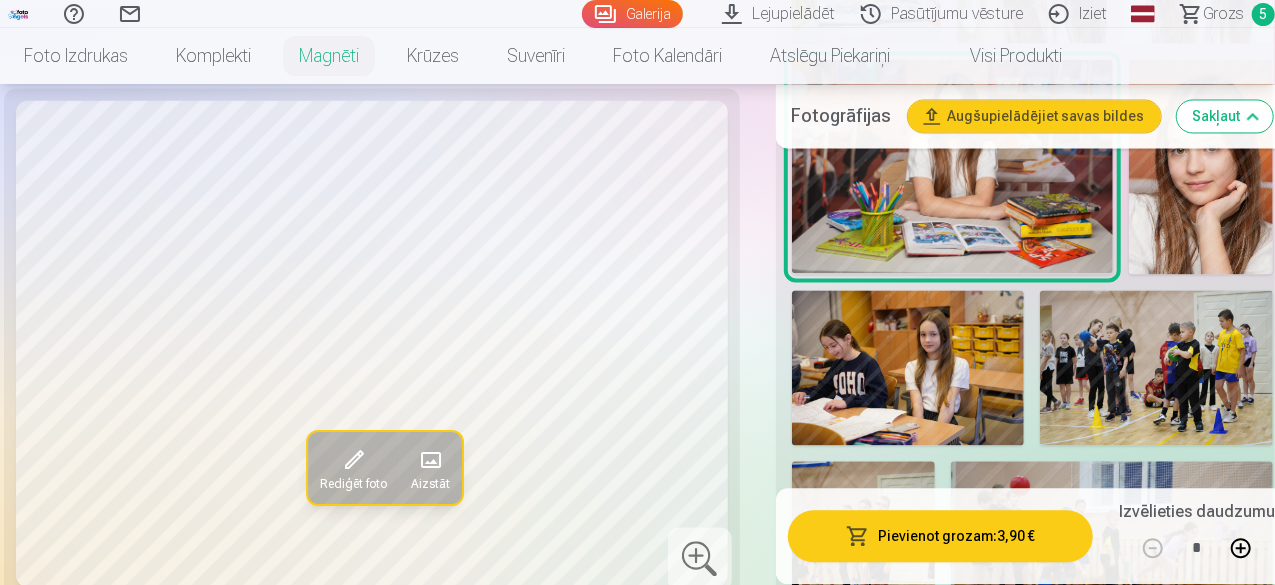 click at bounding box center [908, 367] 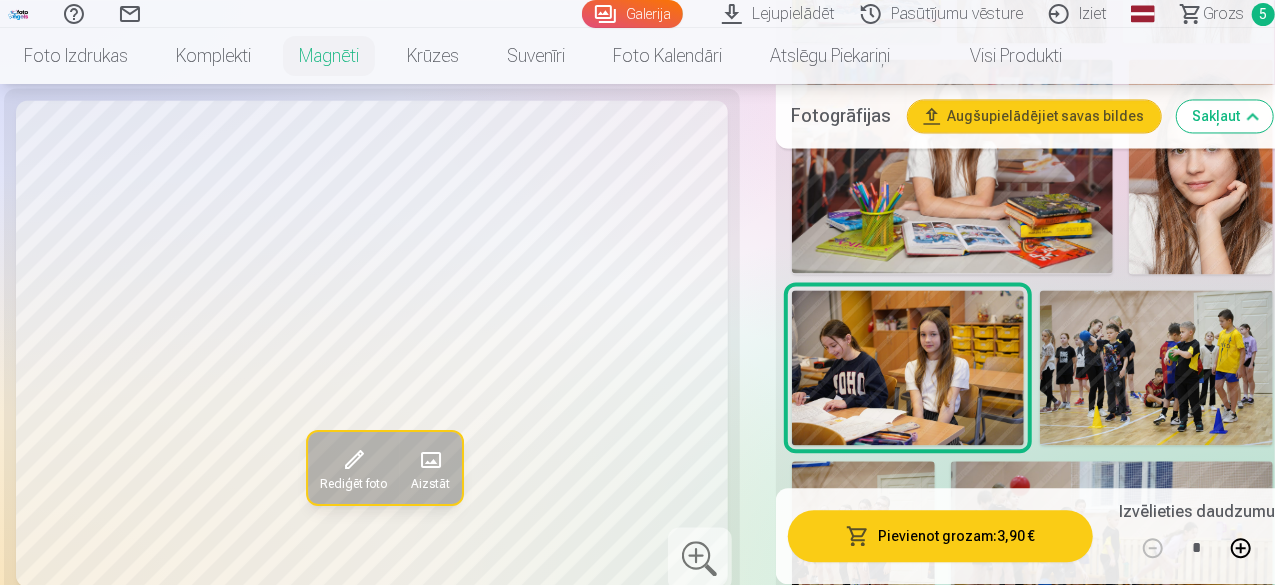 click at bounding box center (1156, 367) 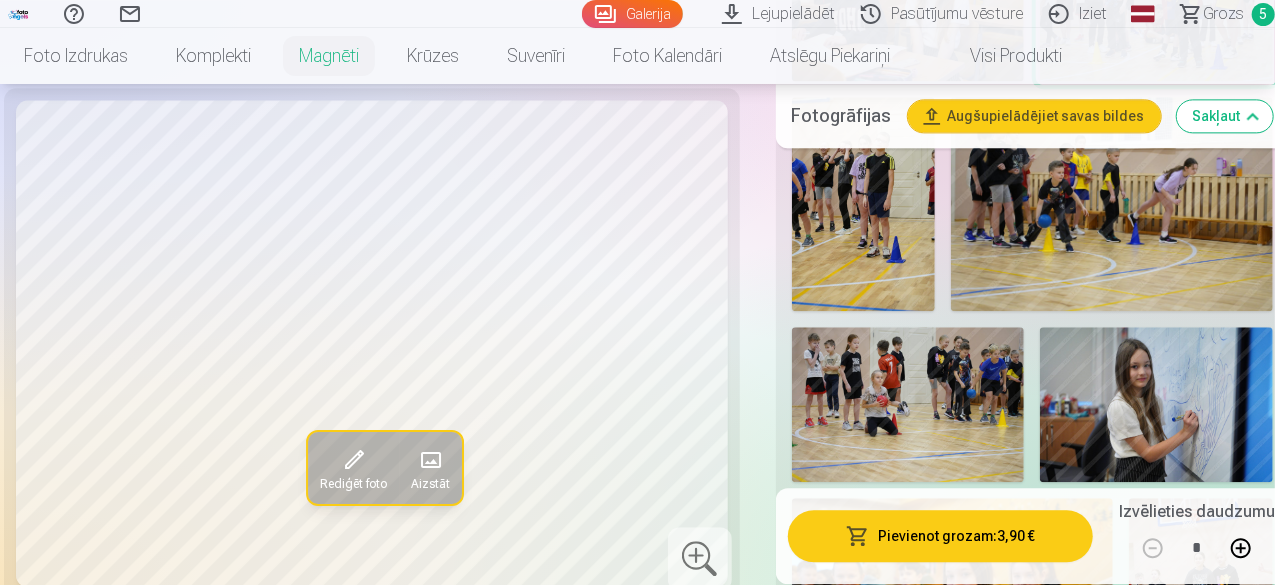 scroll, scrollTop: 2310, scrollLeft: 0, axis: vertical 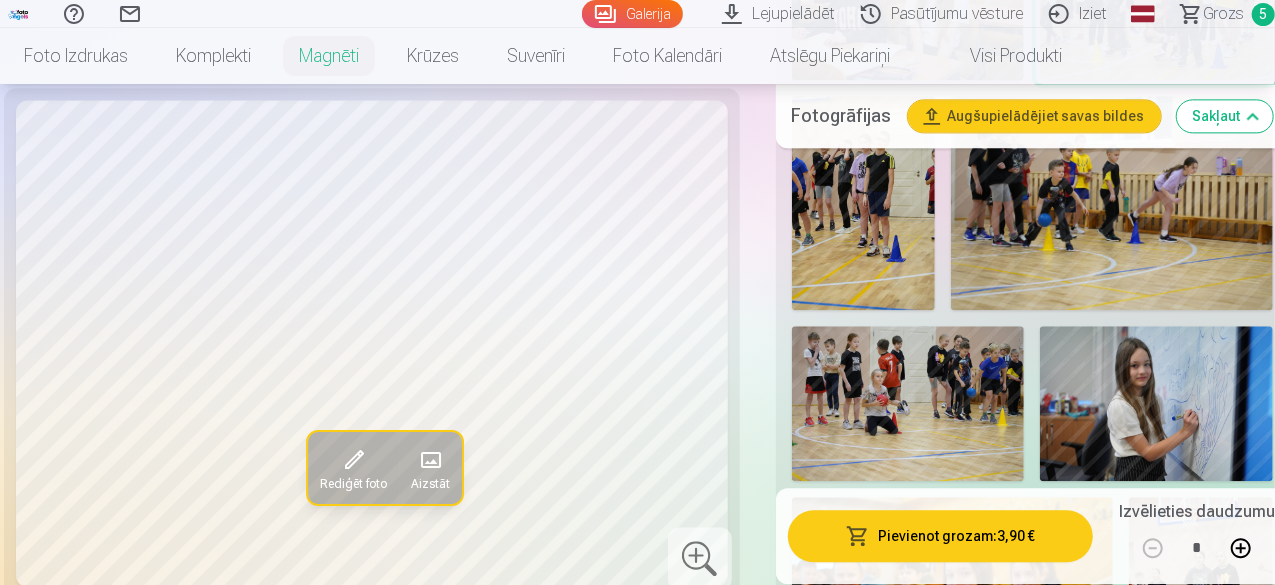click at bounding box center [1156, 403] 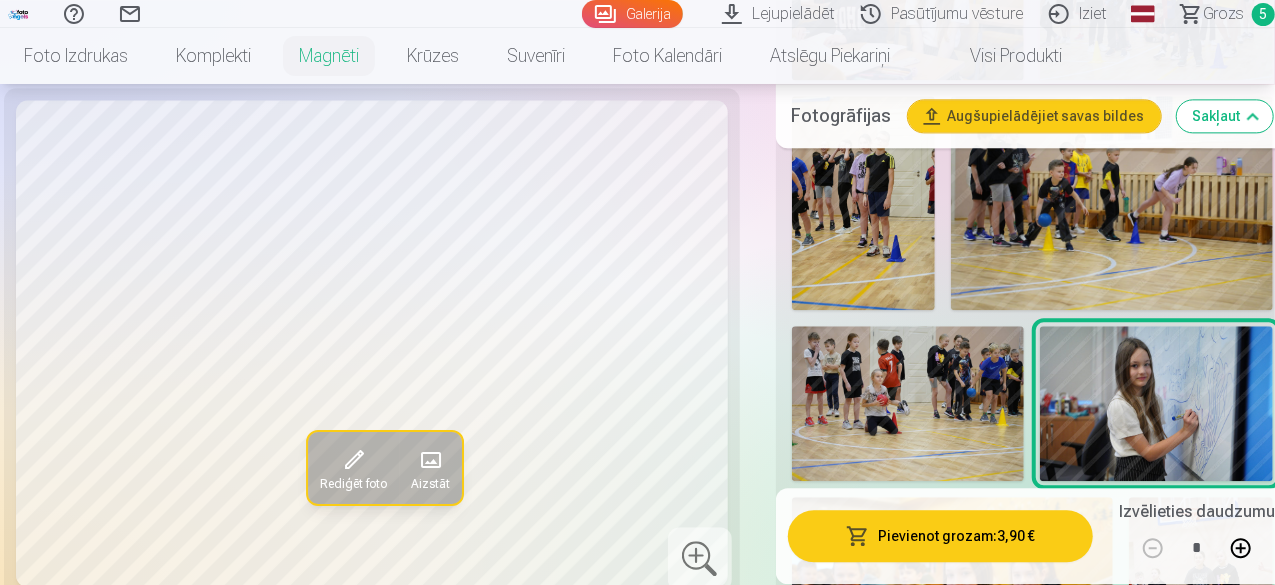 click at bounding box center [908, 403] 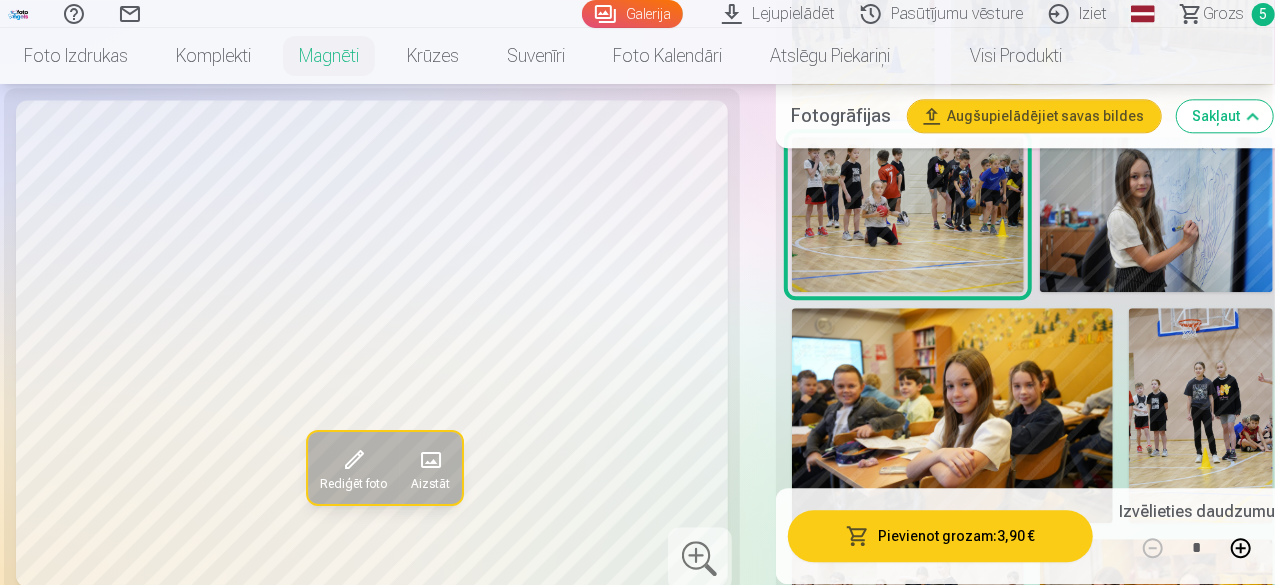 scroll, scrollTop: 2522, scrollLeft: 0, axis: vertical 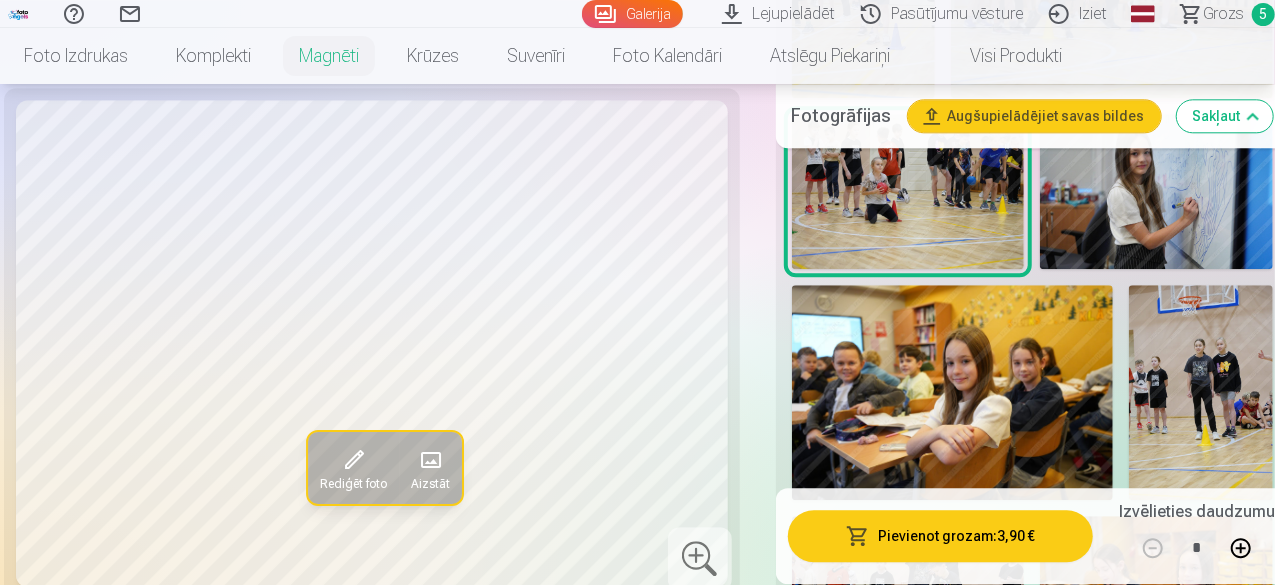 click at bounding box center [953, 392] 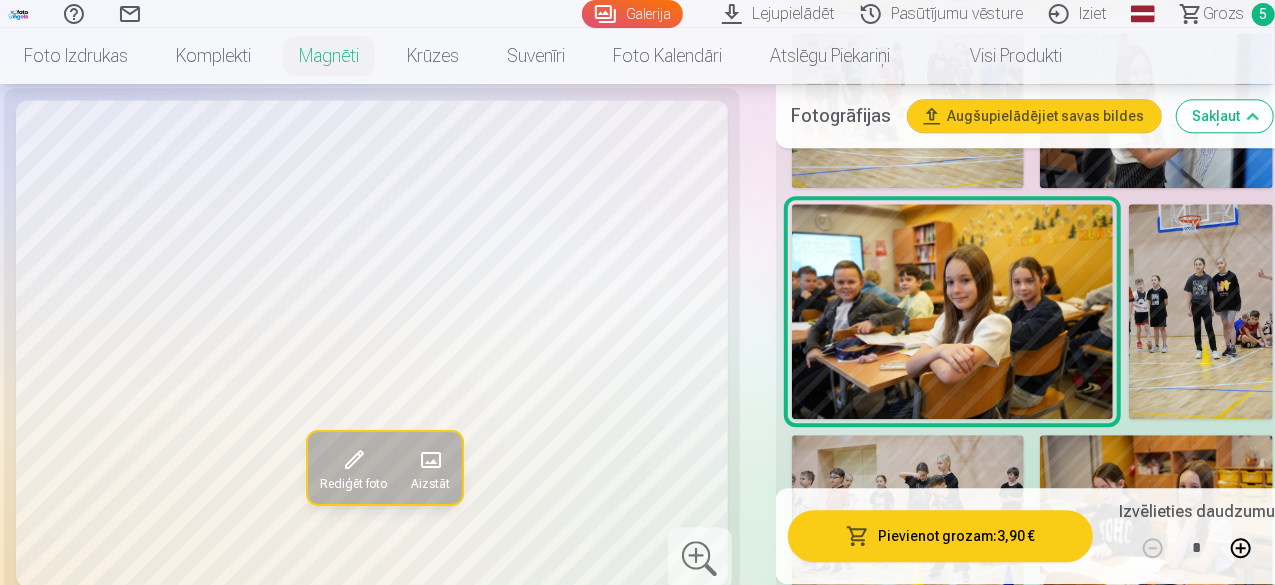scroll, scrollTop: 2626, scrollLeft: 0, axis: vertical 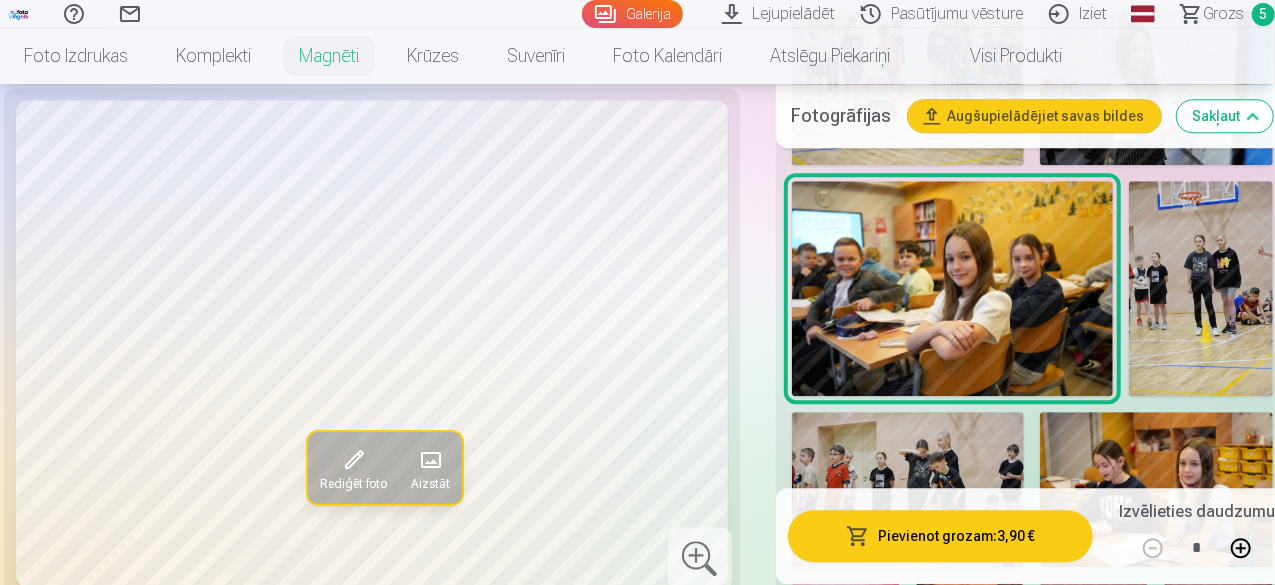 click at bounding box center (1200, 288) 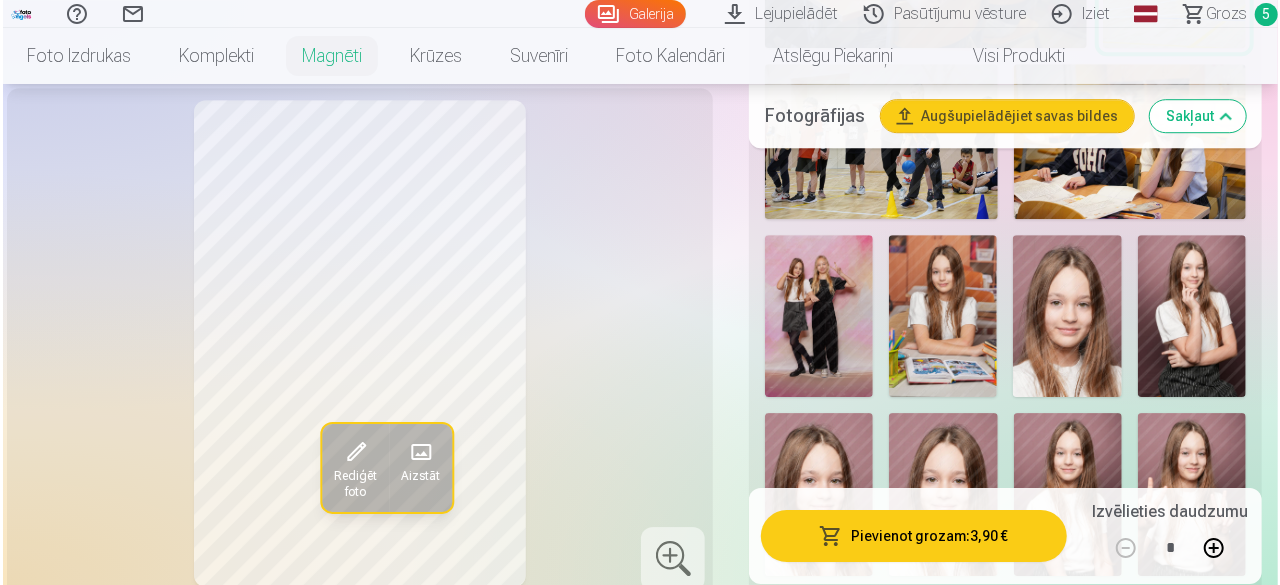 scroll, scrollTop: 2976, scrollLeft: 0, axis: vertical 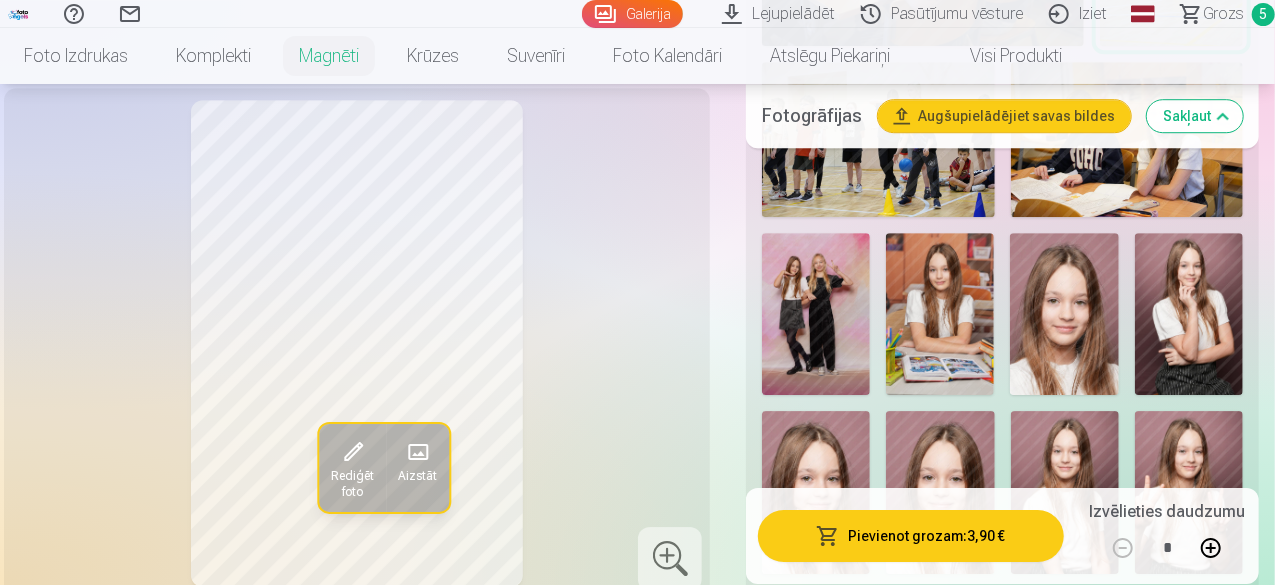 click at bounding box center [940, 314] 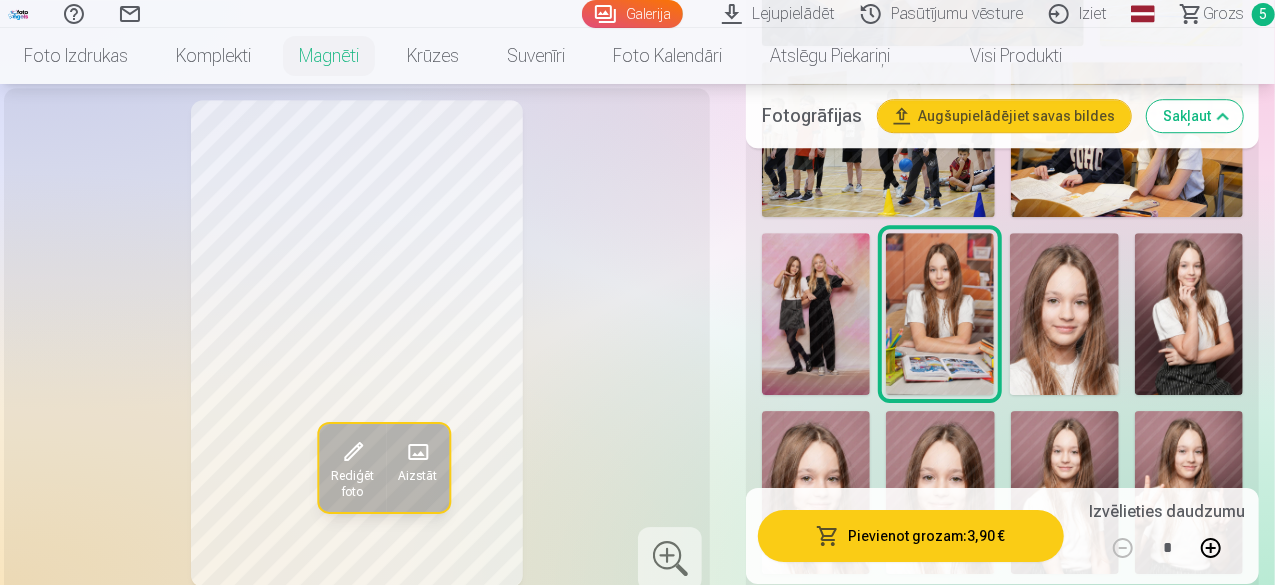 click on "Pievienot grozam :  3,90 €" at bounding box center (911, 537) 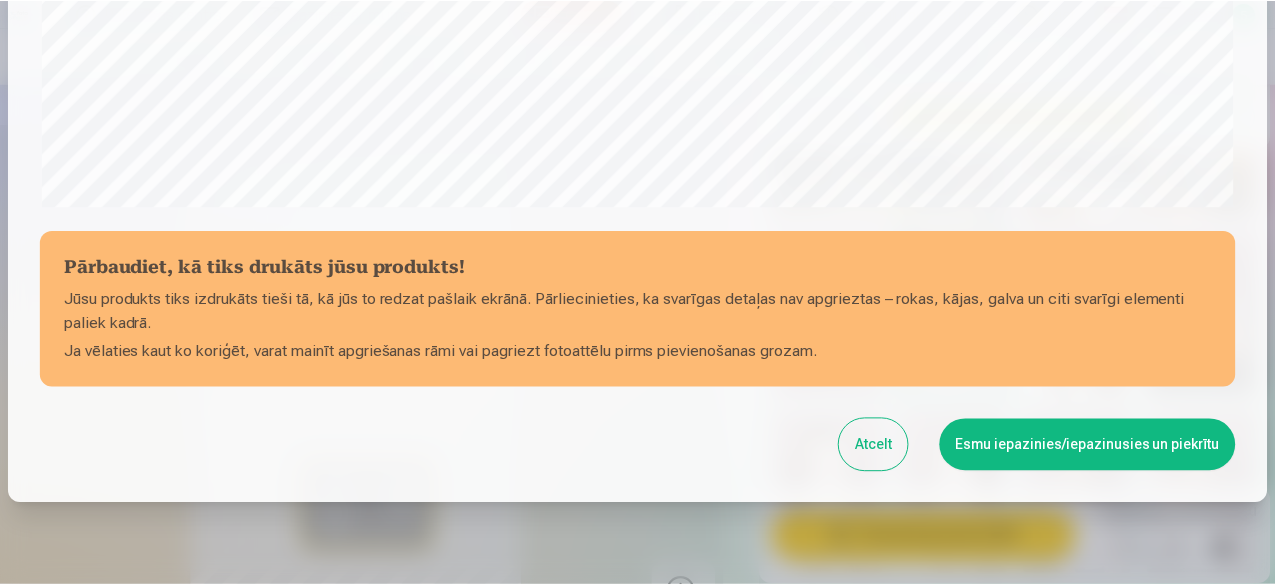scroll, scrollTop: 839, scrollLeft: 0, axis: vertical 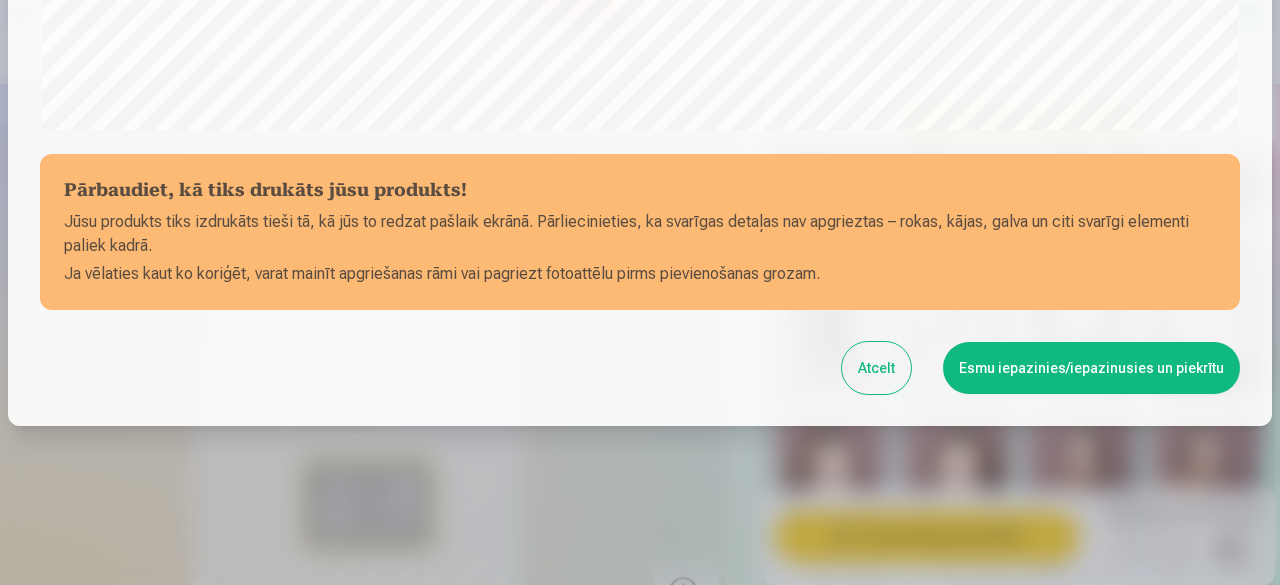 click on "Esmu iepazinies/iepazinusies un piekrītu" at bounding box center (1091, 368) 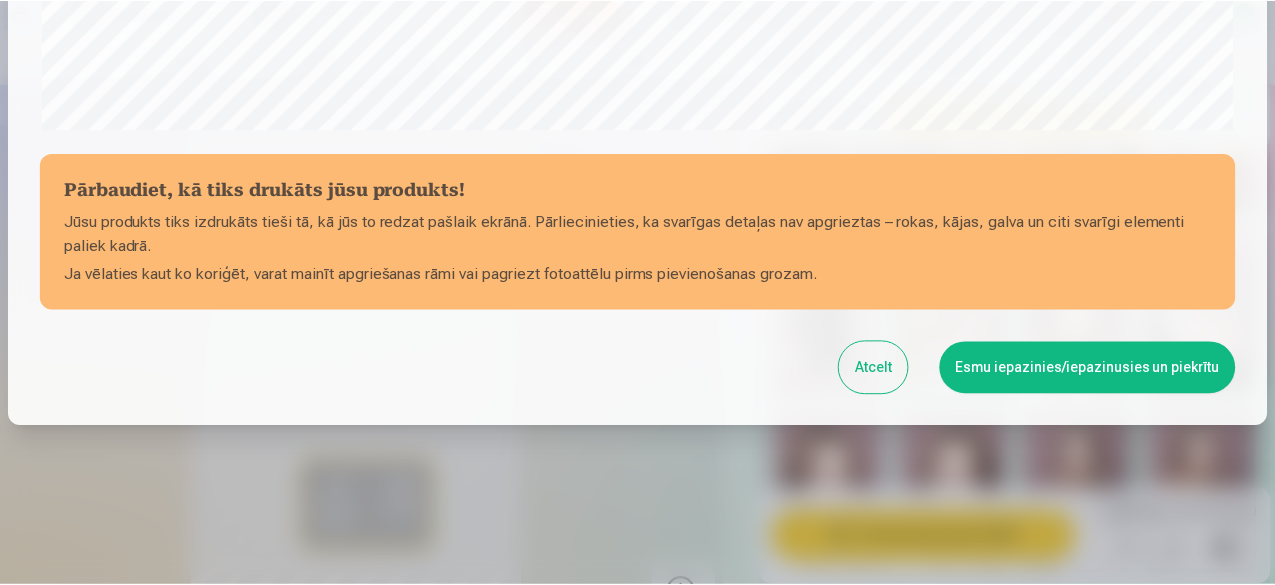 scroll, scrollTop: 836, scrollLeft: 0, axis: vertical 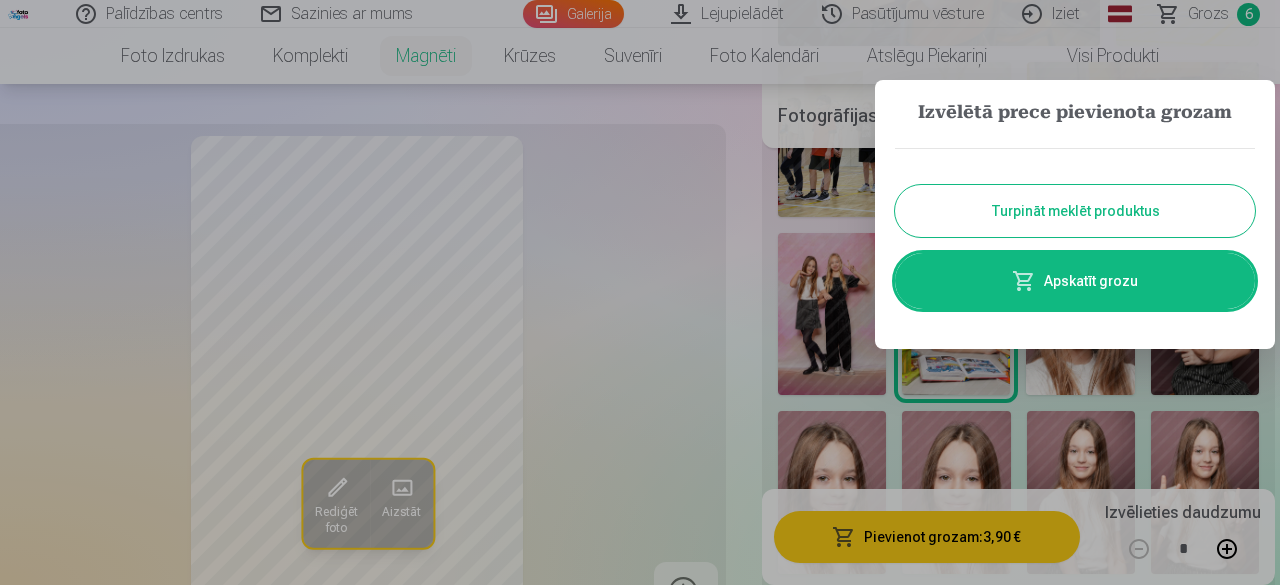 click on "Apskatīt grozu" at bounding box center [1075, 281] 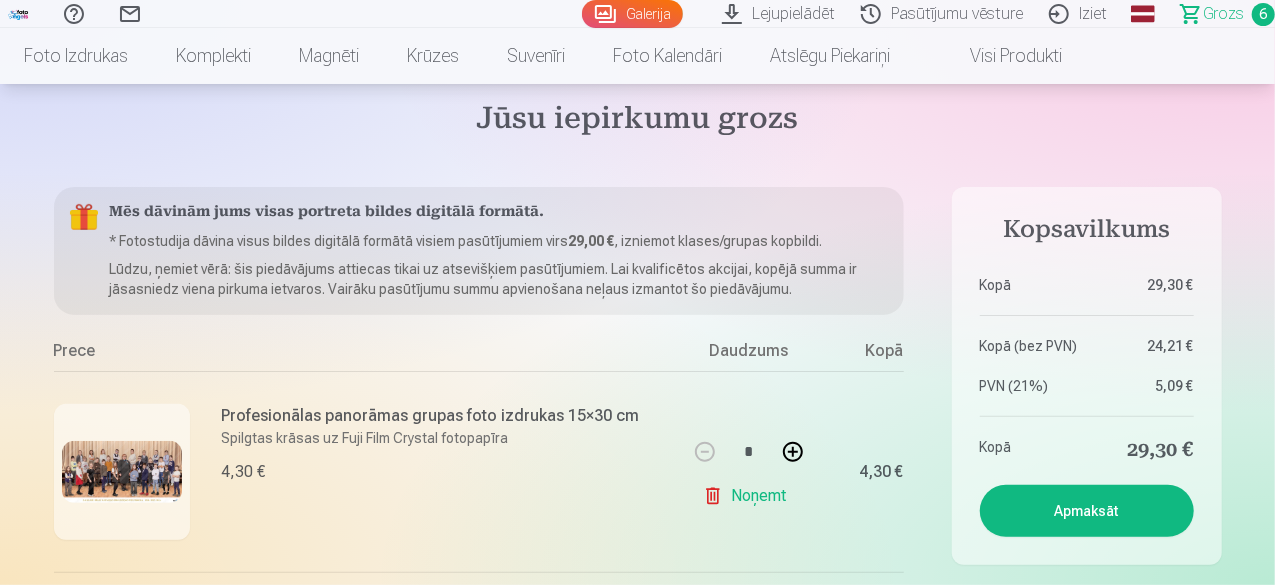 scroll, scrollTop: 68, scrollLeft: 0, axis: vertical 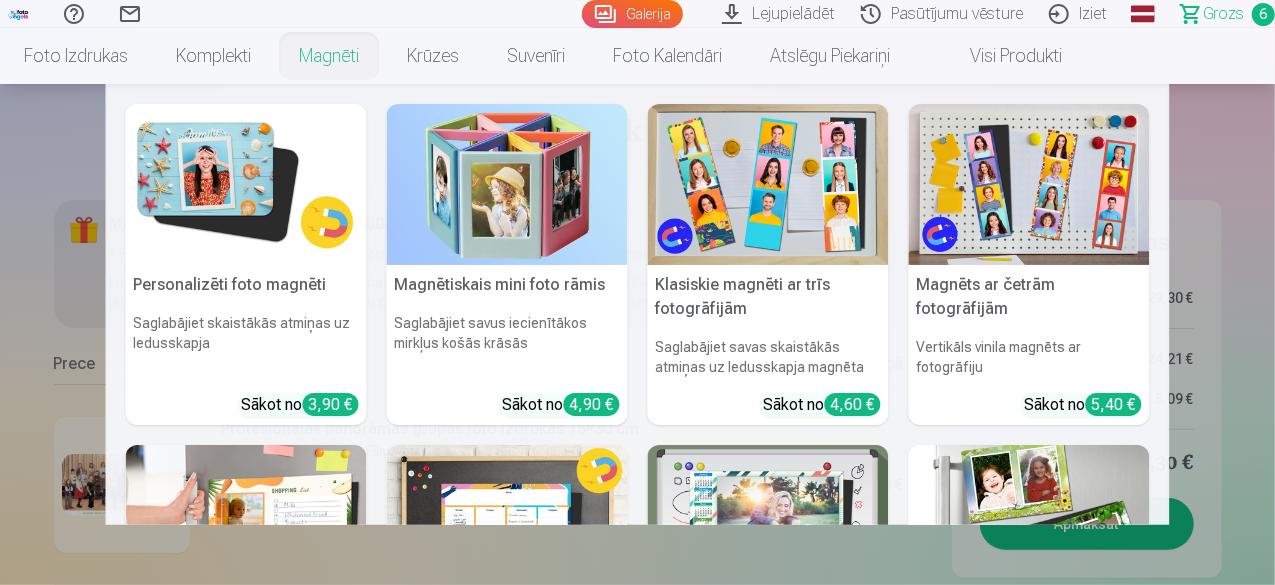 click at bounding box center [246, 184] 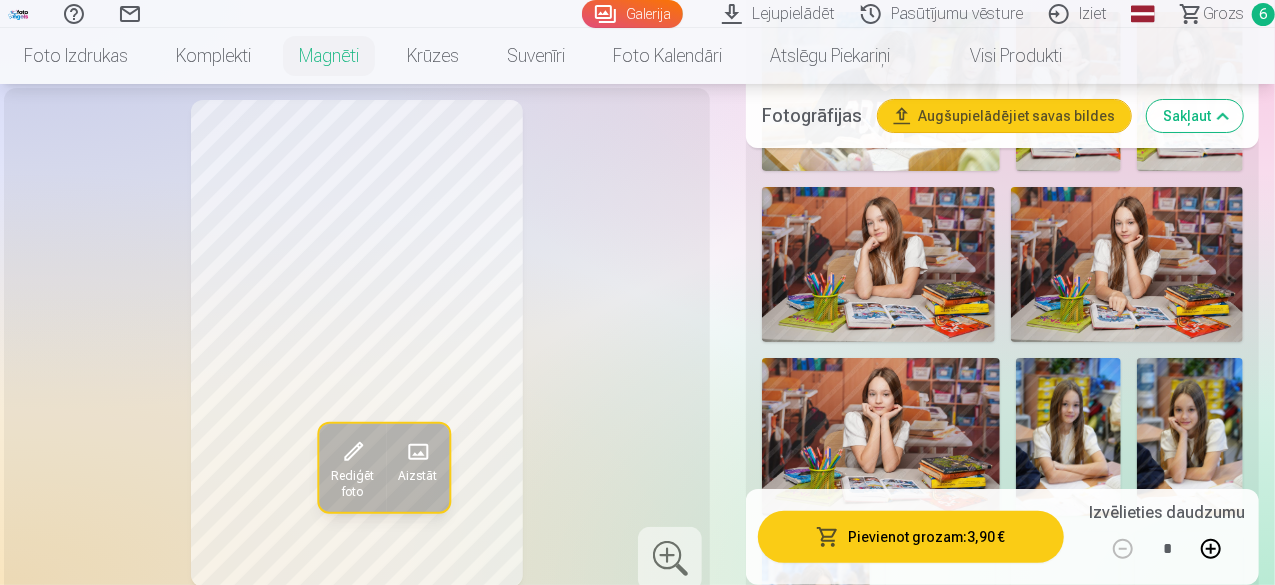 scroll, scrollTop: 3777, scrollLeft: 0, axis: vertical 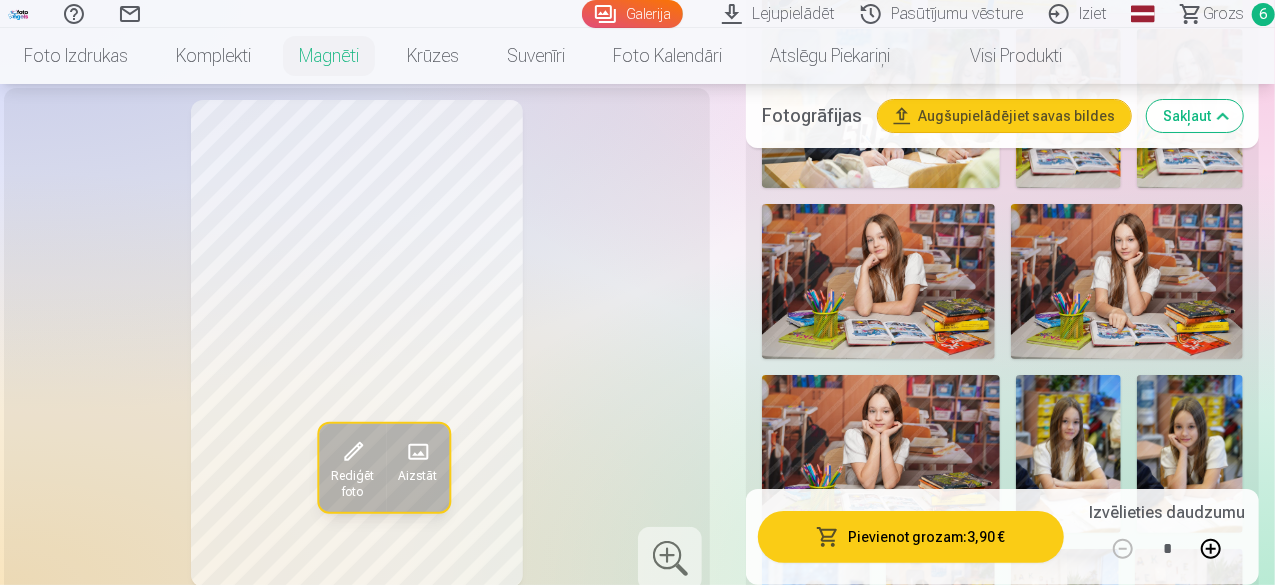 click at bounding box center (1190, 454) 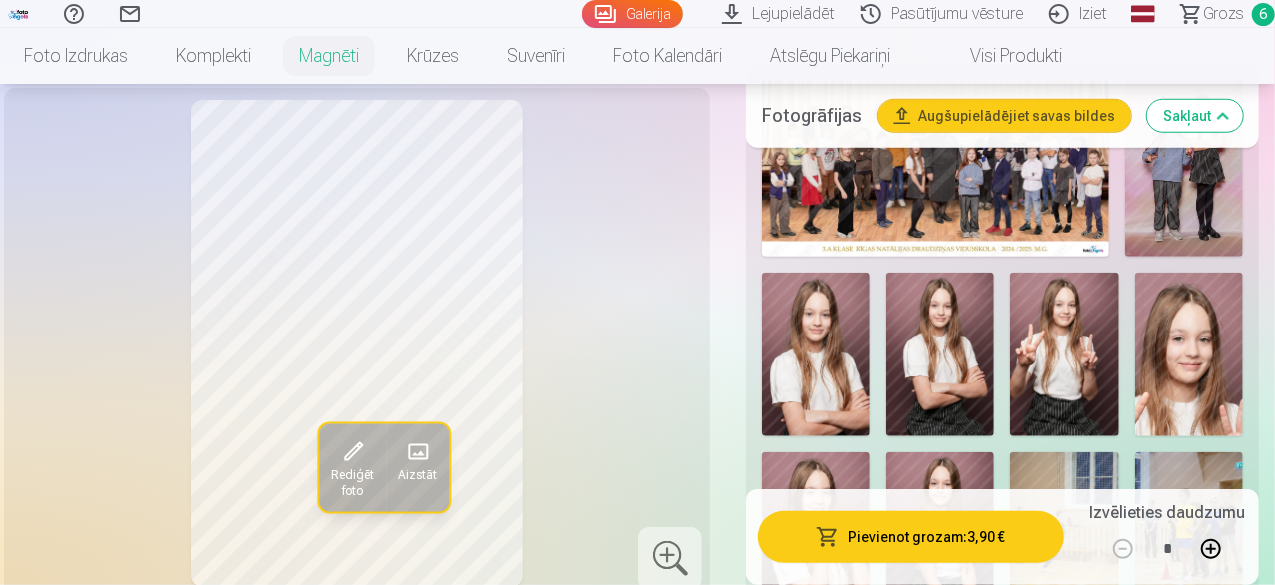 scroll, scrollTop: 777, scrollLeft: 0, axis: vertical 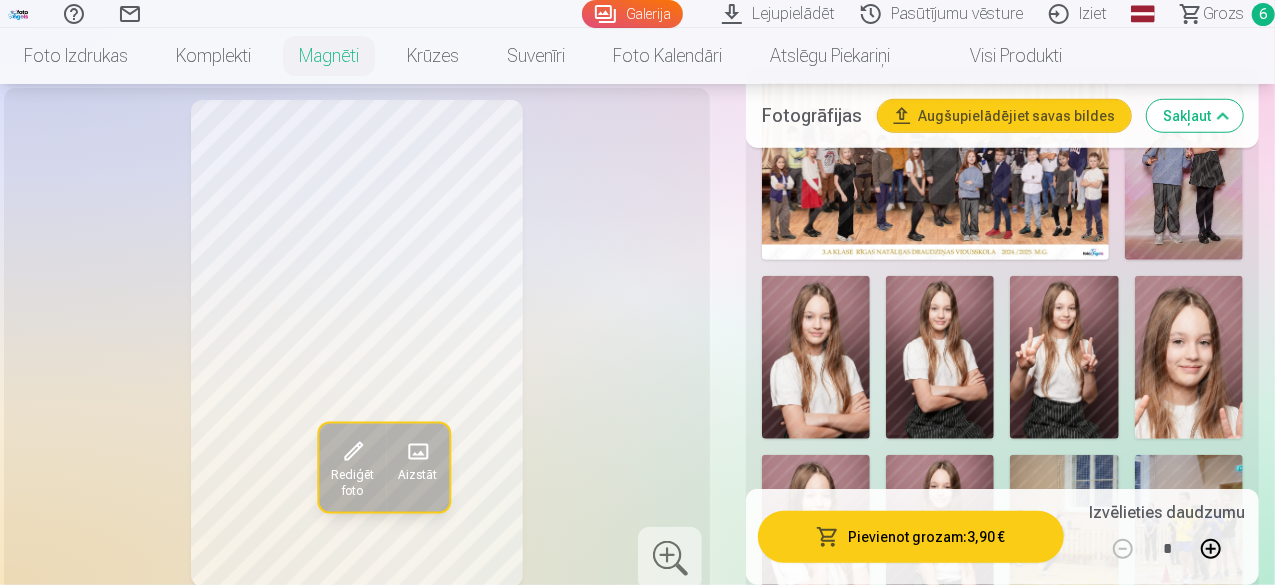 click at bounding box center (1064, 357) 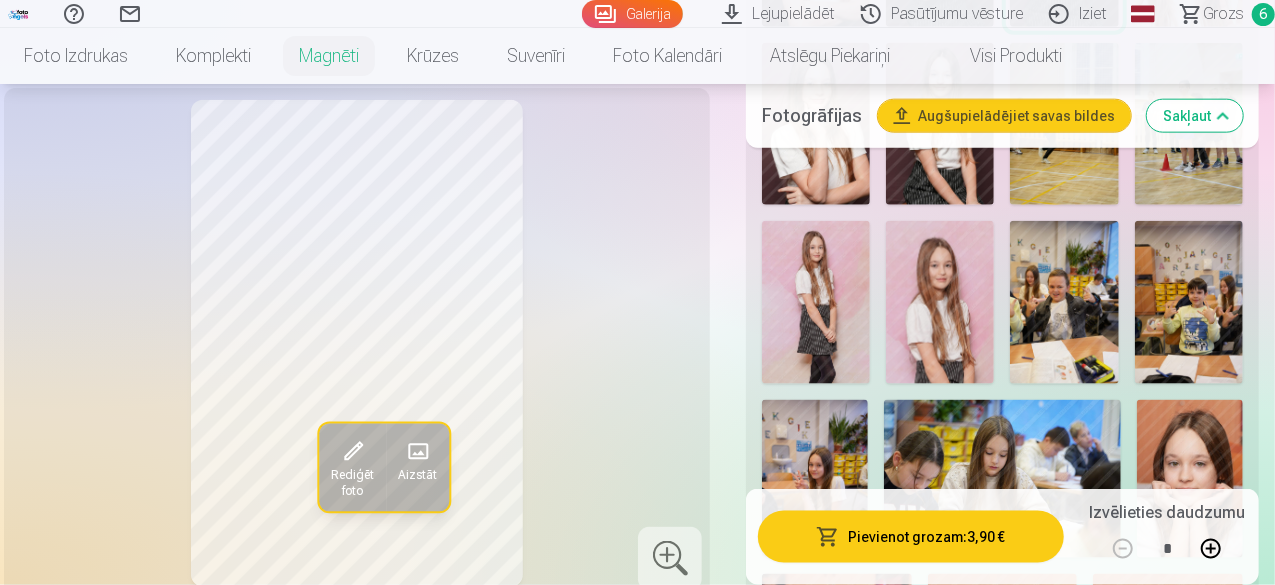 scroll, scrollTop: 1188, scrollLeft: 0, axis: vertical 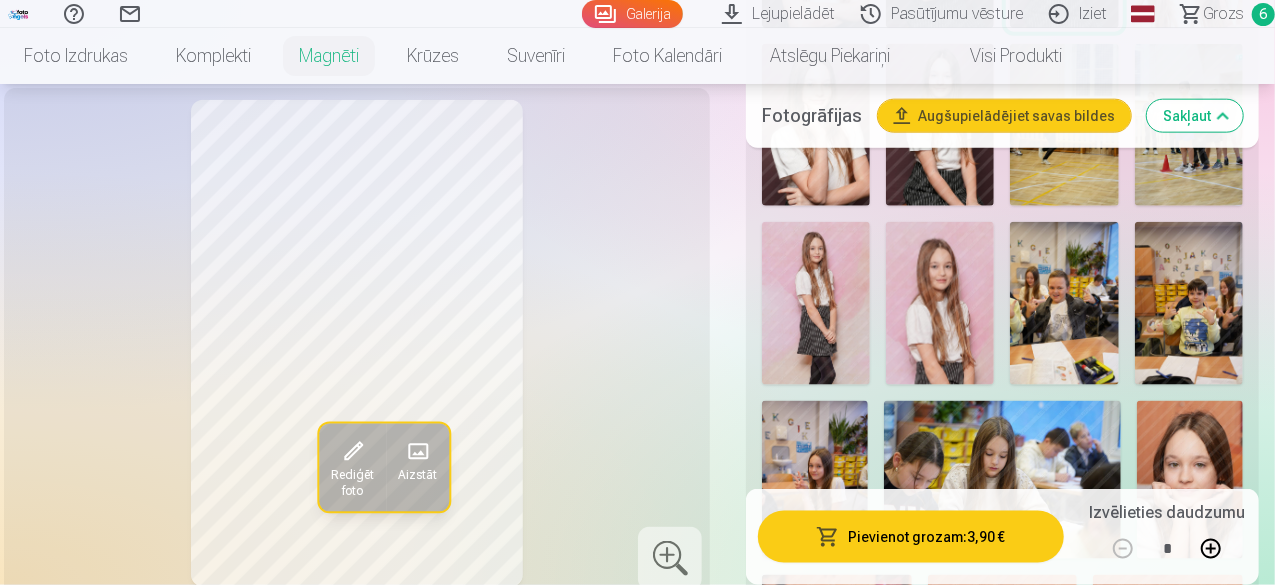 click on "Grozs" at bounding box center (1223, 14) 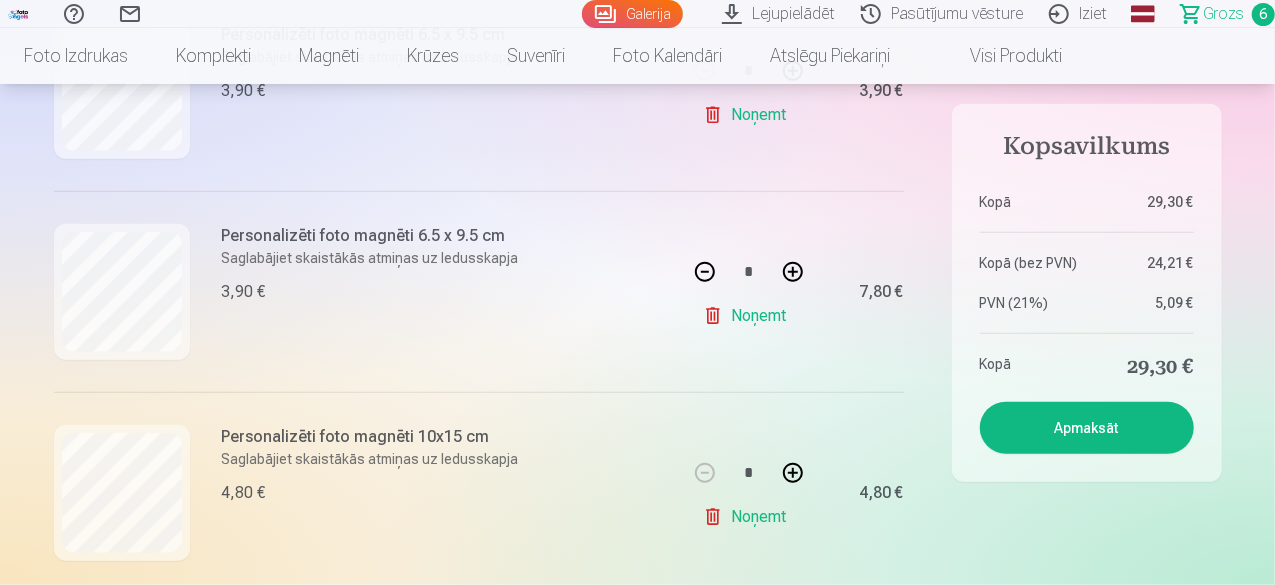 scroll, scrollTop: 862, scrollLeft: 0, axis: vertical 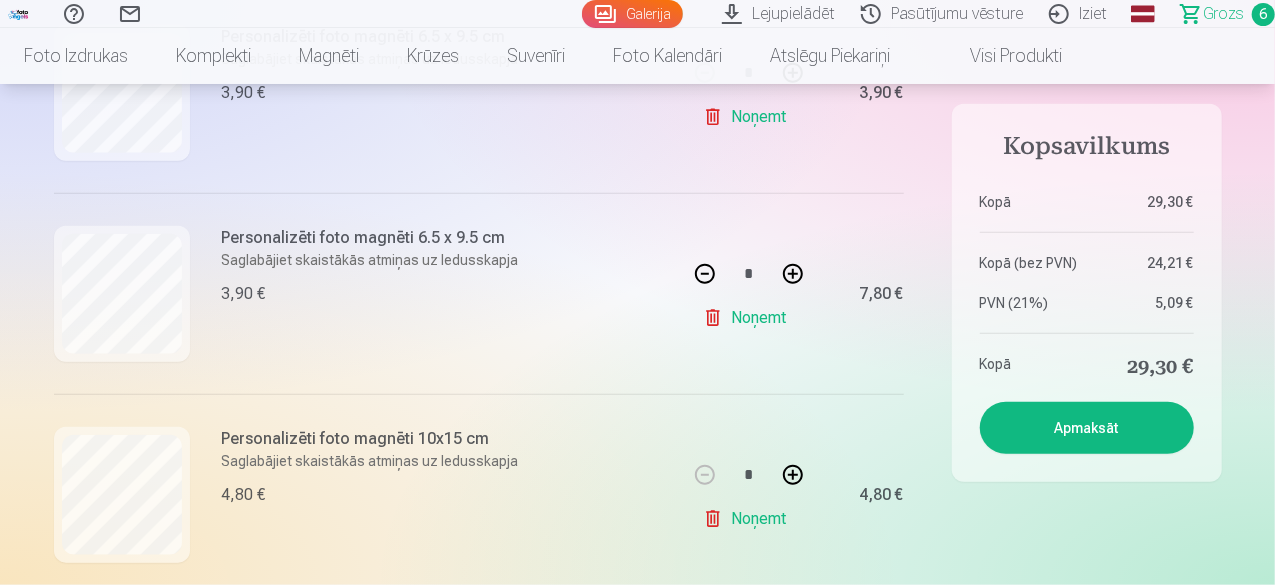 click at bounding box center (793, 274) 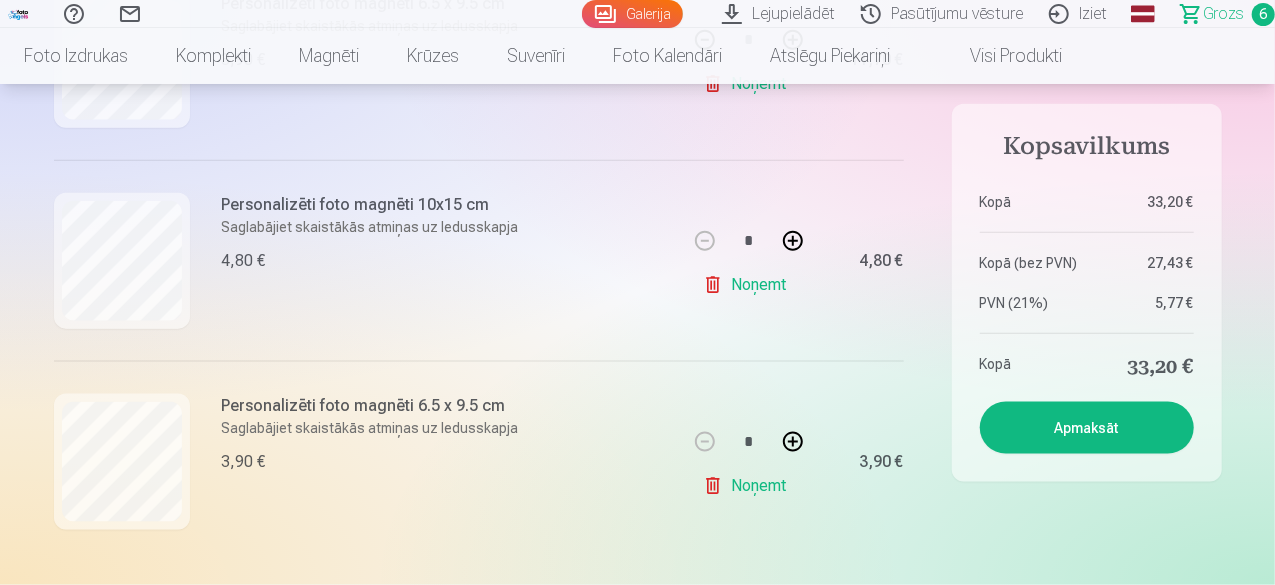scroll, scrollTop: 1097, scrollLeft: 0, axis: vertical 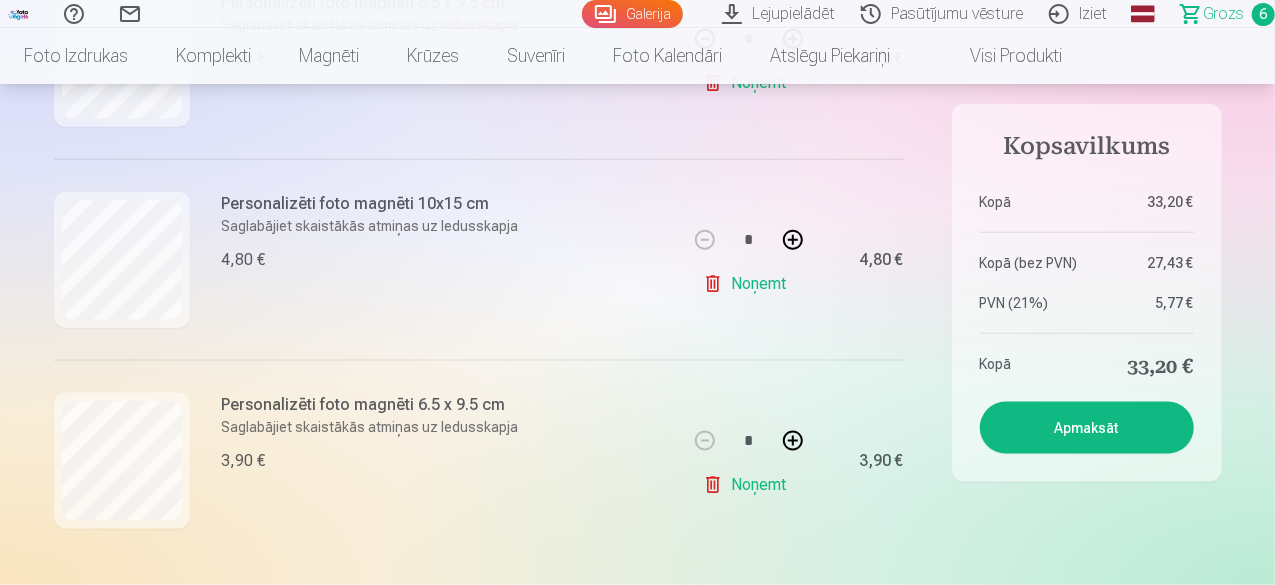 click on "Noņemt" at bounding box center [748, 485] 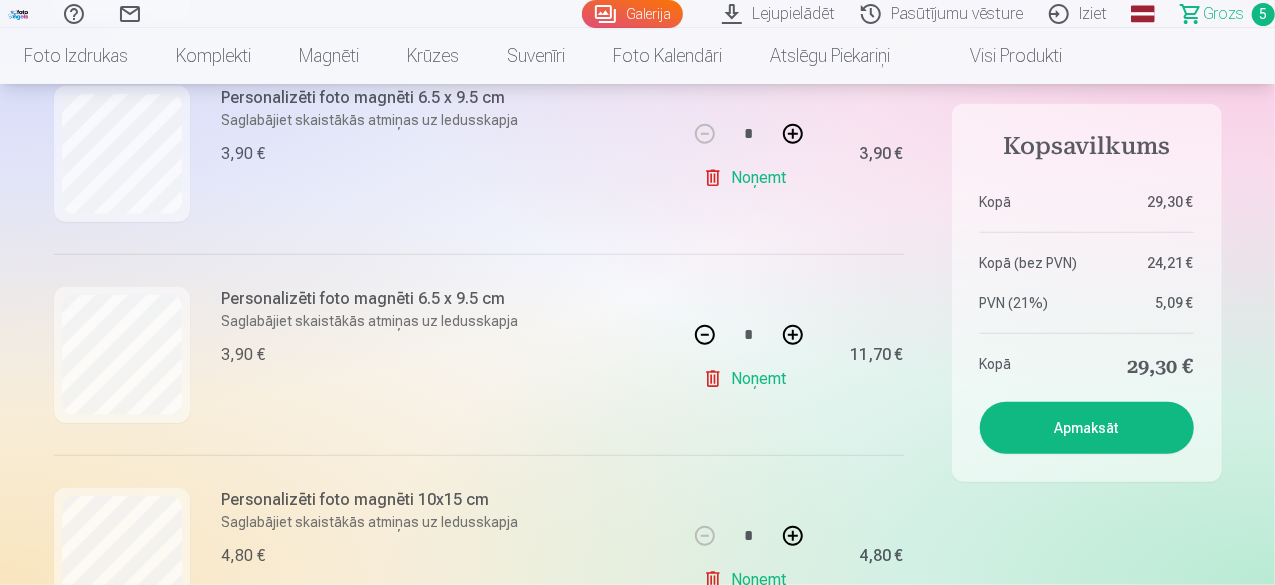 scroll, scrollTop: 800, scrollLeft: 0, axis: vertical 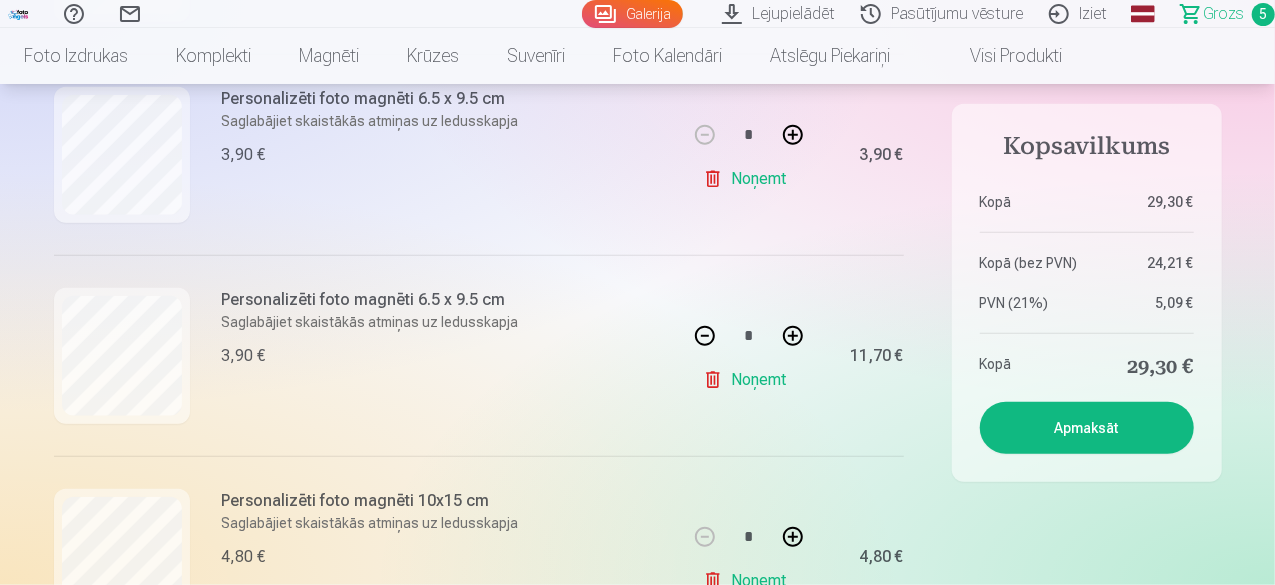 click at bounding box center (705, 336) 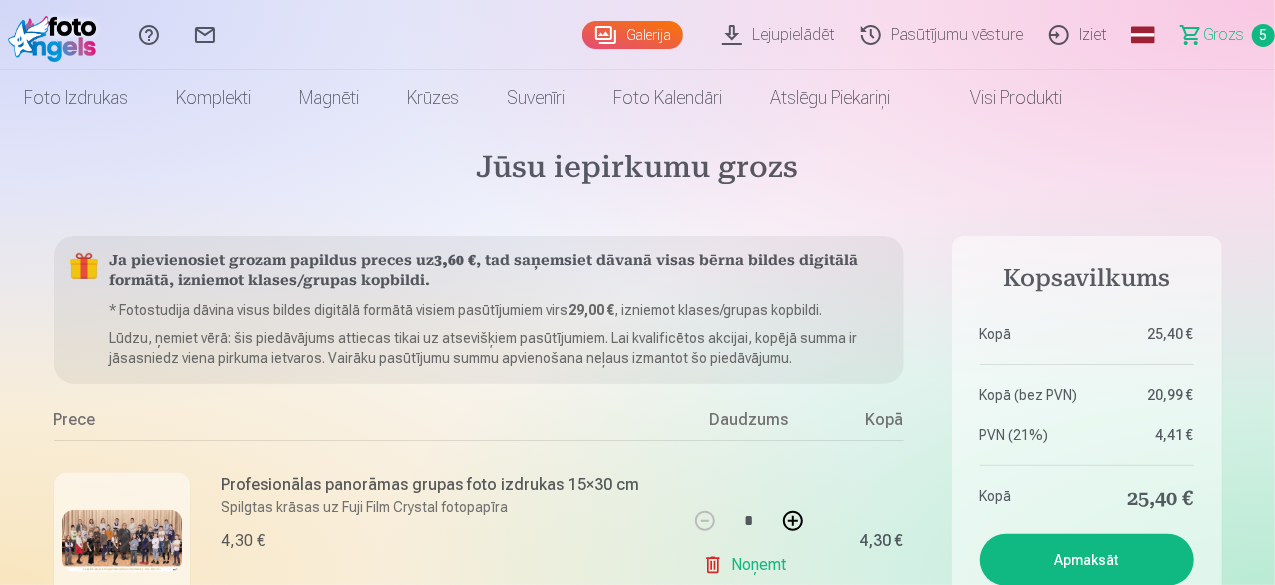 scroll, scrollTop: 0, scrollLeft: 0, axis: both 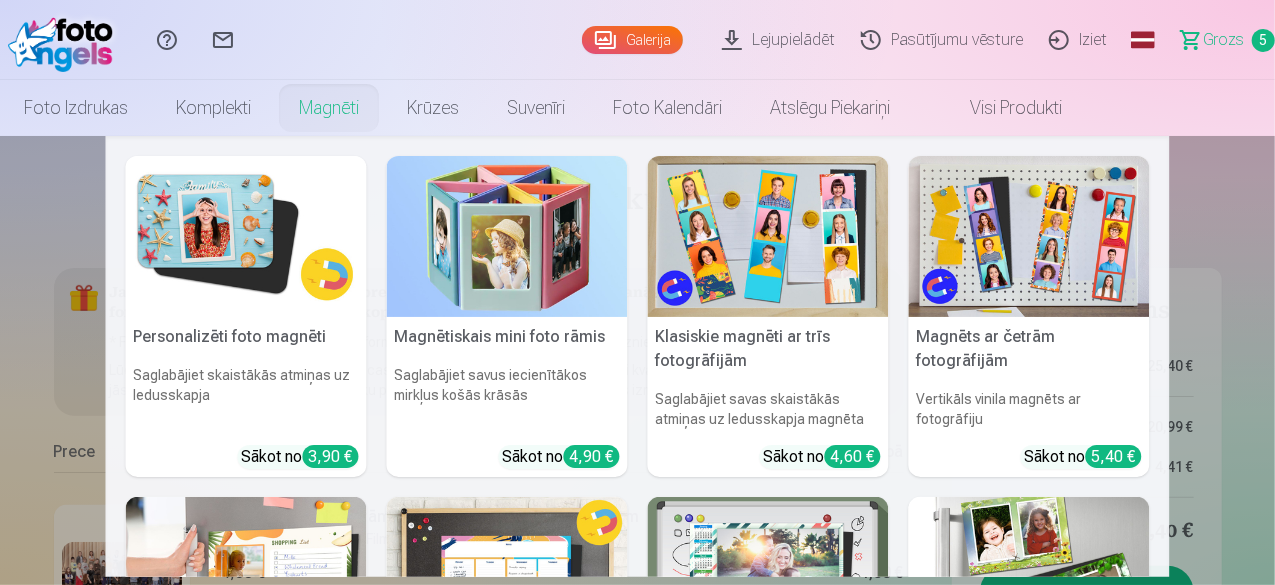 click at bounding box center (246, 236) 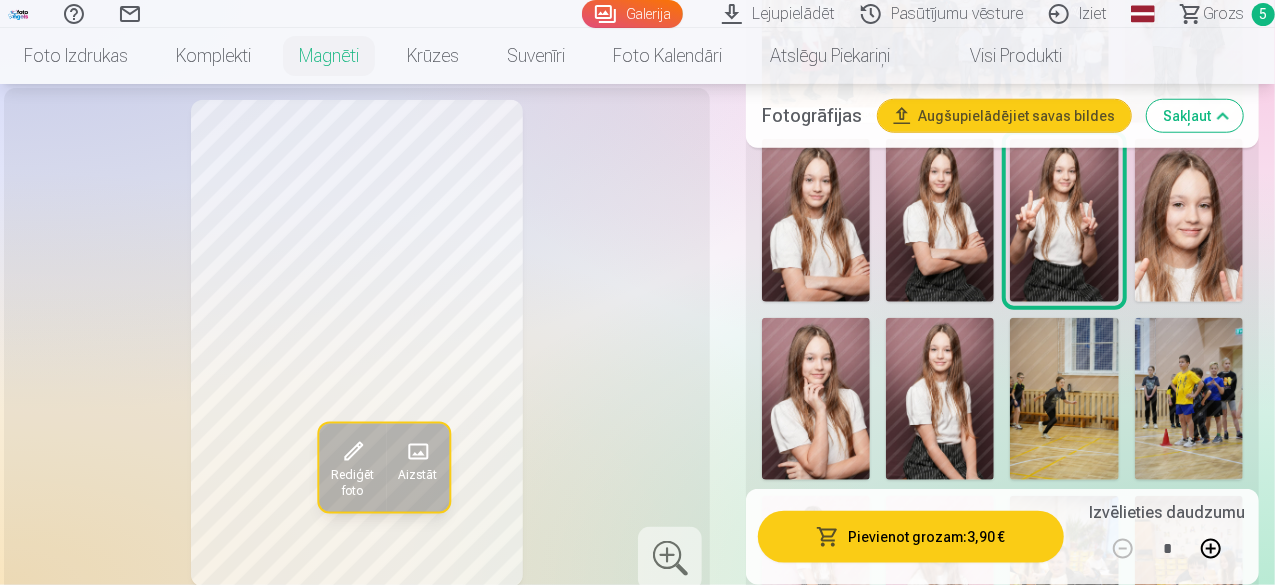 scroll, scrollTop: 916, scrollLeft: 0, axis: vertical 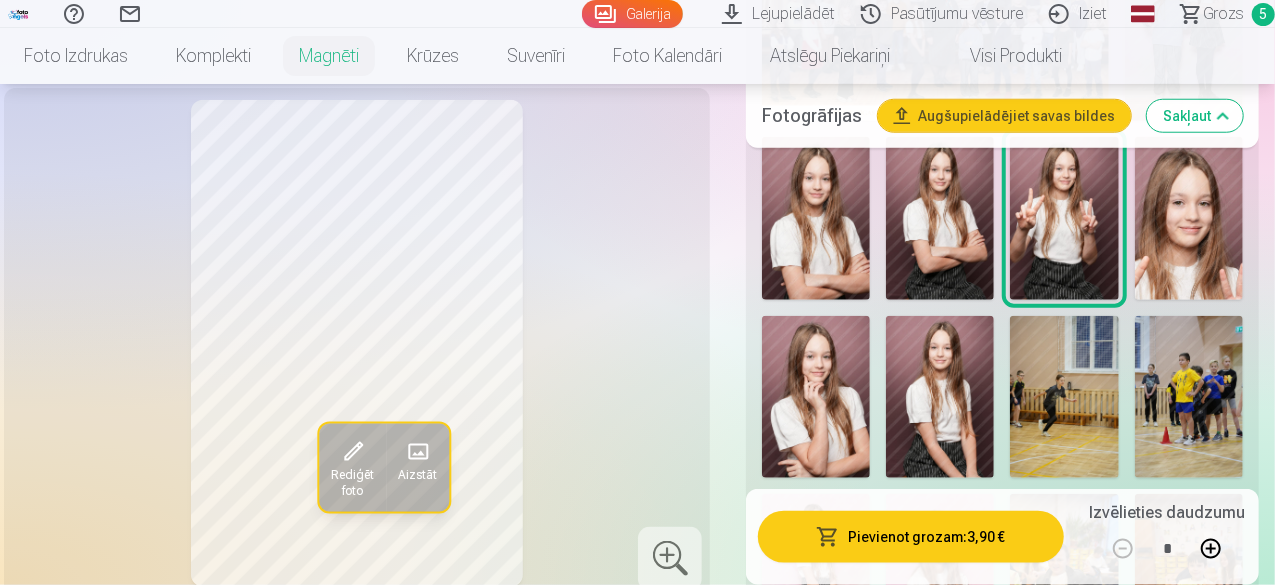 click at bounding box center (816, 218) 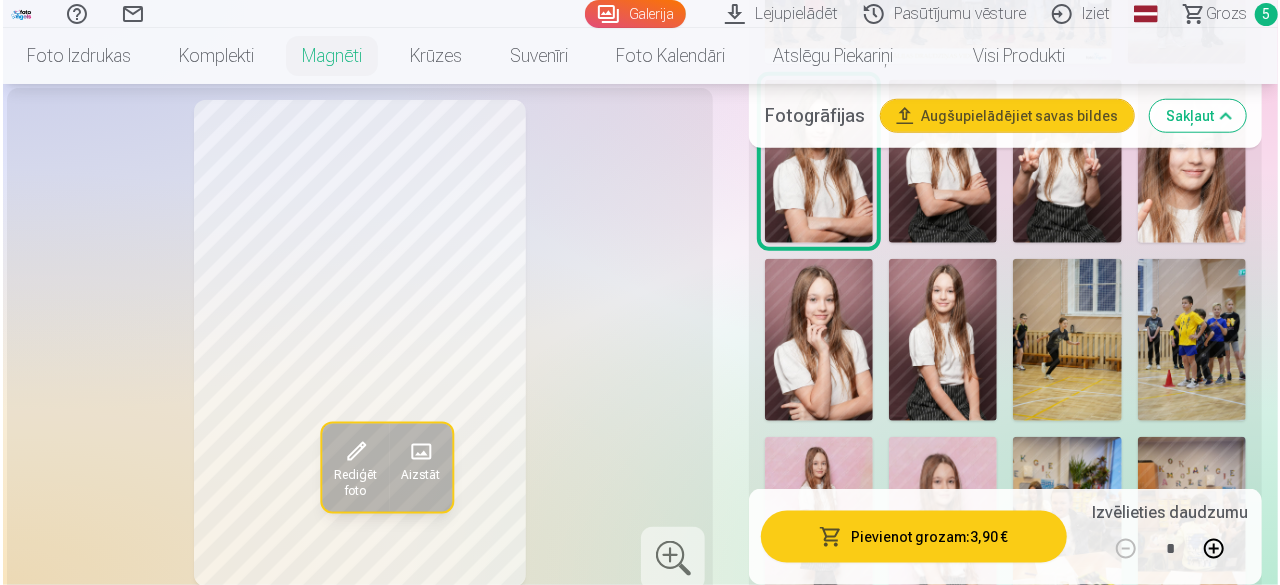 scroll, scrollTop: 970, scrollLeft: 0, axis: vertical 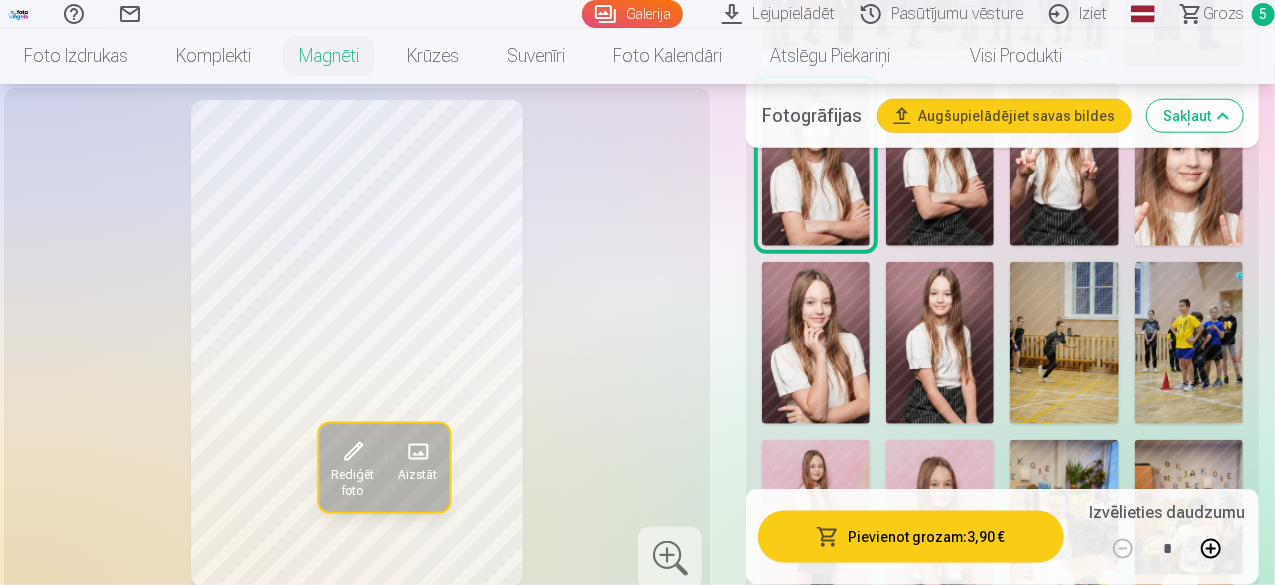 click on "Pievienot grozam :  3,90 €" at bounding box center [911, 537] 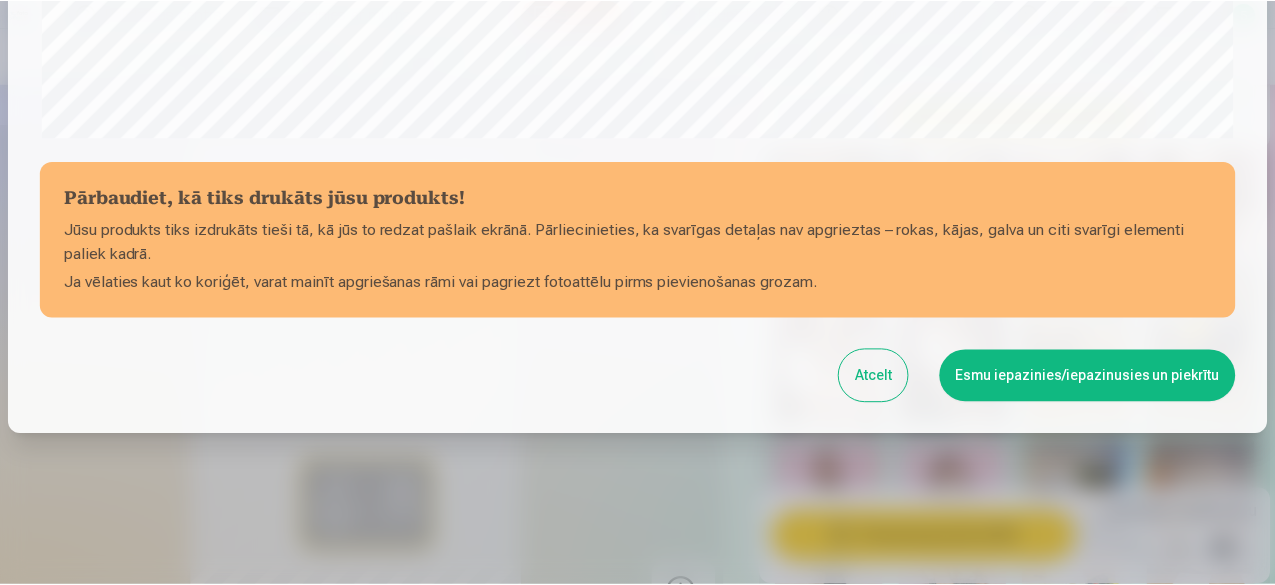scroll, scrollTop: 839, scrollLeft: 0, axis: vertical 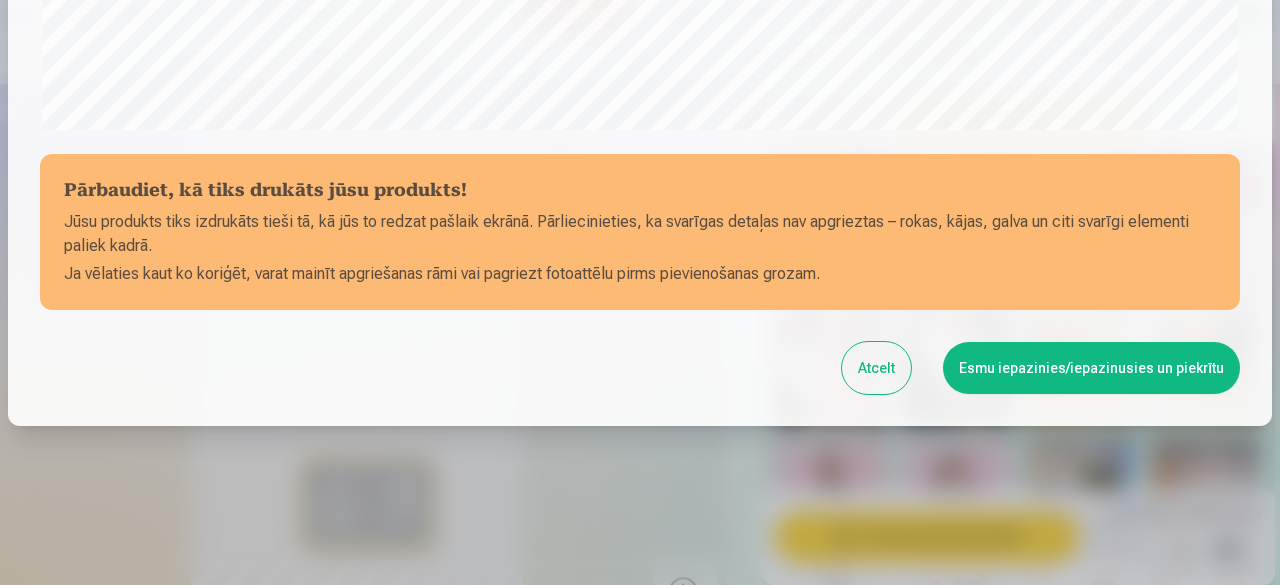 click on "Esmu iepazinies/iepazinusies un piekrītu" at bounding box center (1091, 368) 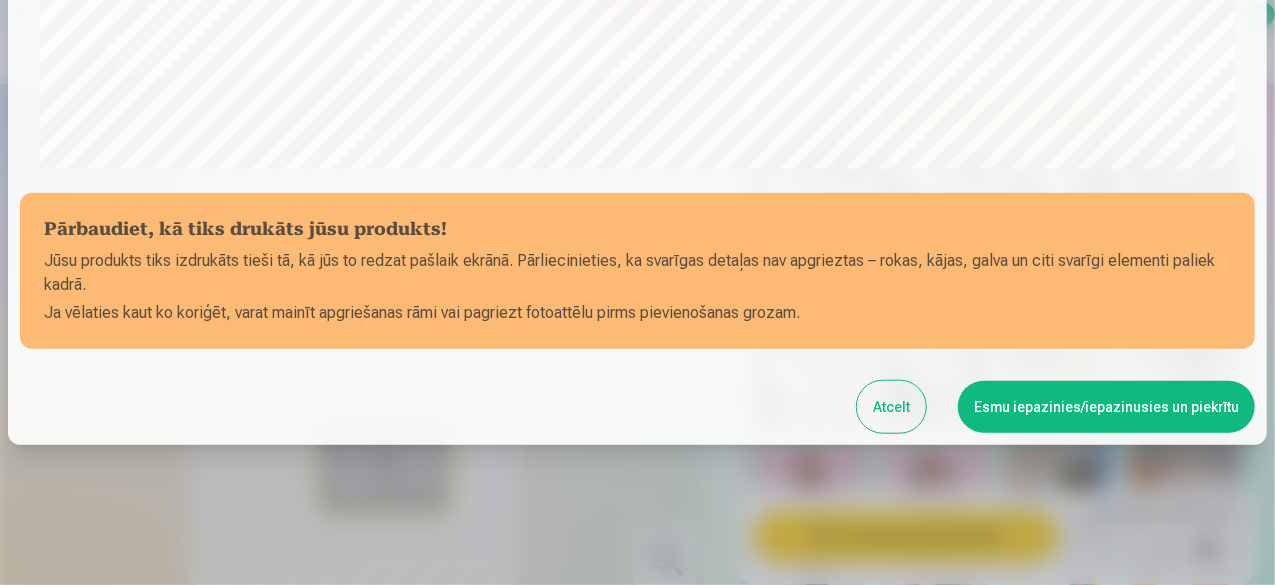 scroll, scrollTop: 836, scrollLeft: 0, axis: vertical 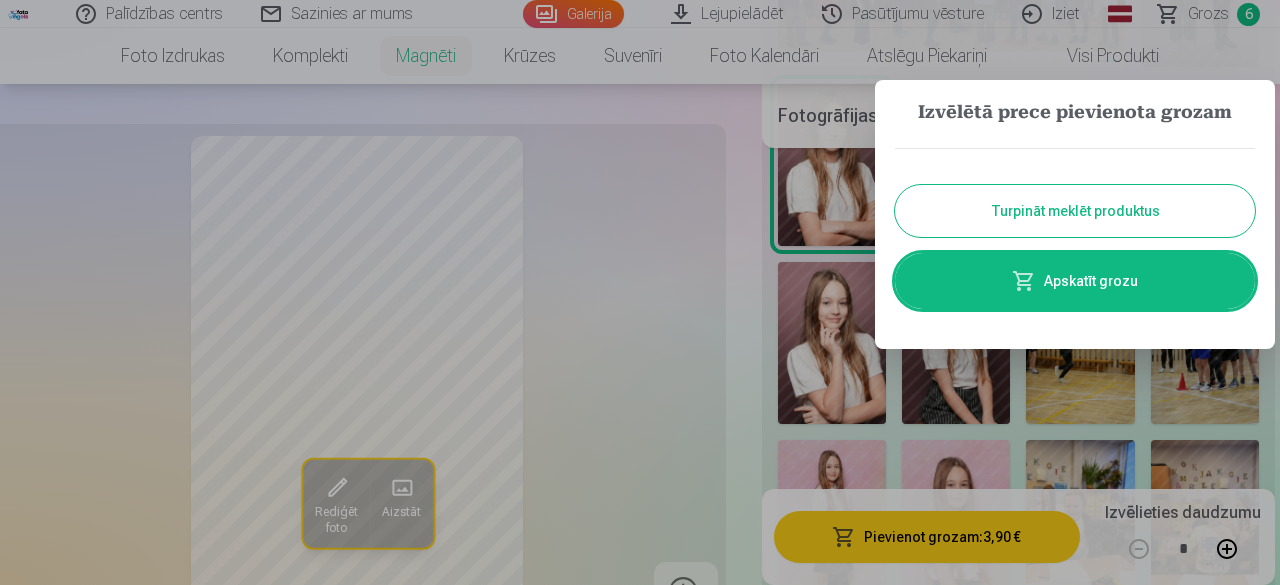 click on "Apskatīt grozu" at bounding box center [1075, 281] 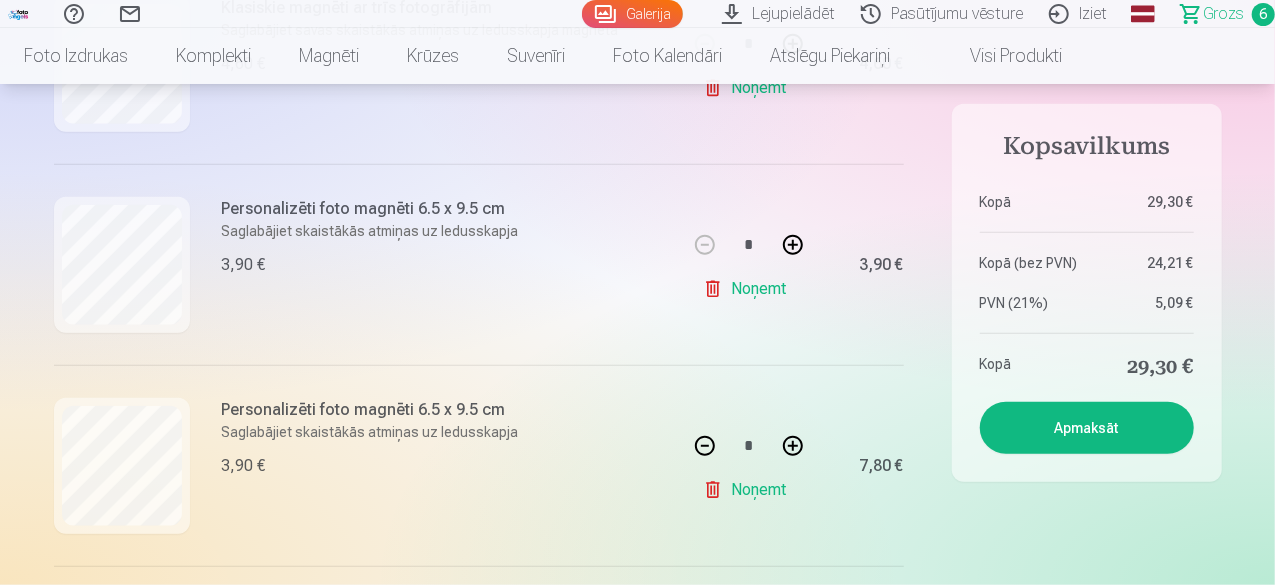 scroll, scrollTop: 668, scrollLeft: 0, axis: vertical 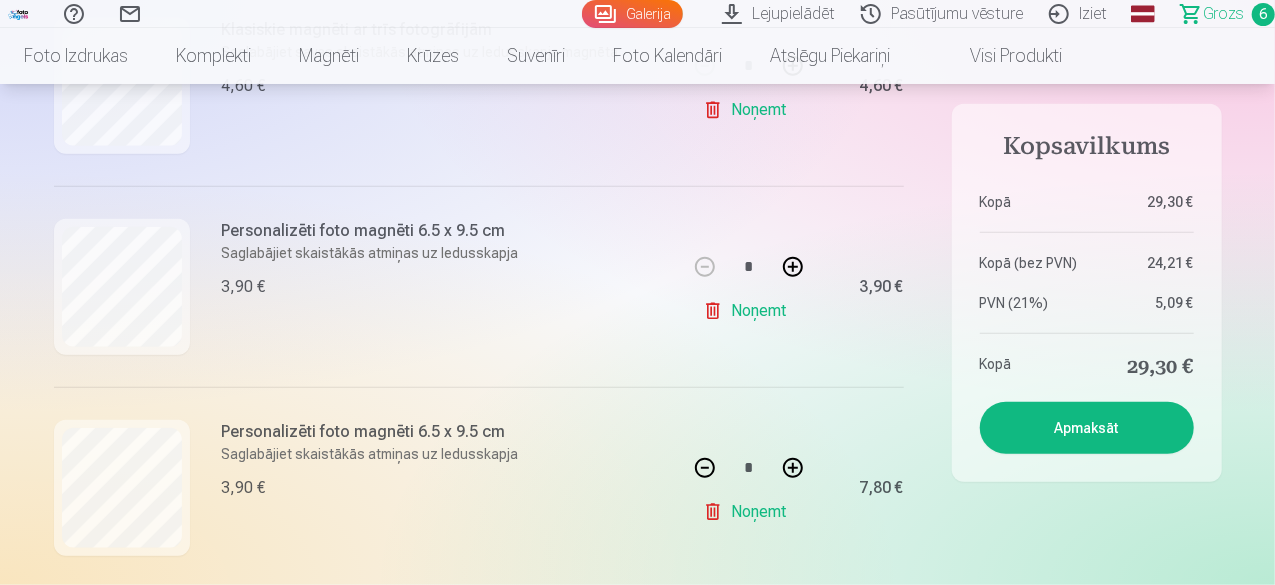 click on "Apmaksāt" at bounding box center [1087, 428] 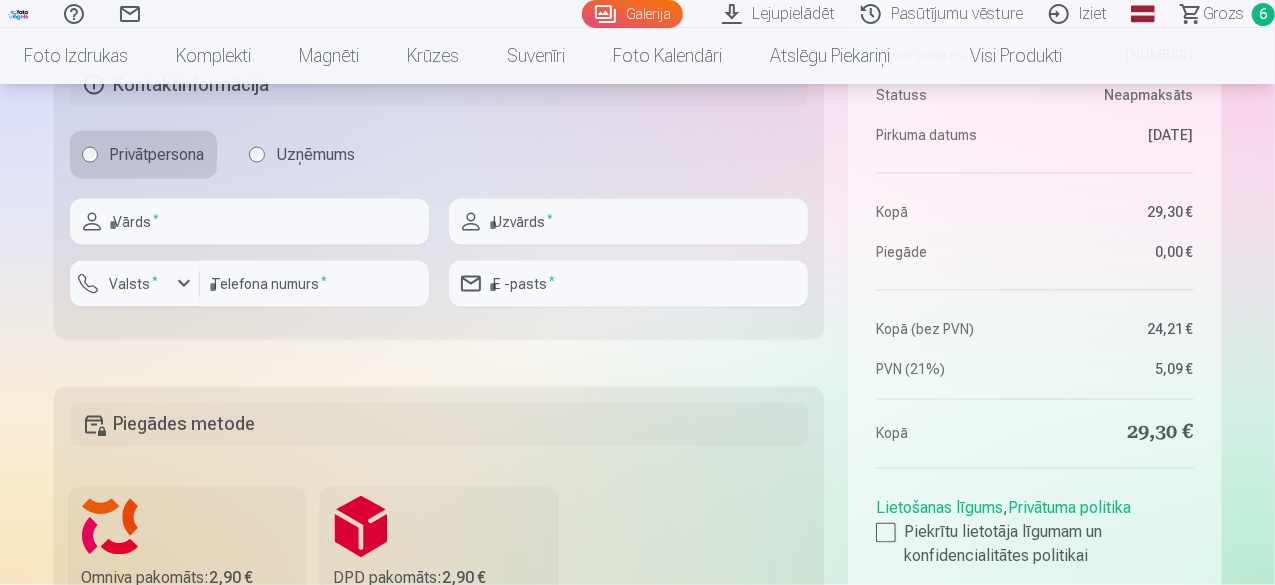 scroll, scrollTop: 1505, scrollLeft: 0, axis: vertical 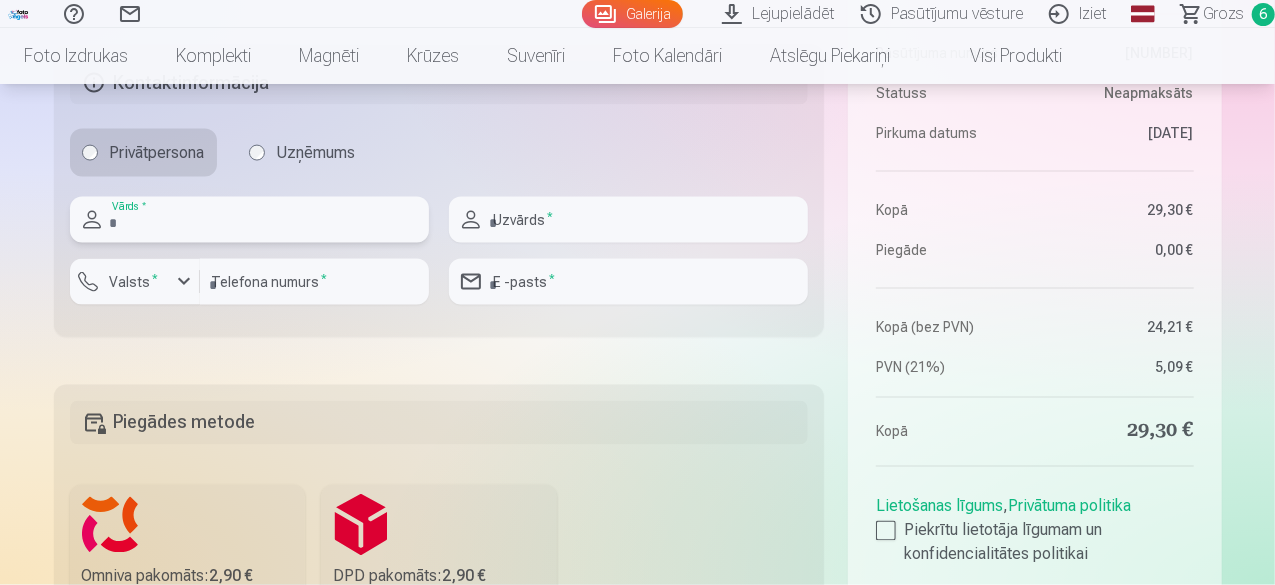 click at bounding box center [249, 220] 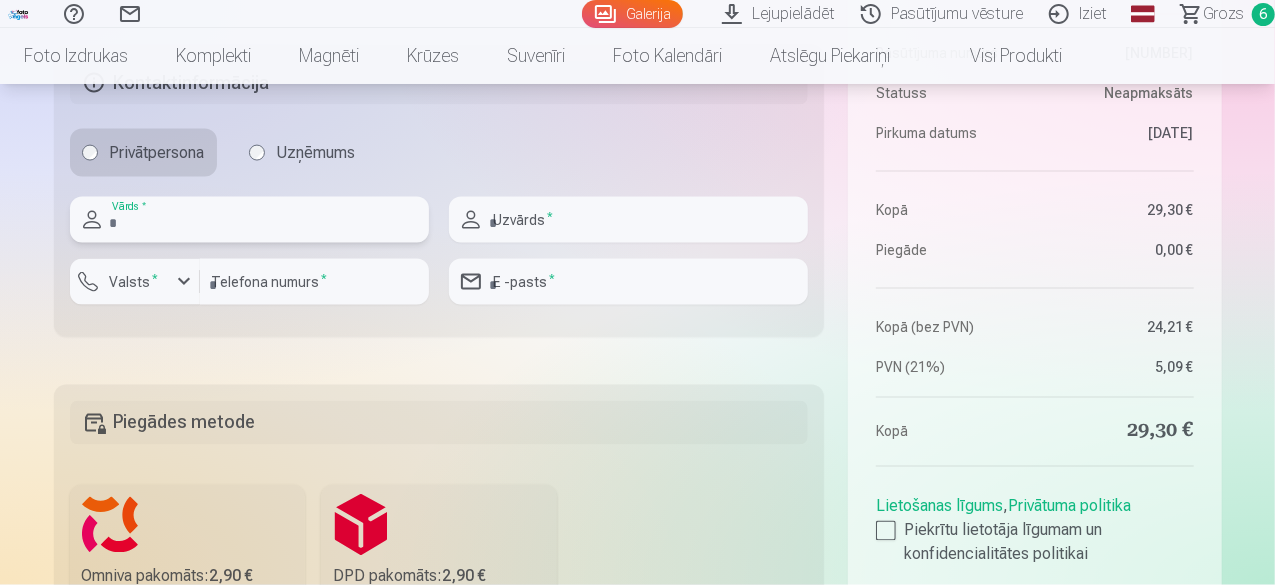 type on "****" 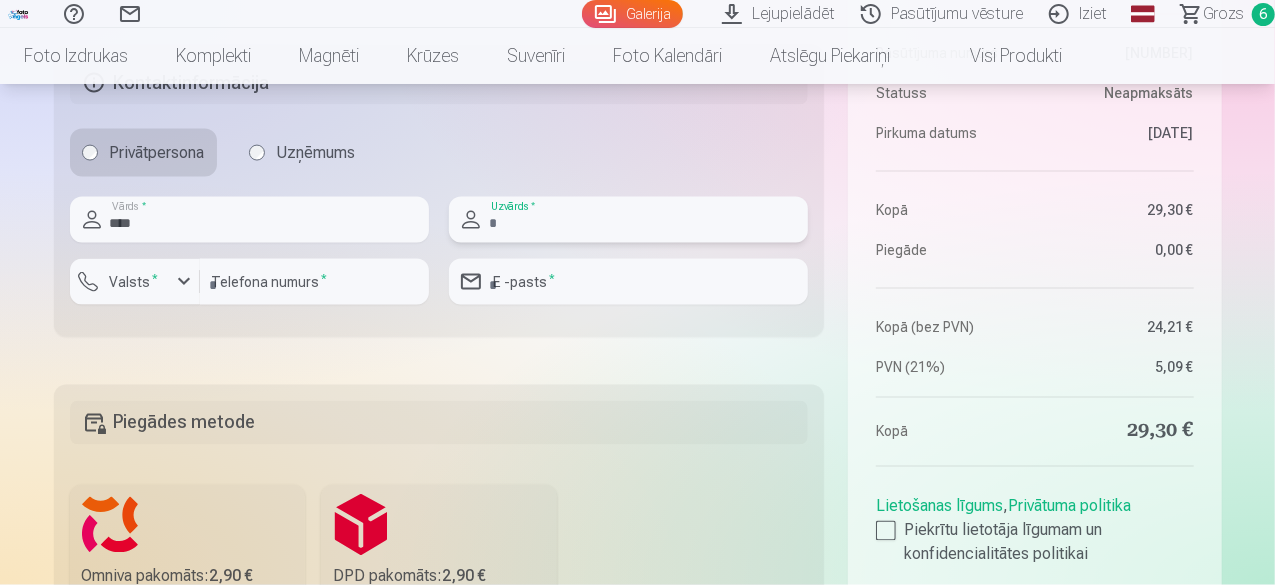 type on "*****" 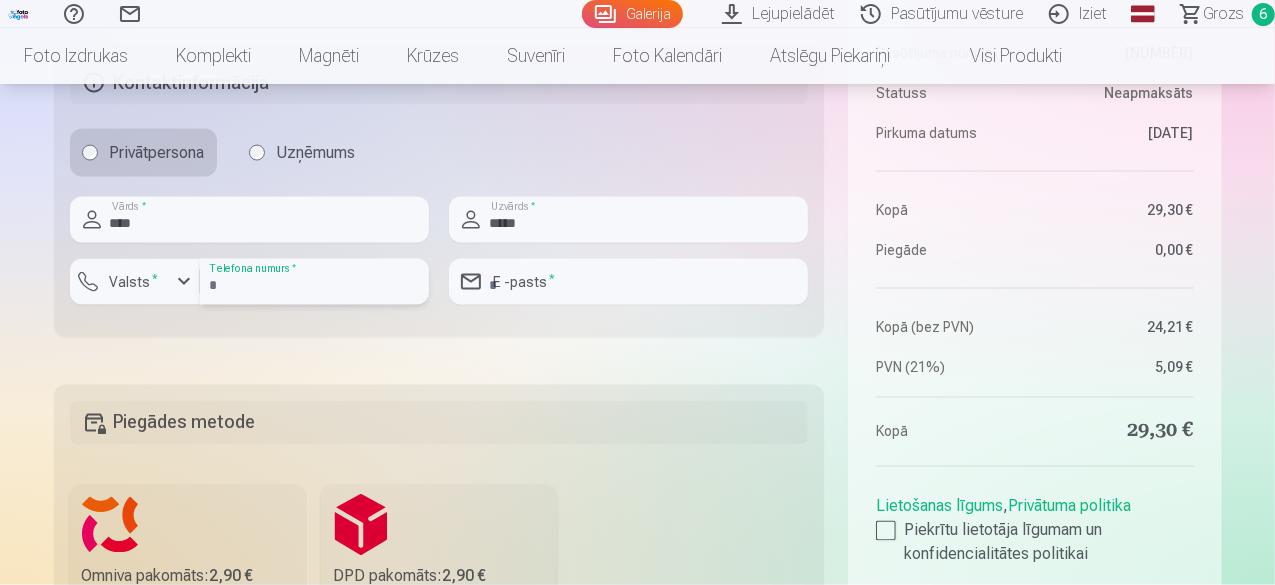 click at bounding box center [314, 282] 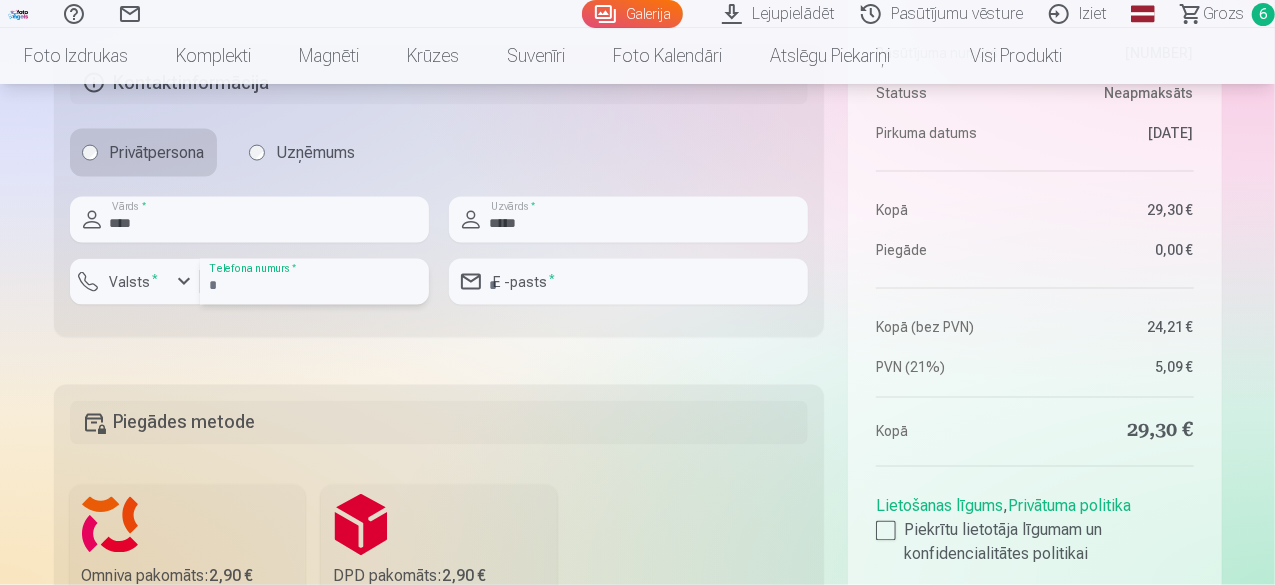 type on "********" 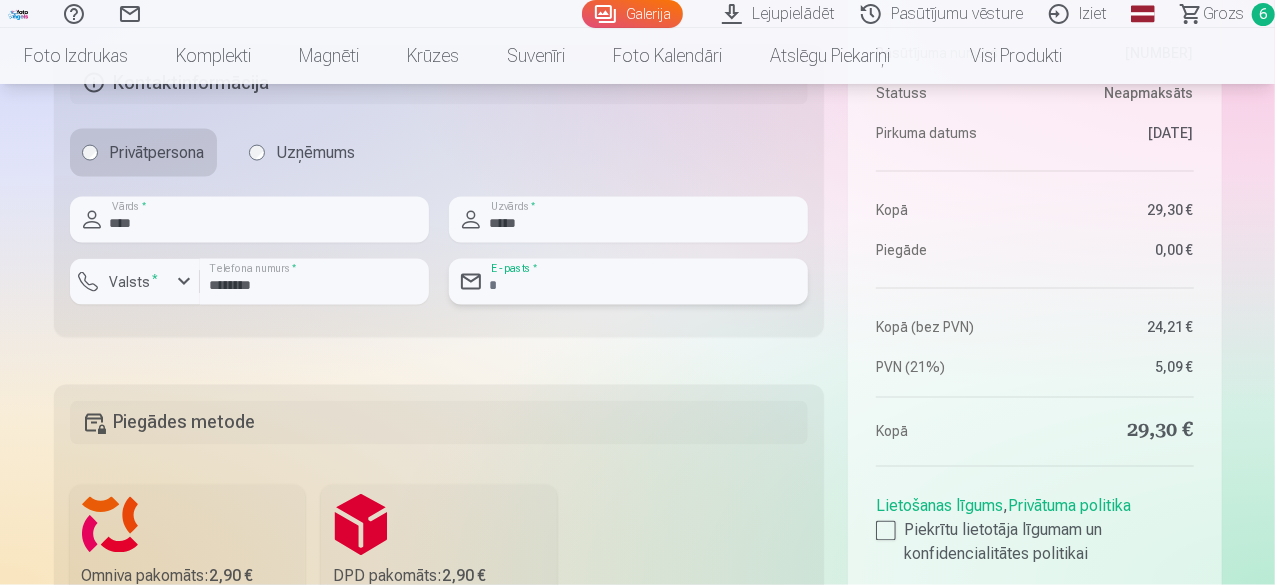 click at bounding box center [628, 282] 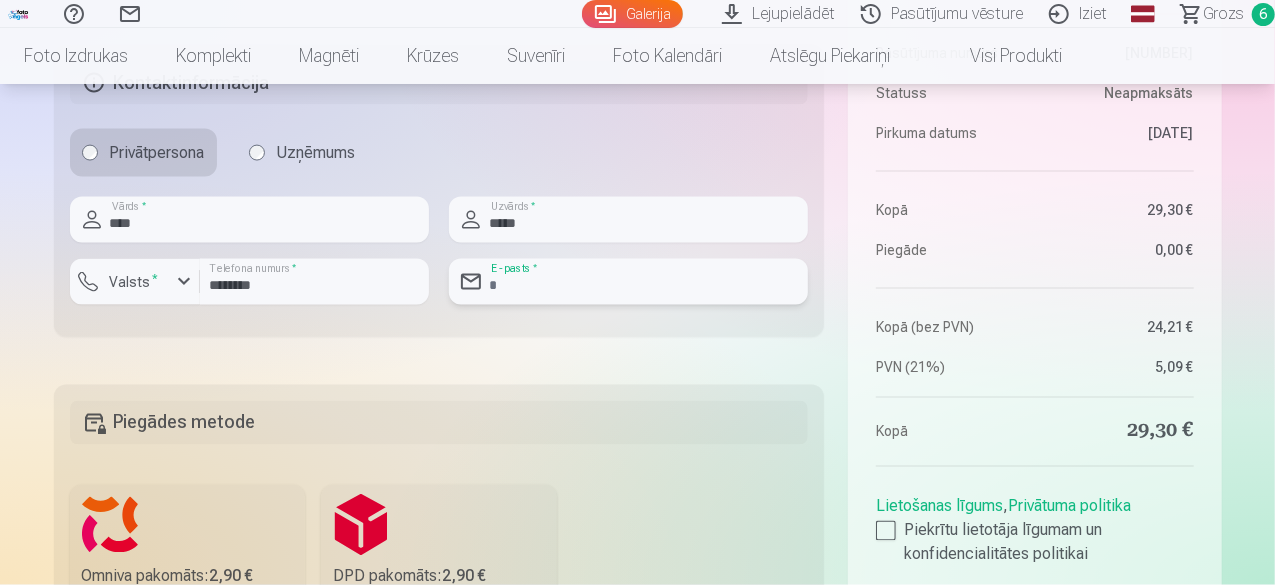 type on "**********" 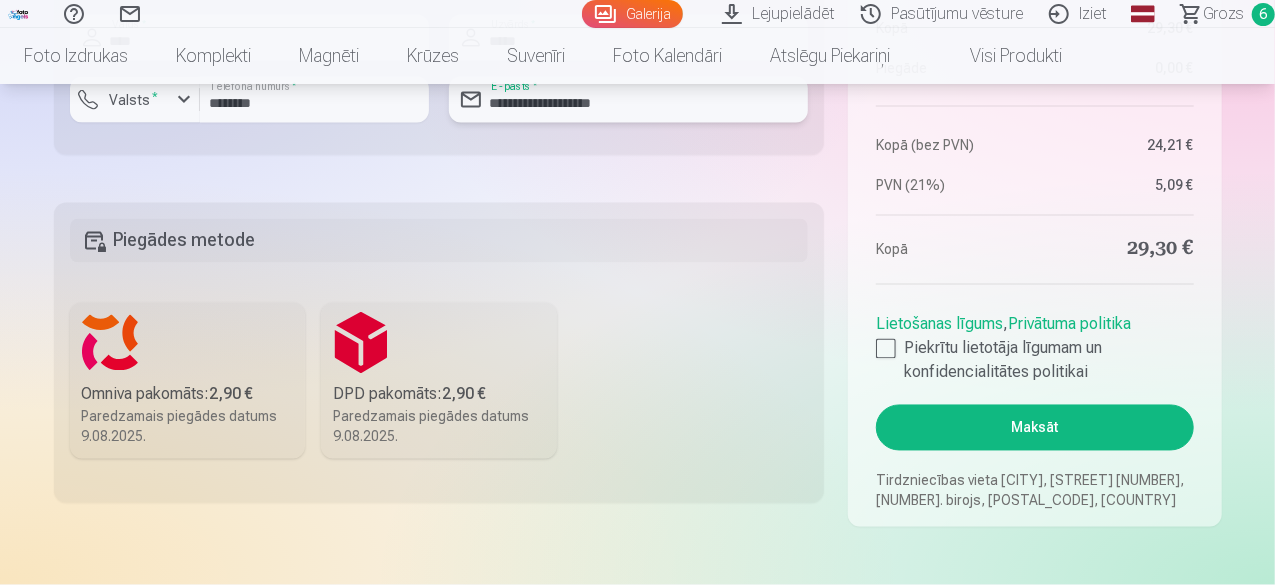 scroll, scrollTop: 1688, scrollLeft: 0, axis: vertical 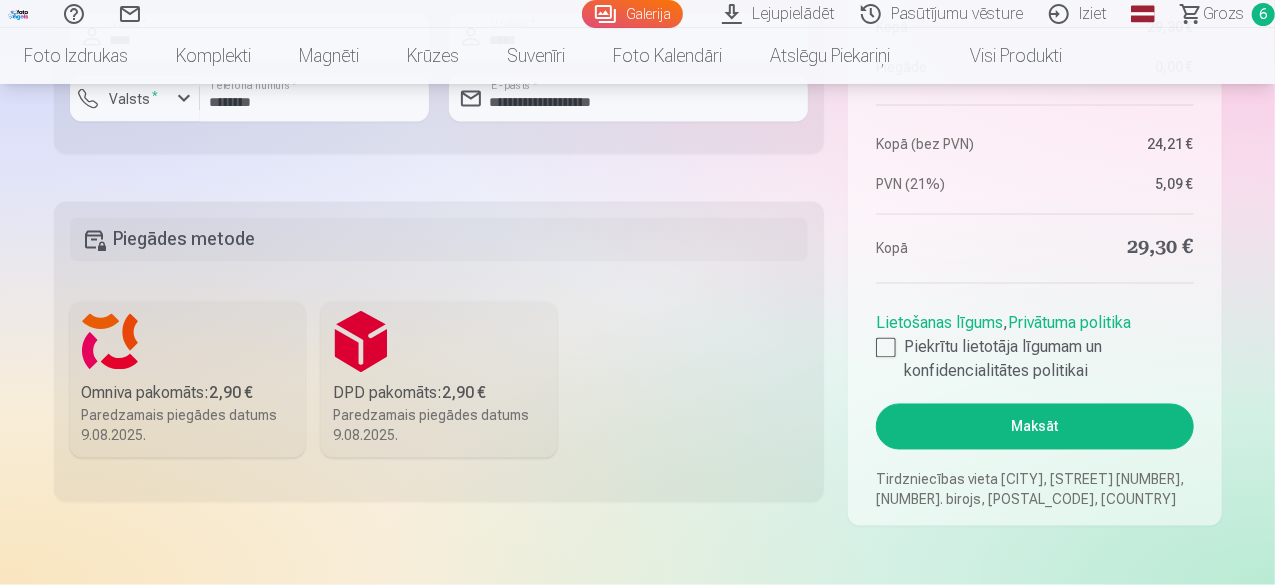 click on "Omniva pakomāts :  2,90 € Paredzamais piegādes datums 9.08.2025." at bounding box center (188, 380) 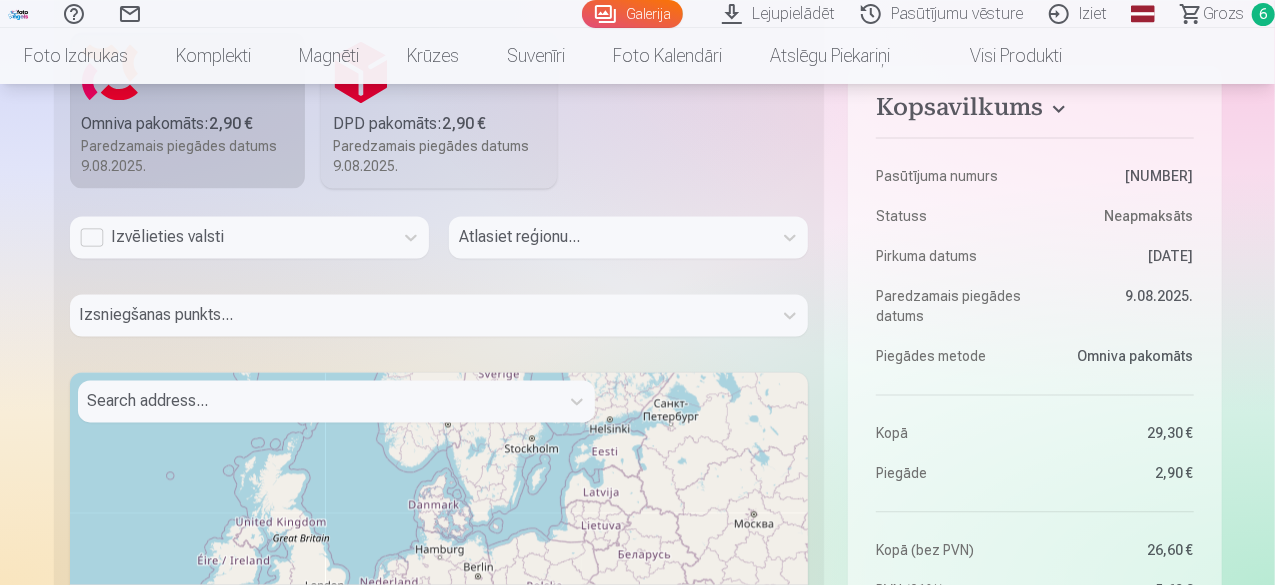 scroll, scrollTop: 1959, scrollLeft: 0, axis: vertical 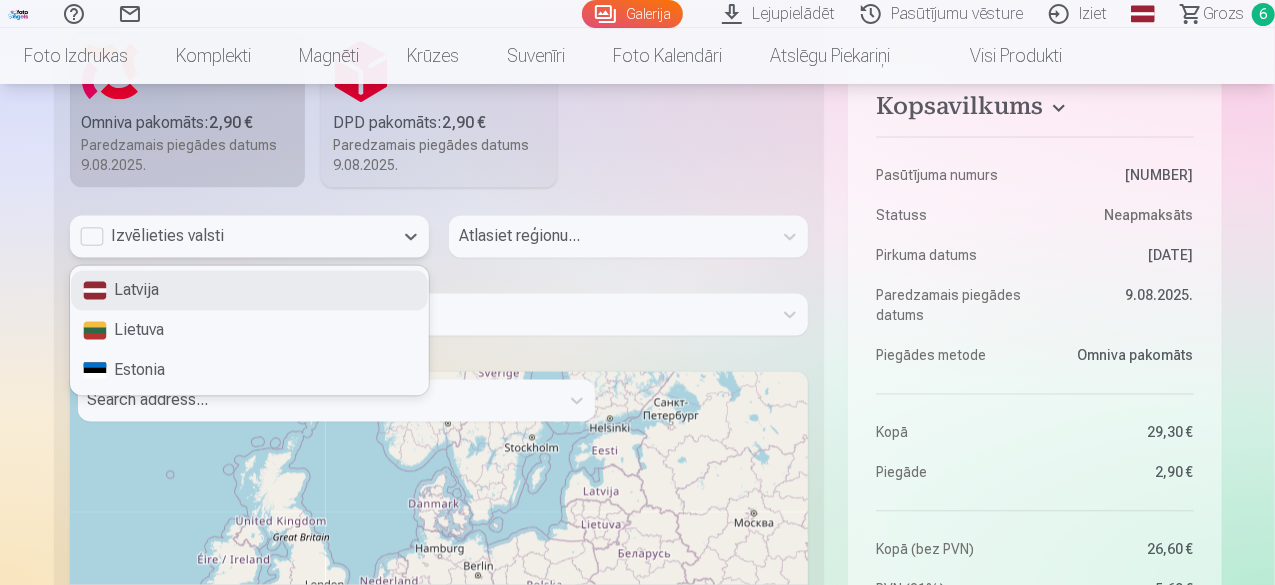 click on "Izvēlieties valsti" at bounding box center [231, 236] 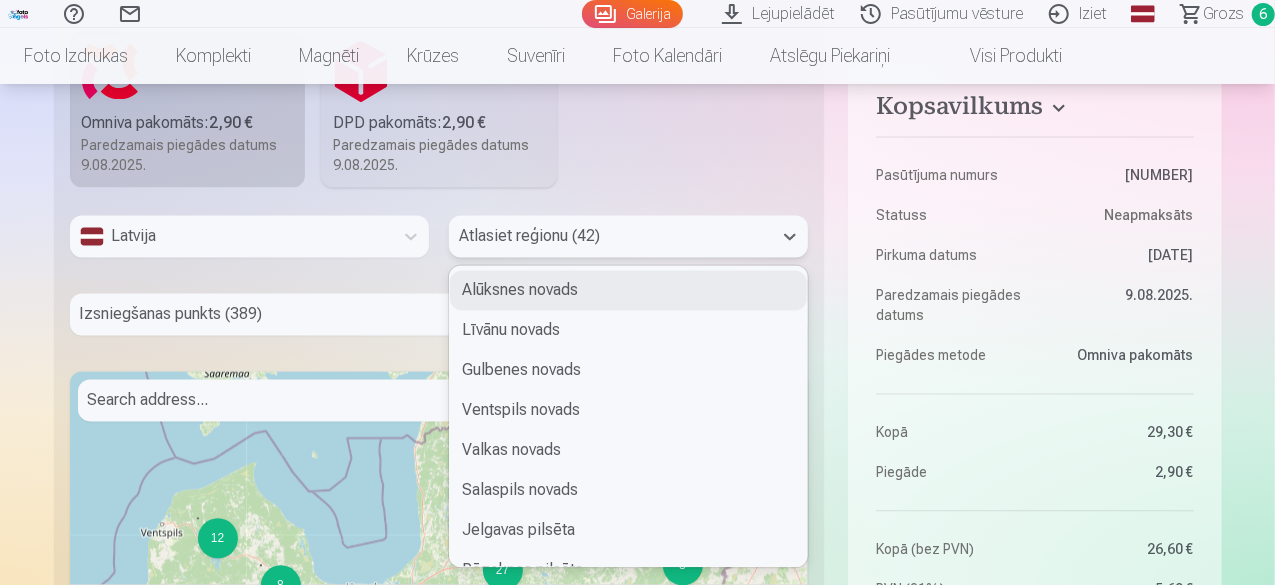 click at bounding box center (610, 236) 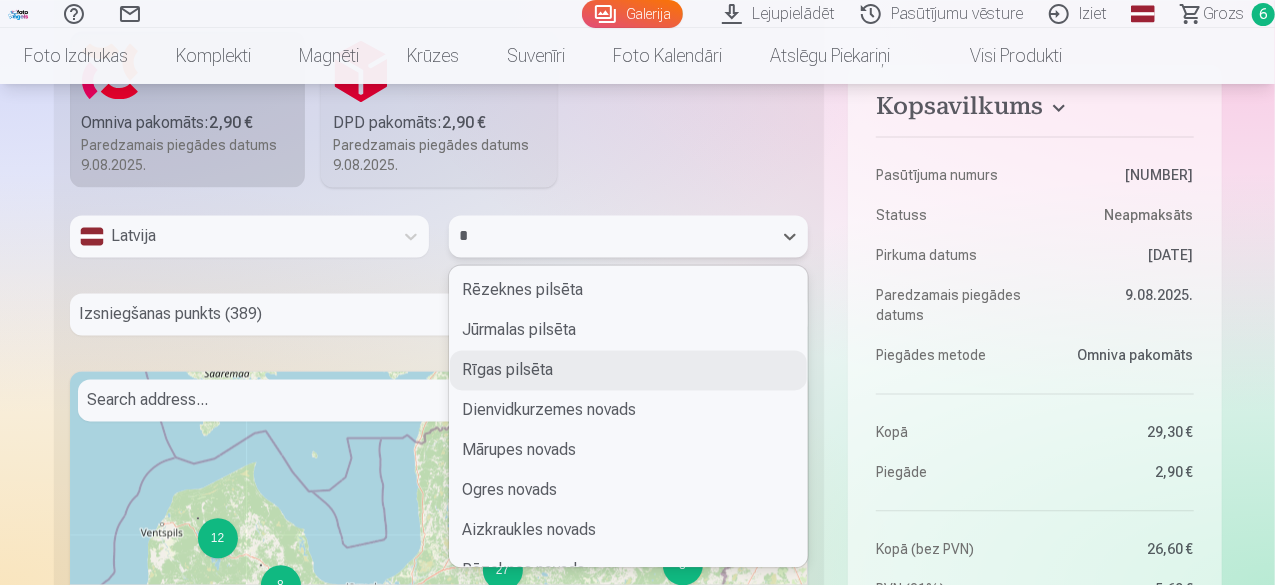 click on "Rīgas pilsēta" at bounding box center (628, 370) 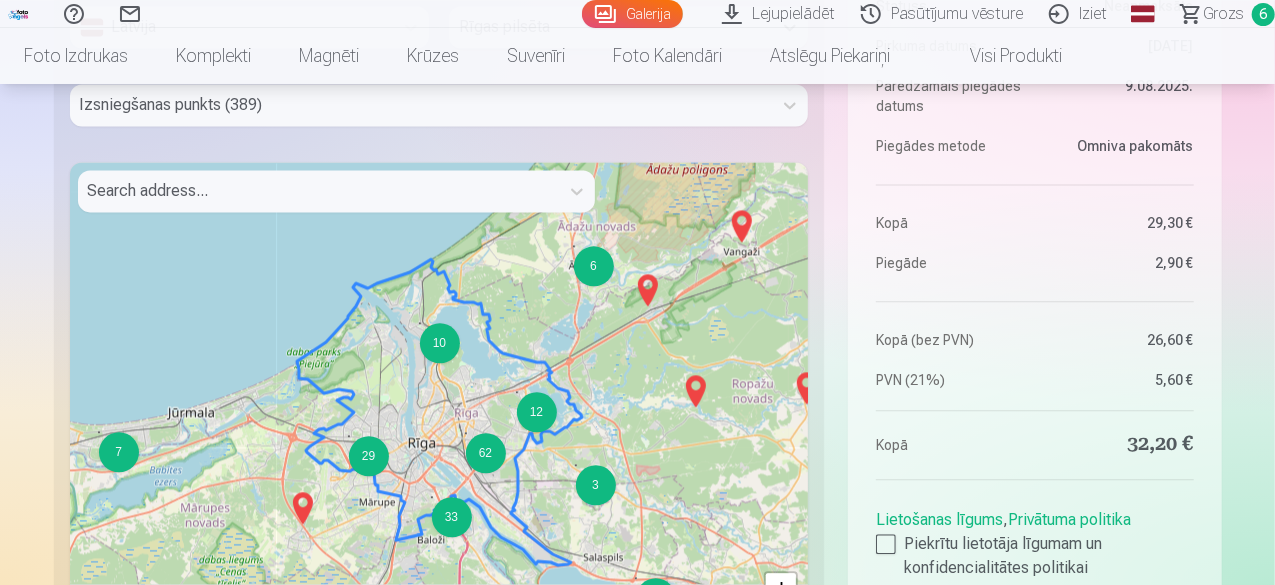 scroll, scrollTop: 2169, scrollLeft: 0, axis: vertical 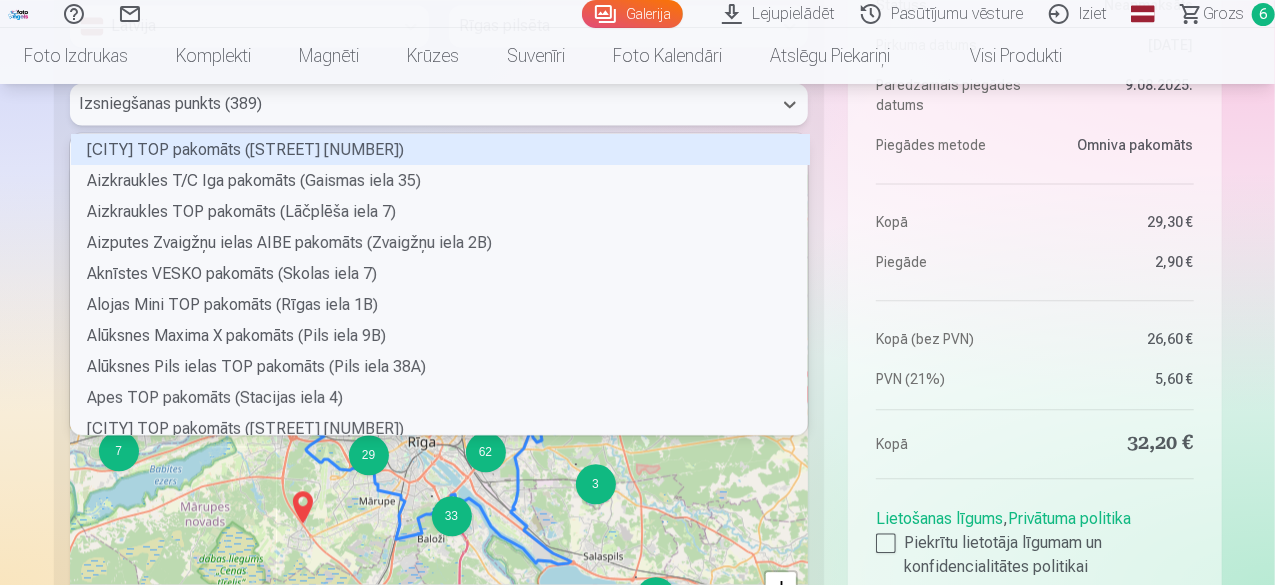click at bounding box center (421, 104) 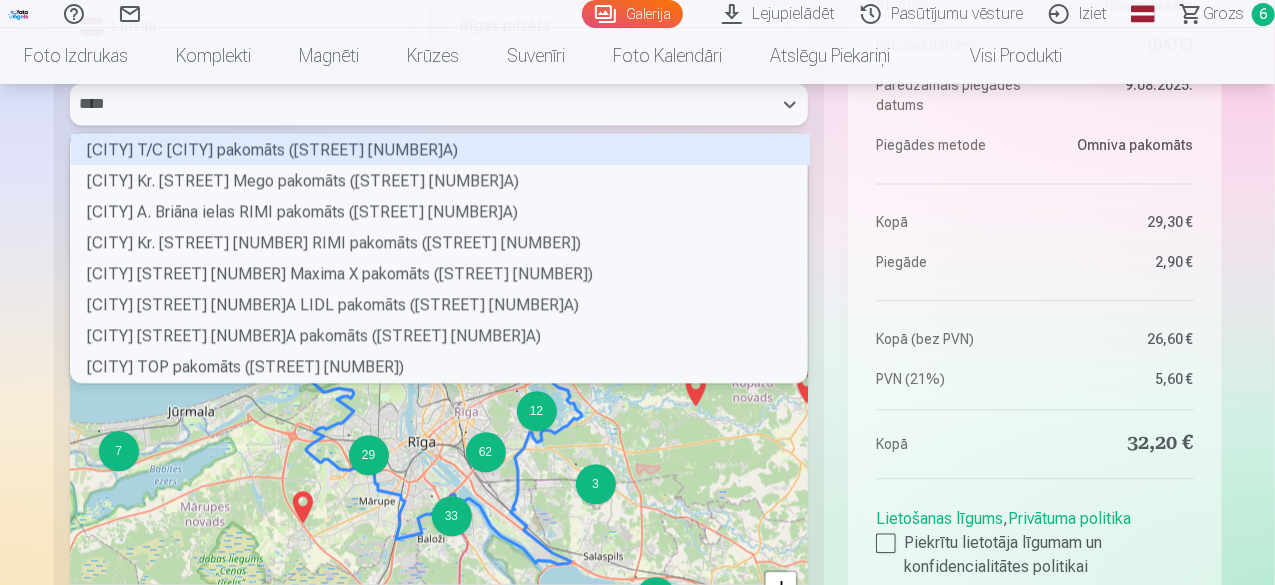 type on "*****" 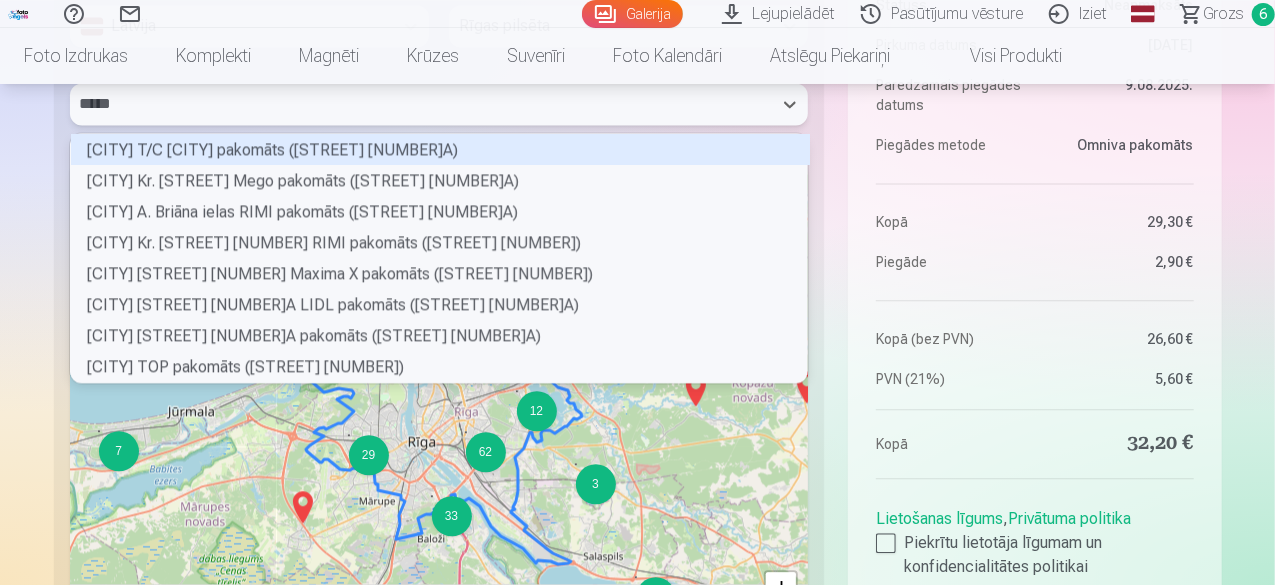 scroll, scrollTop: 212, scrollLeft: 732, axis: both 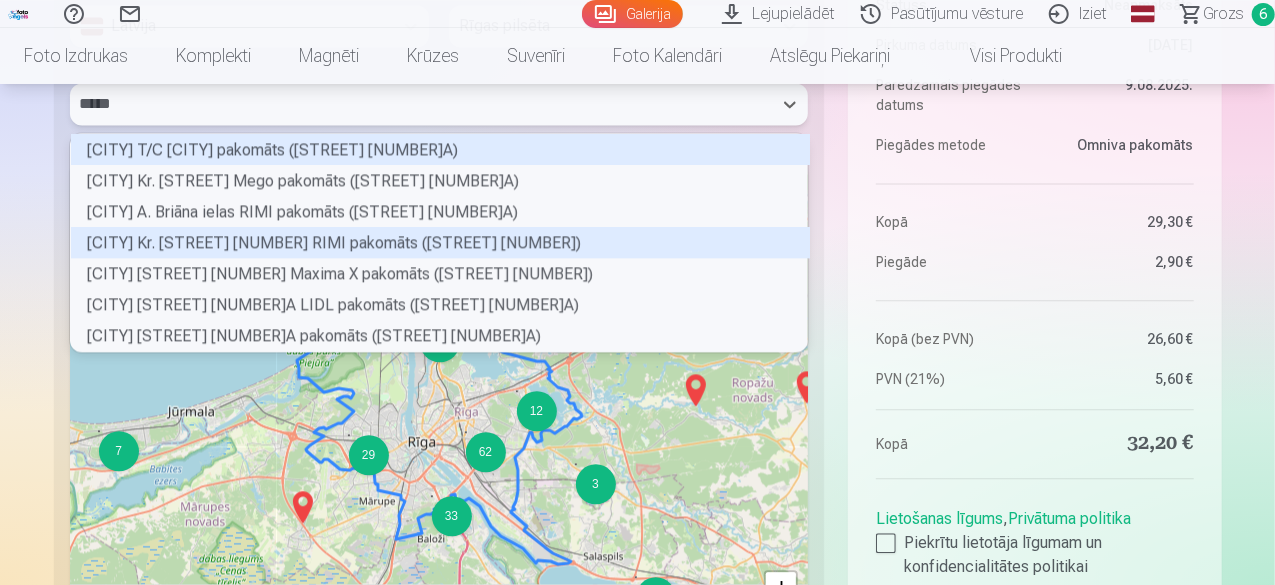 click on "Rīgas Kr. Valdemāra ielas 112 RIMI pakomāts (Krišjāņa Valdemāra iela 112)" at bounding box center [440, 242] 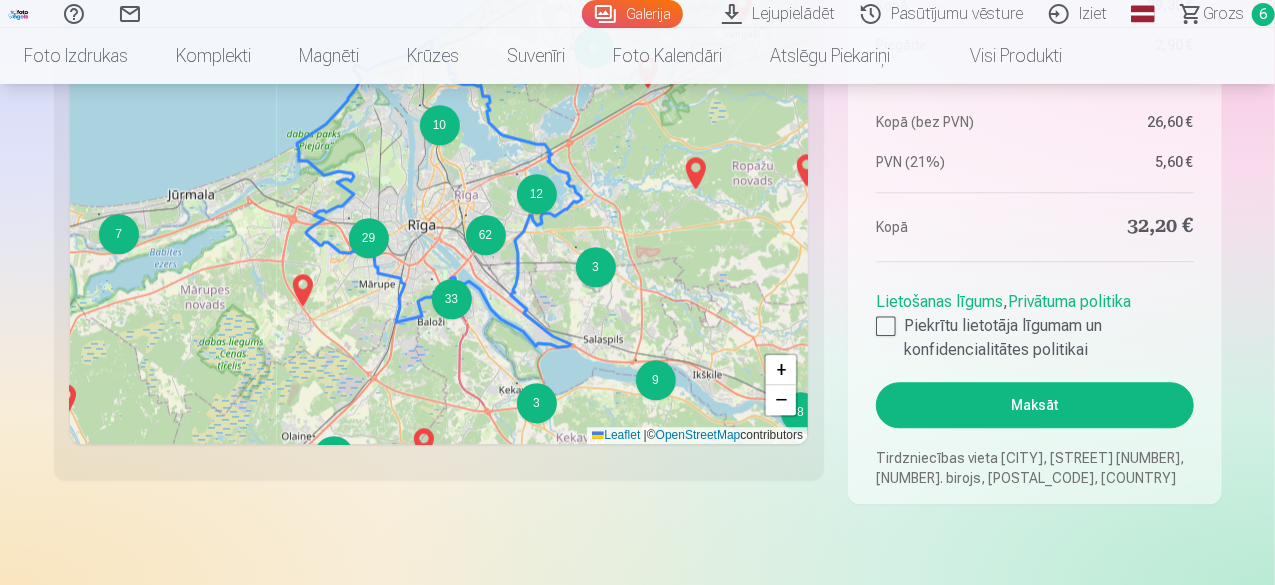 scroll, scrollTop: 2387, scrollLeft: 0, axis: vertical 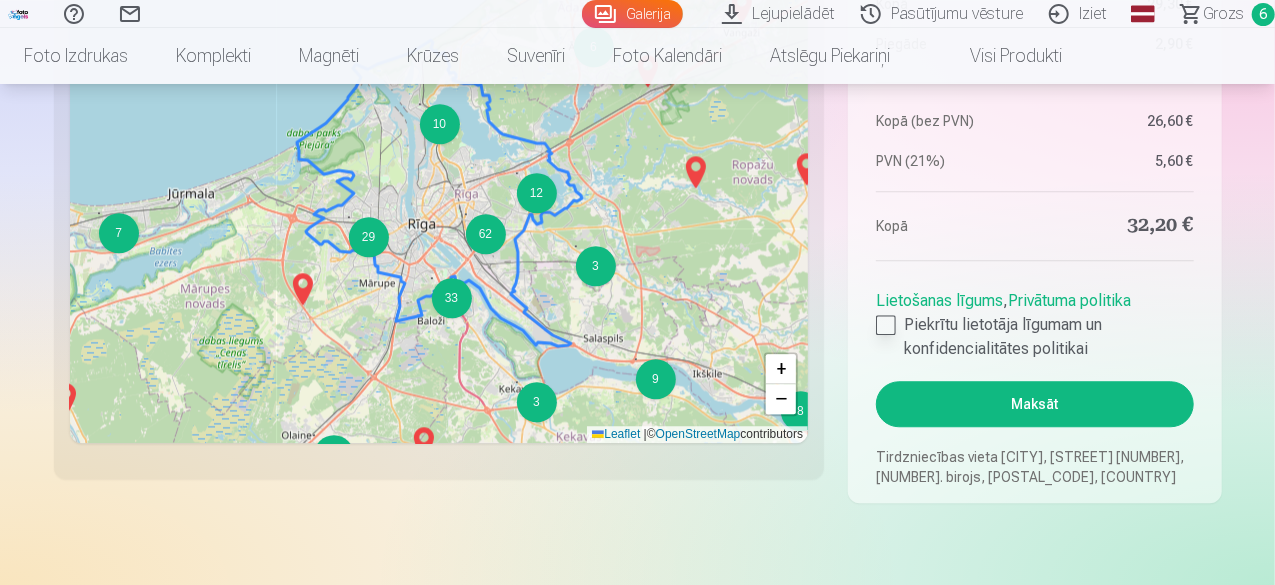 click at bounding box center (886, 325) 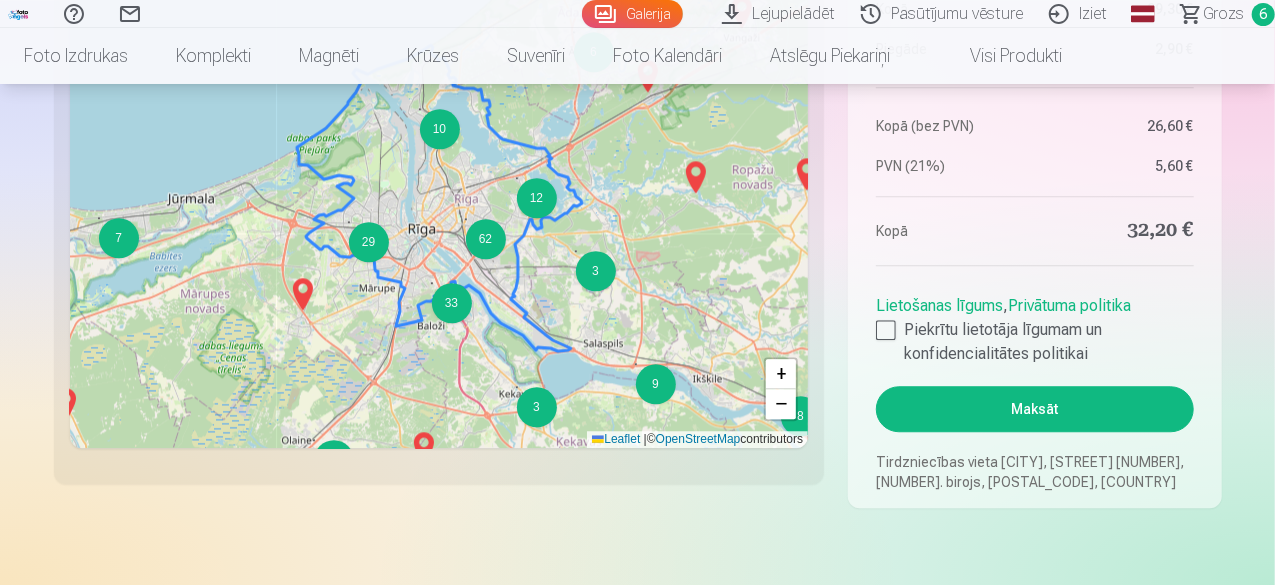 scroll, scrollTop: 2383, scrollLeft: 0, axis: vertical 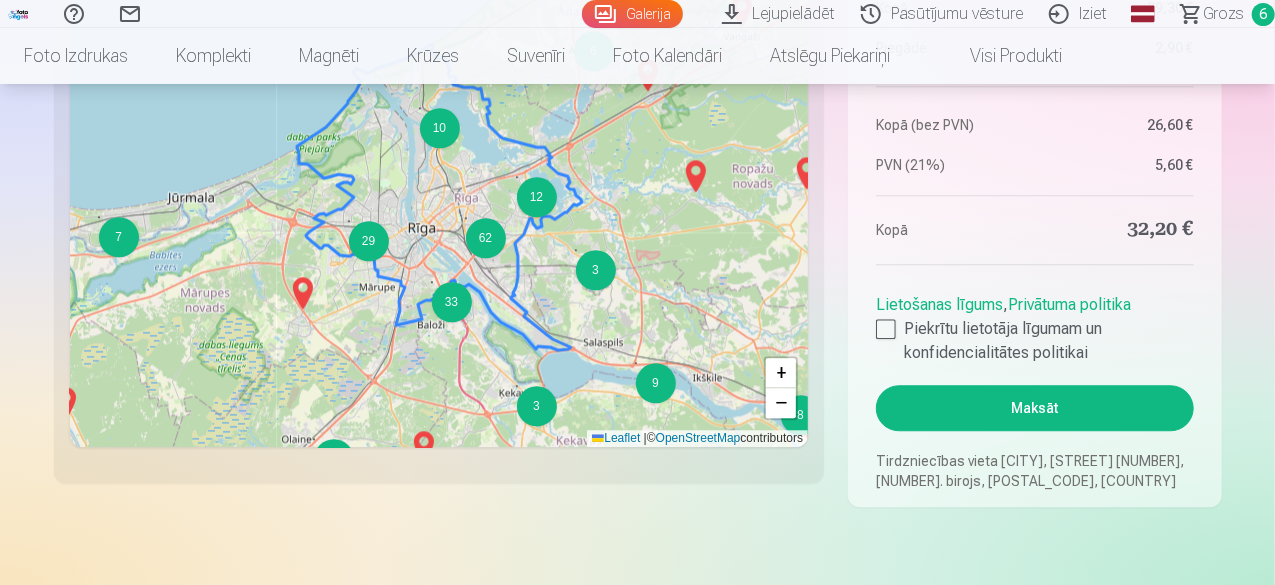 click on "Maksāt" at bounding box center [1034, 408] 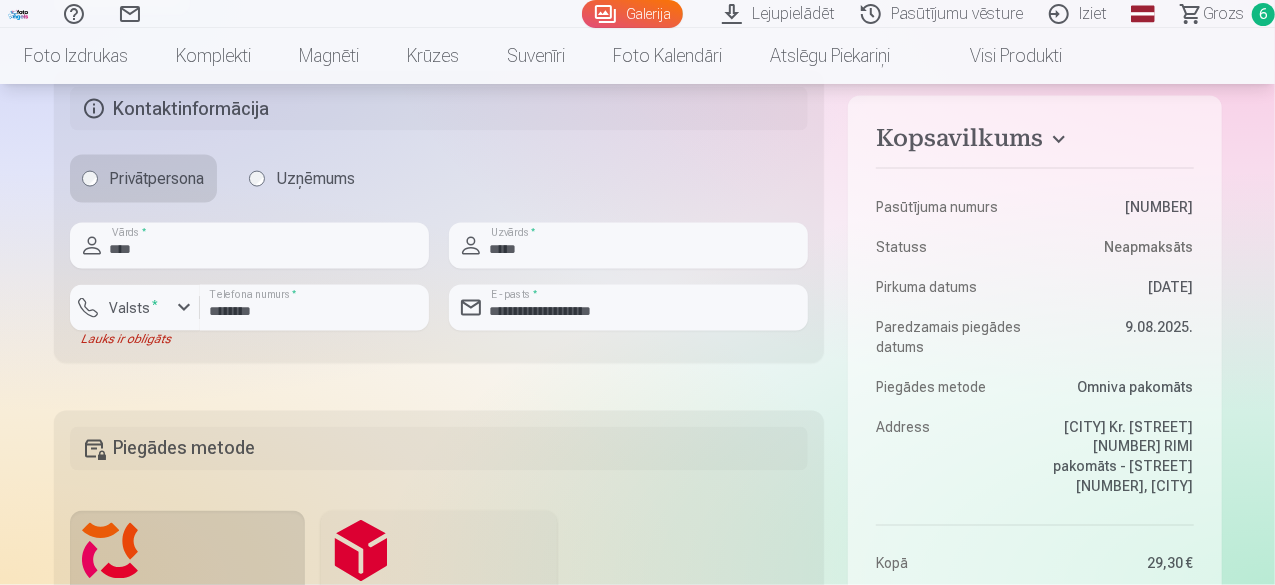 scroll, scrollTop: 1478, scrollLeft: 0, axis: vertical 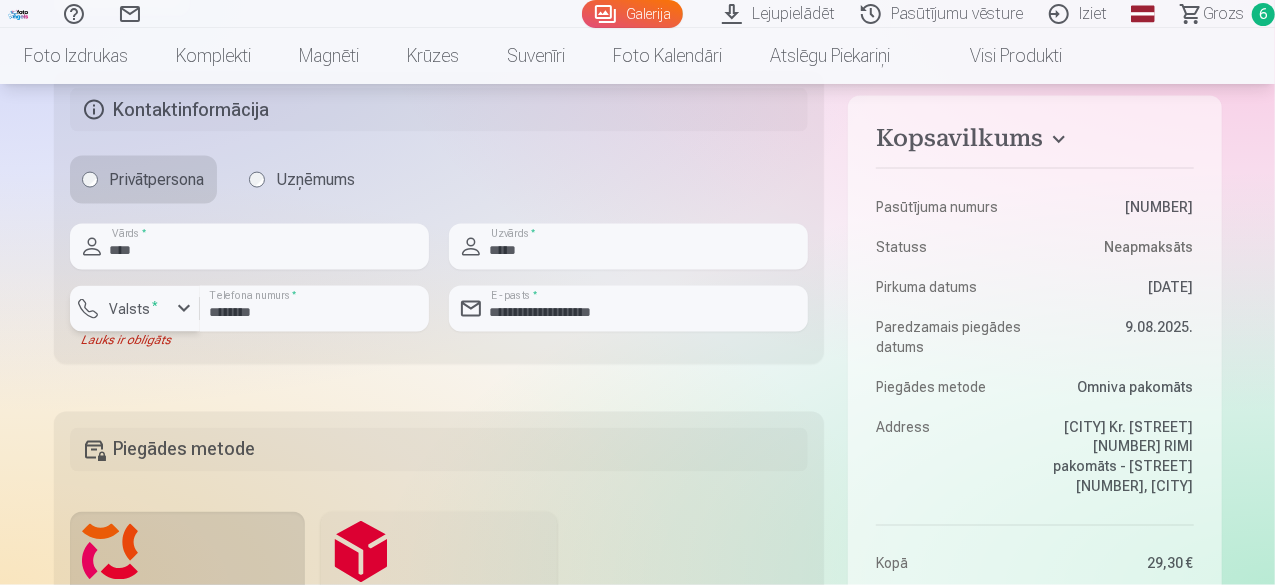 click at bounding box center (140, 312) 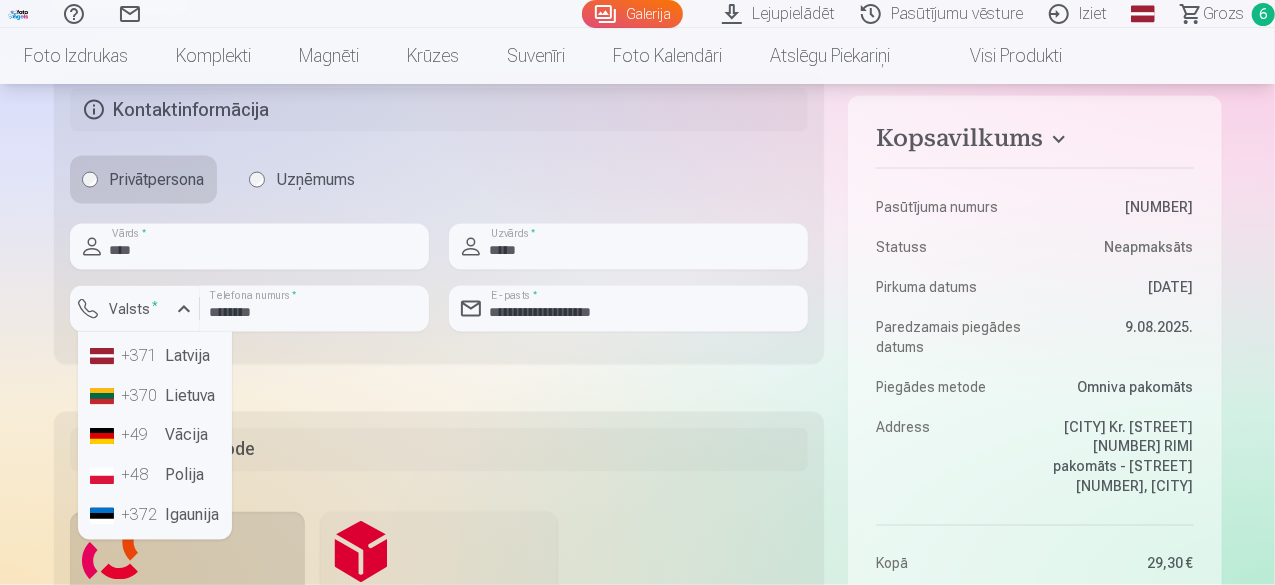 click on "+371 Latvija" at bounding box center (155, 356) 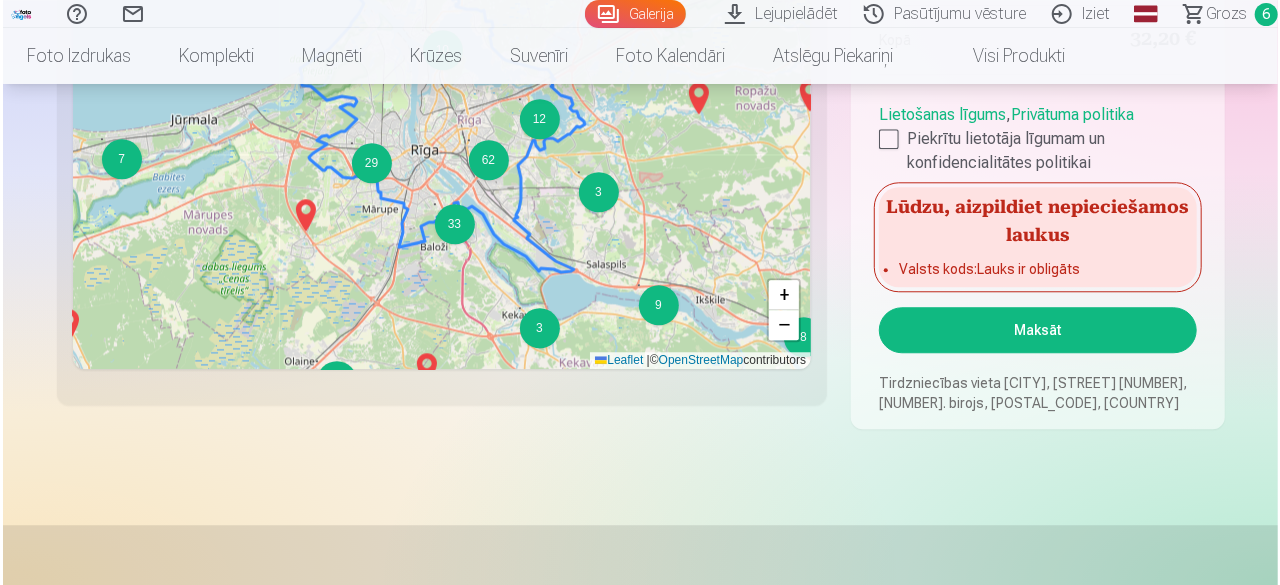 scroll, scrollTop: 2463, scrollLeft: 0, axis: vertical 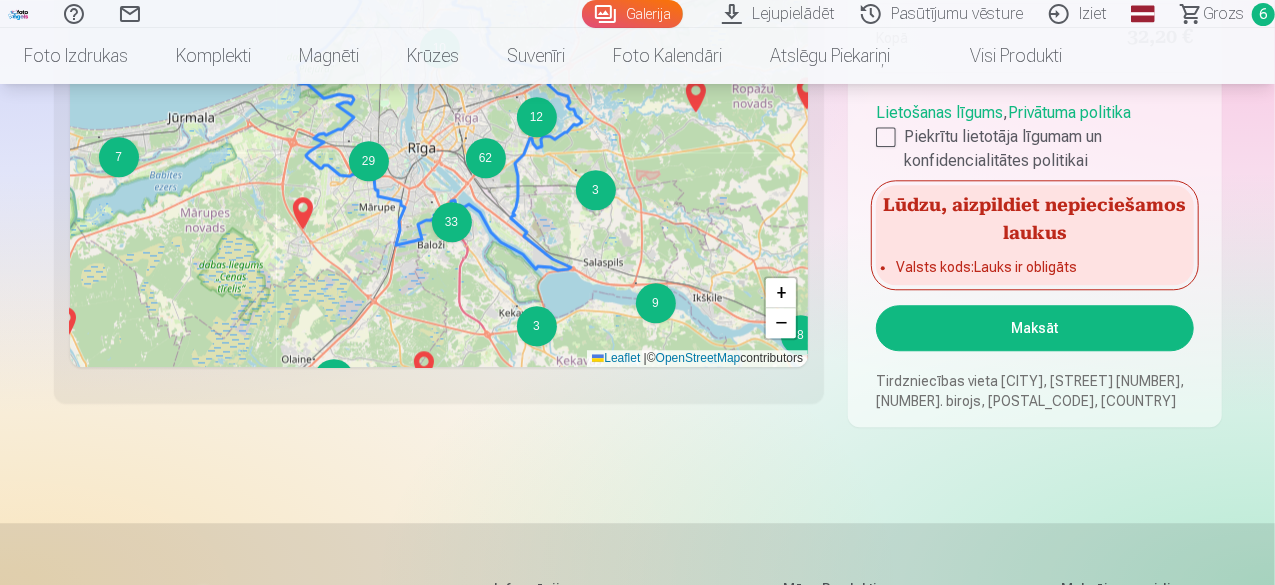 click on "Maksāt" at bounding box center [1034, 328] 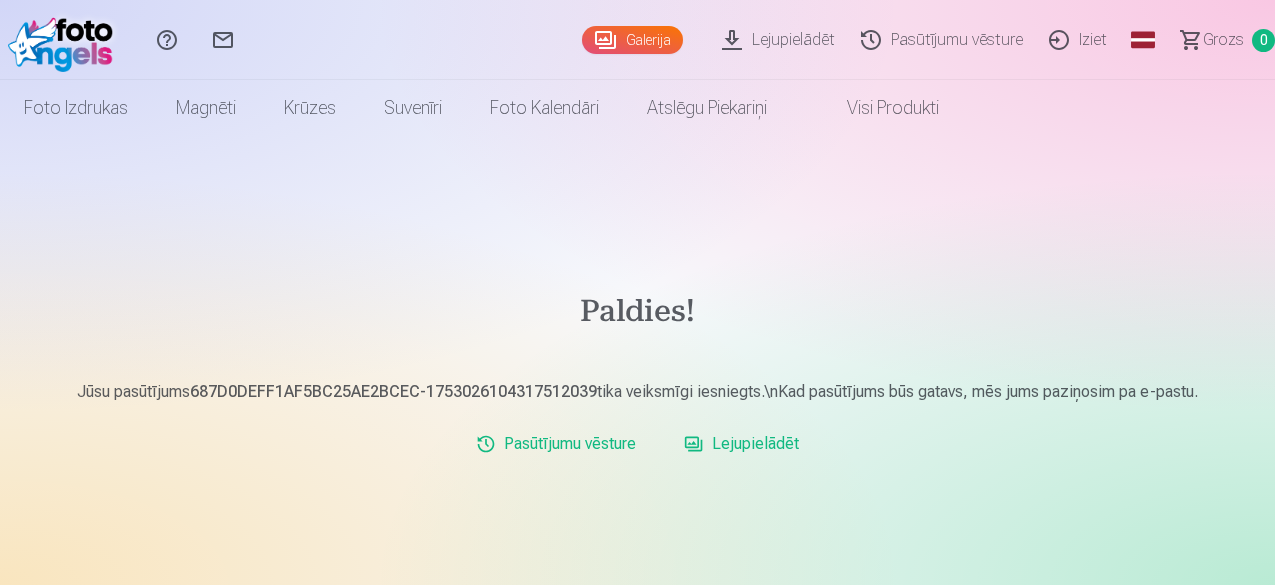 scroll, scrollTop: 0, scrollLeft: 0, axis: both 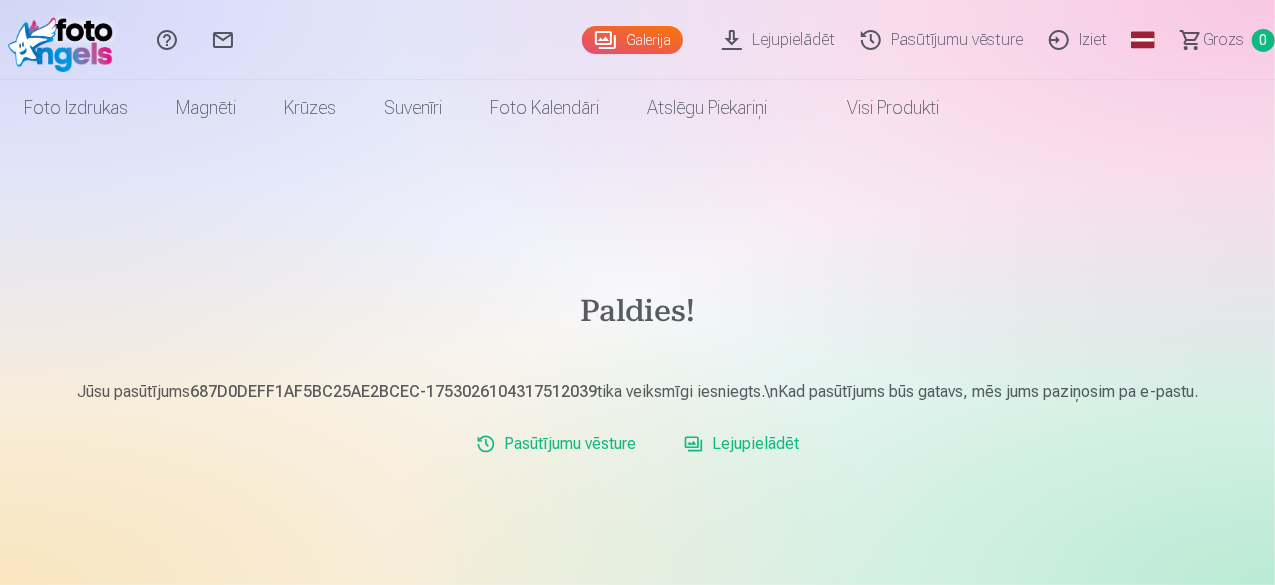 click on "Lejupielādēt" at bounding box center (781, 40) 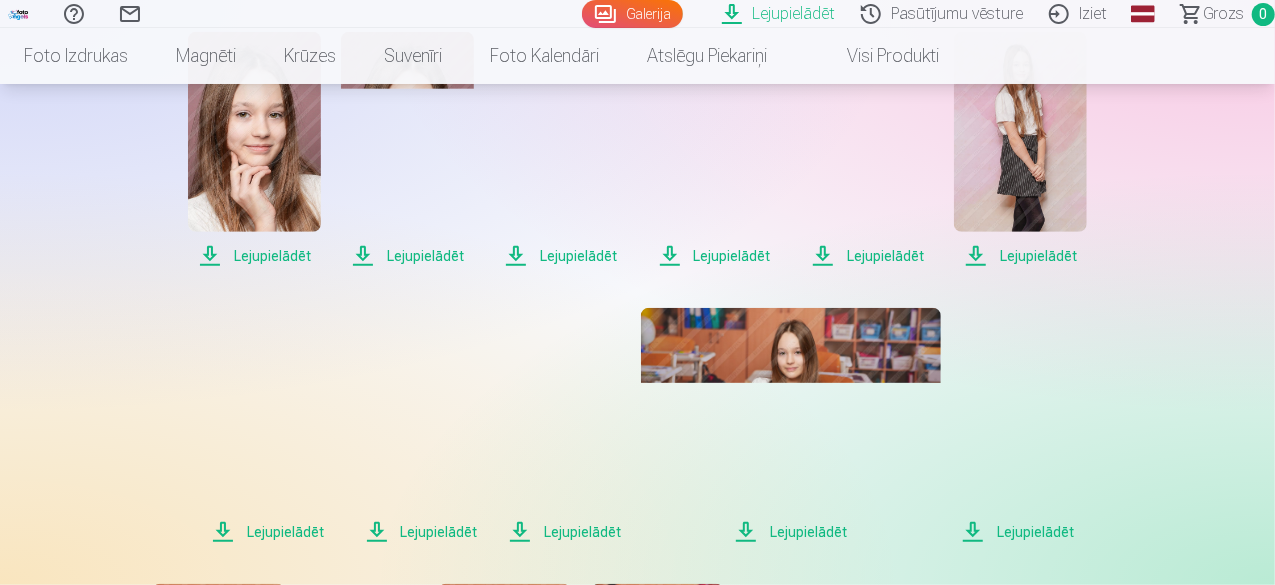 scroll, scrollTop: 547, scrollLeft: 0, axis: vertical 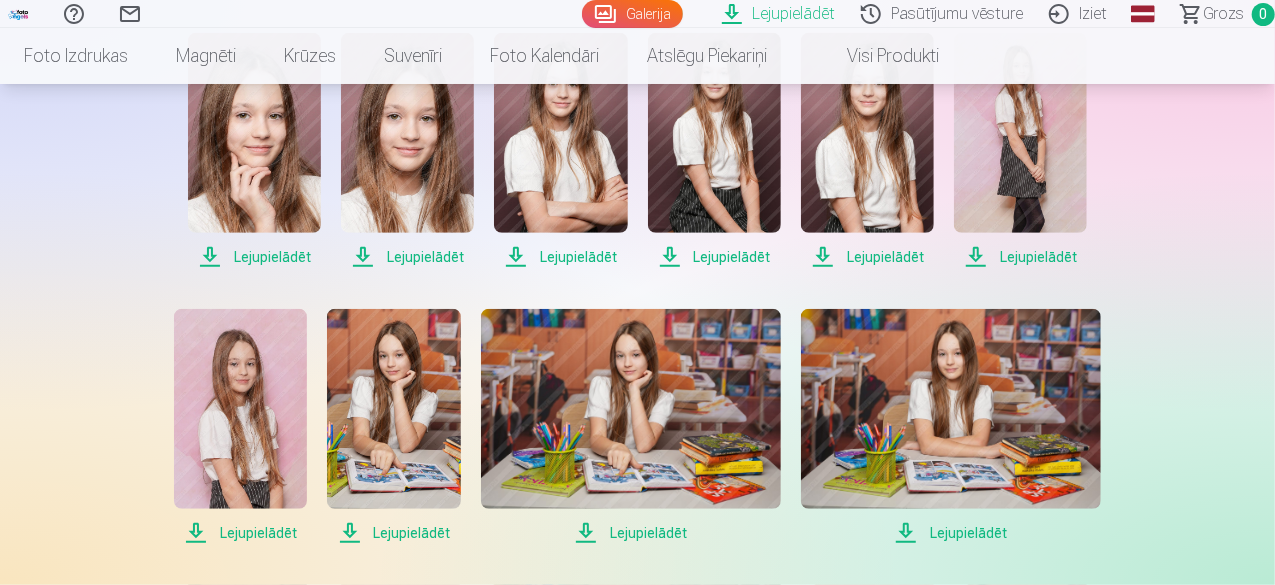 click on "Lejupielādēt" at bounding box center [238, -19] 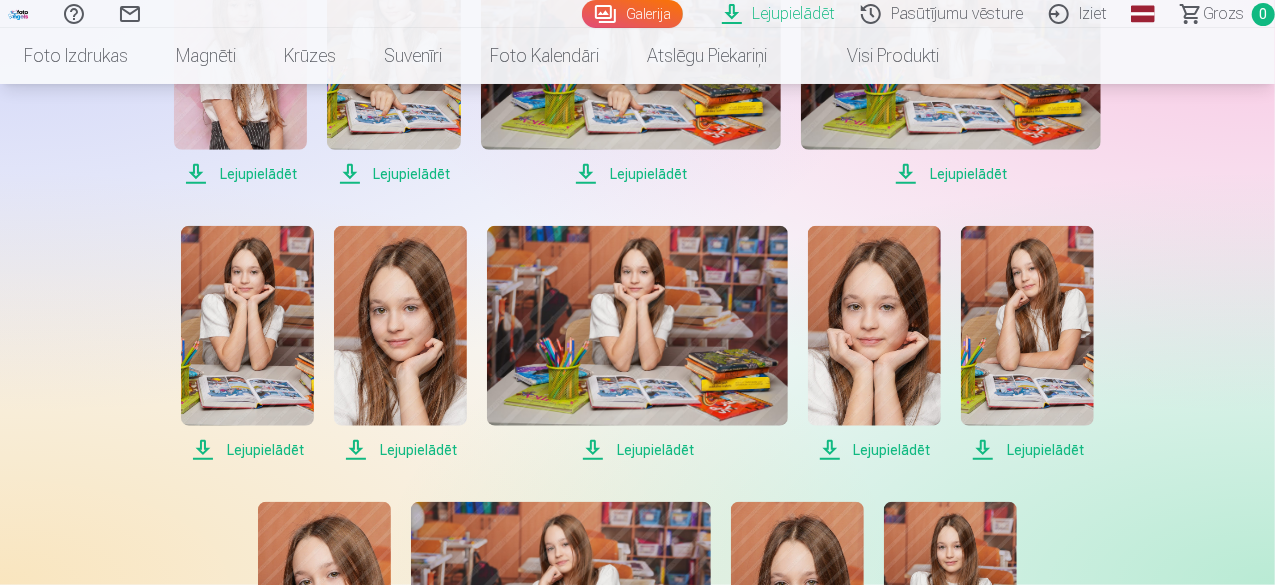 scroll, scrollTop: 913, scrollLeft: 0, axis: vertical 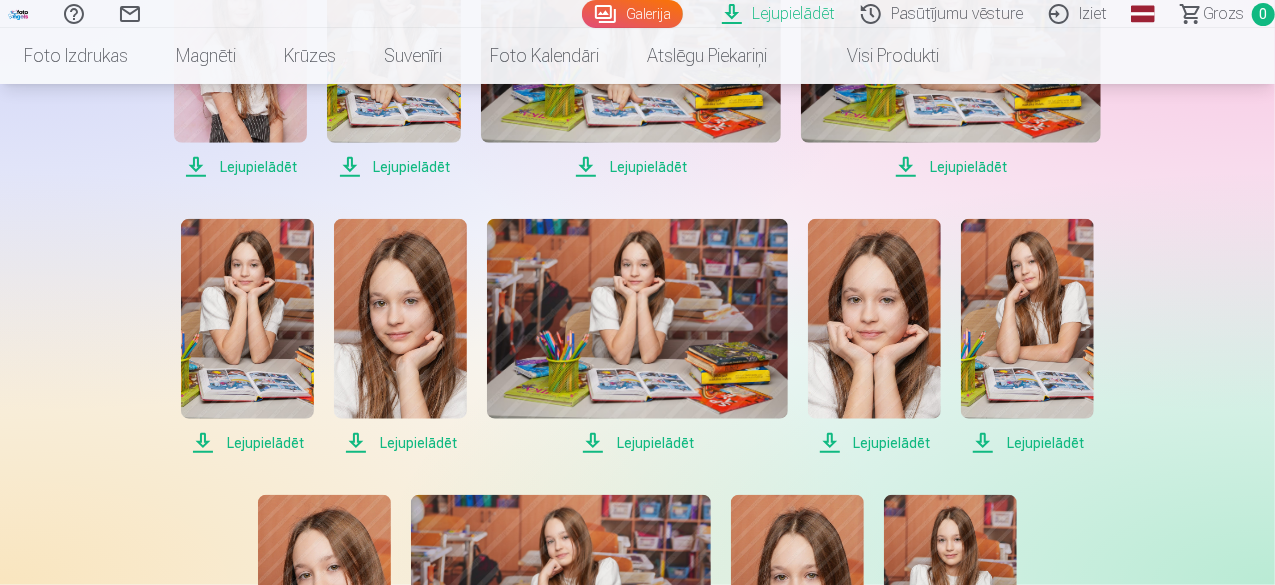 click on "Lejupielādēt" at bounding box center [1020, -109] 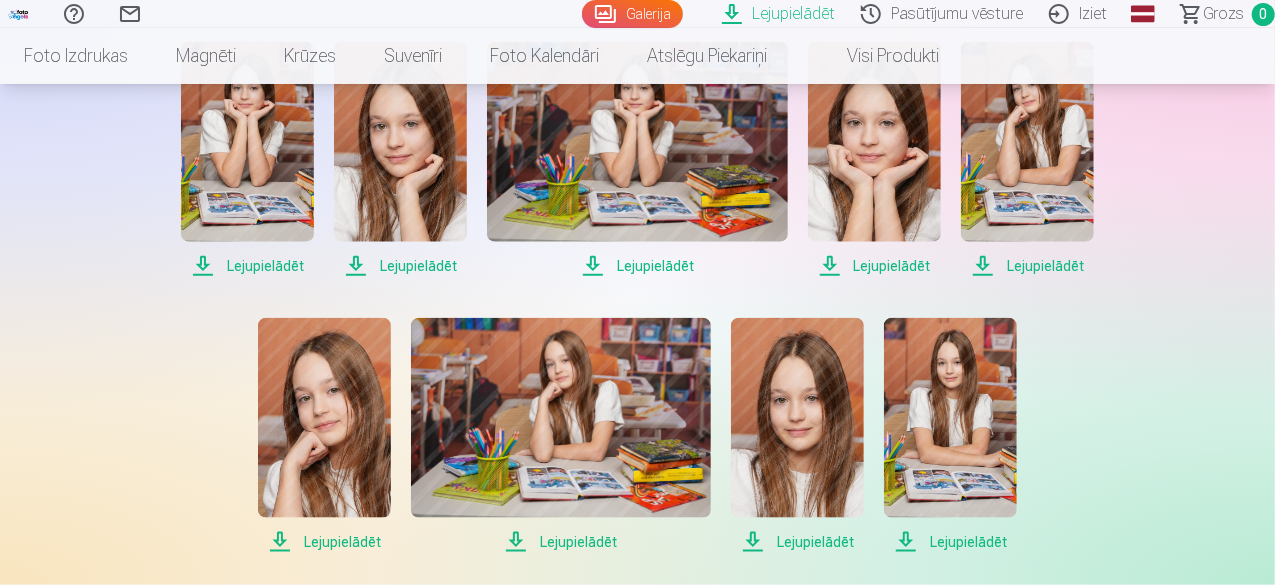 scroll, scrollTop: 1115, scrollLeft: 0, axis: vertical 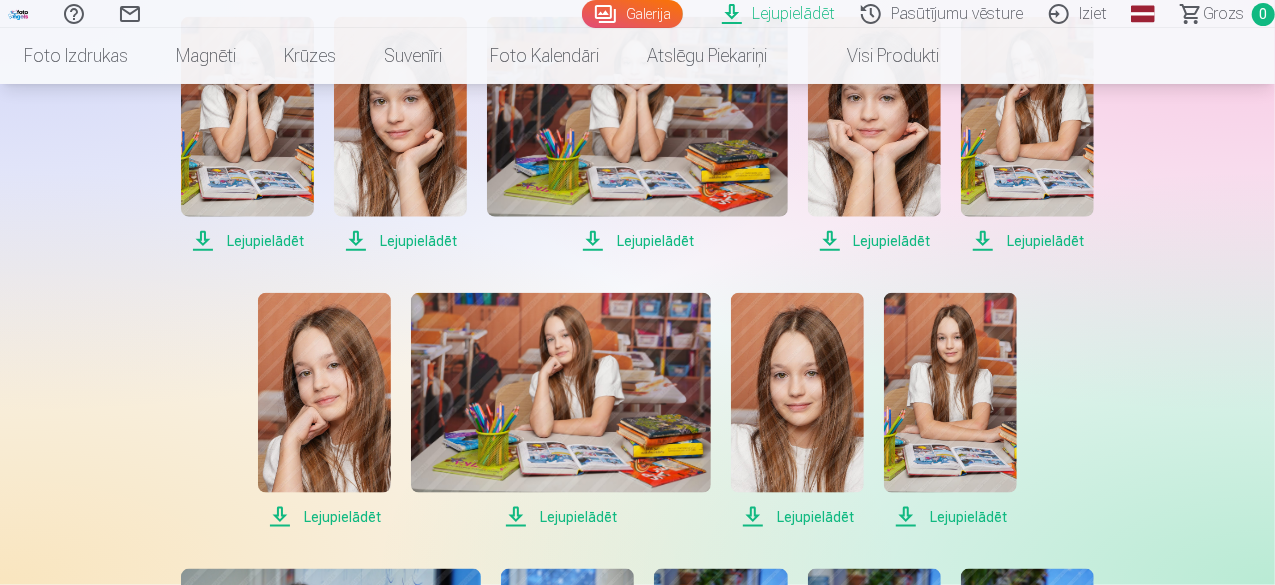 click on "Lejupielādēt" at bounding box center [951, -35] 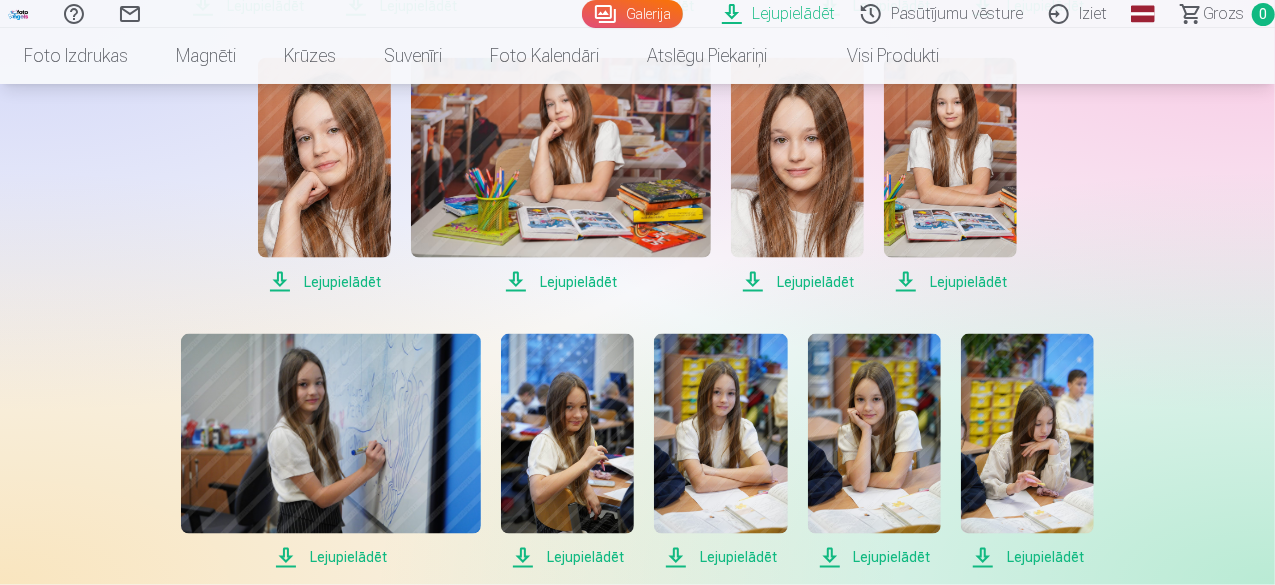 scroll, scrollTop: 1387, scrollLeft: 0, axis: vertical 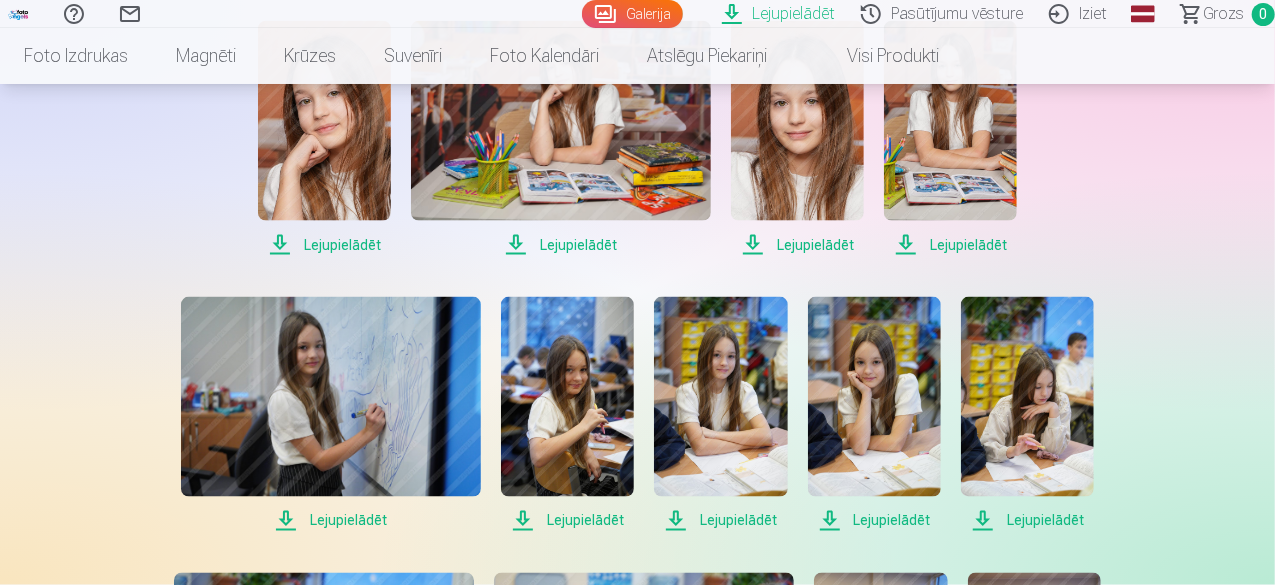 click on "Lejupielādēt" at bounding box center [874, -31] 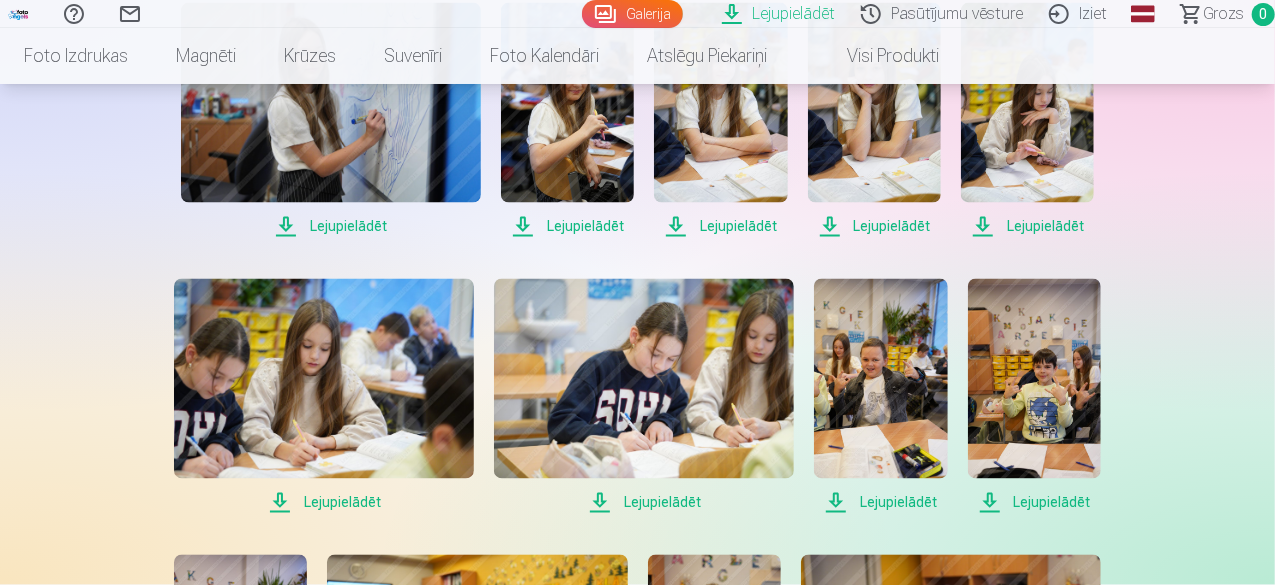 scroll, scrollTop: 1685, scrollLeft: 0, axis: vertical 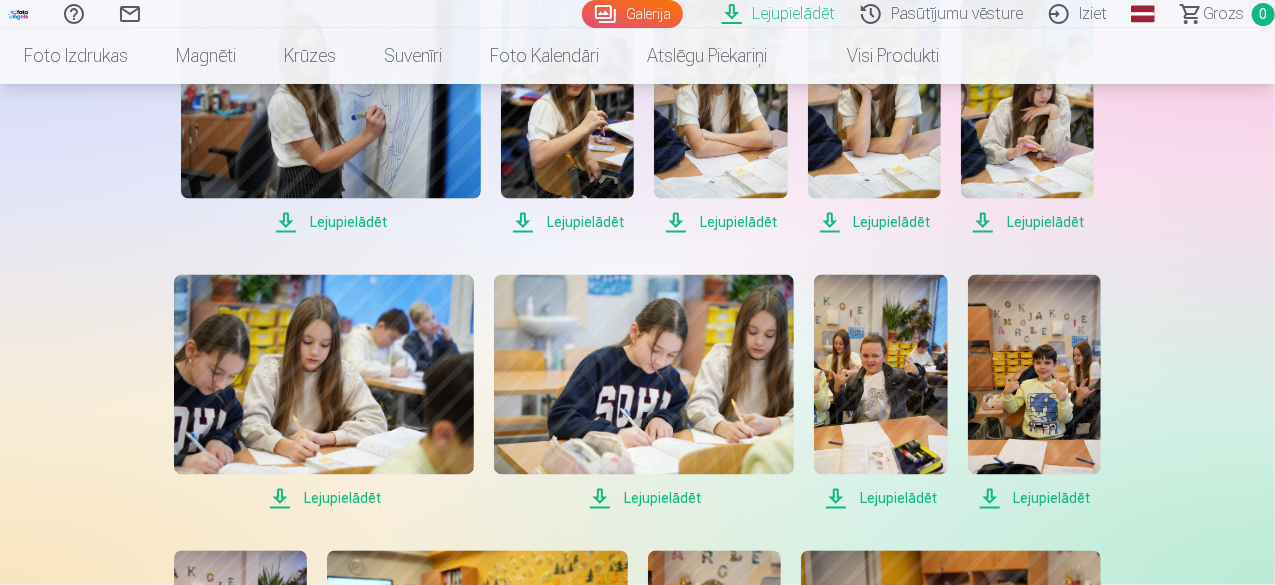 click on "Lejupielādēt" at bounding box center [950, -53] 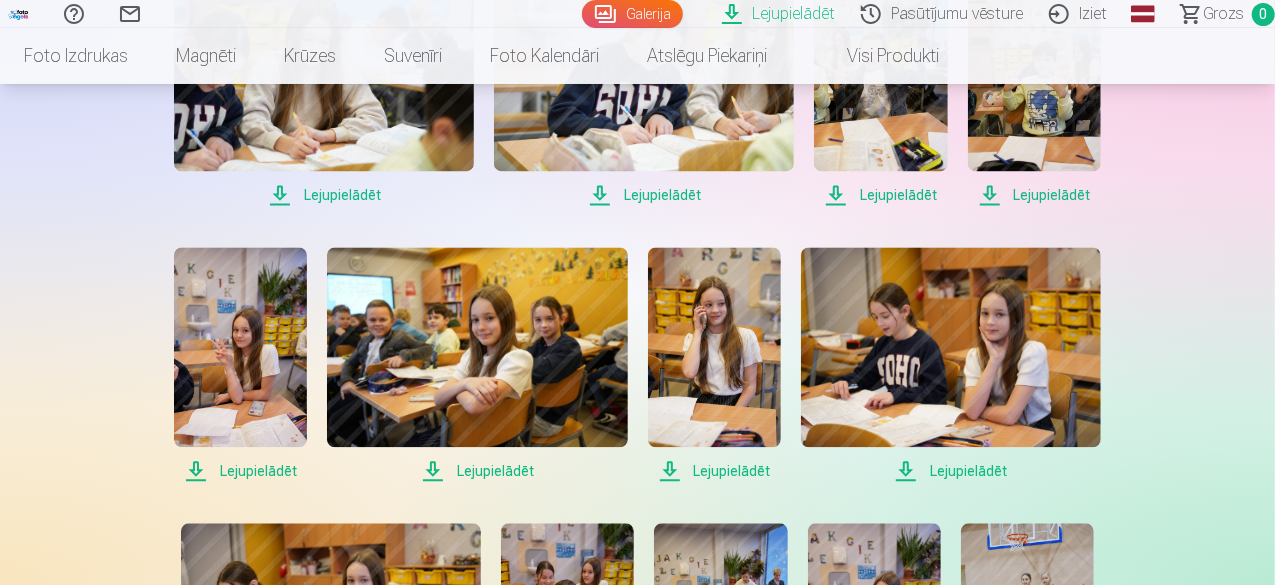 scroll, scrollTop: 2053, scrollLeft: 0, axis: vertical 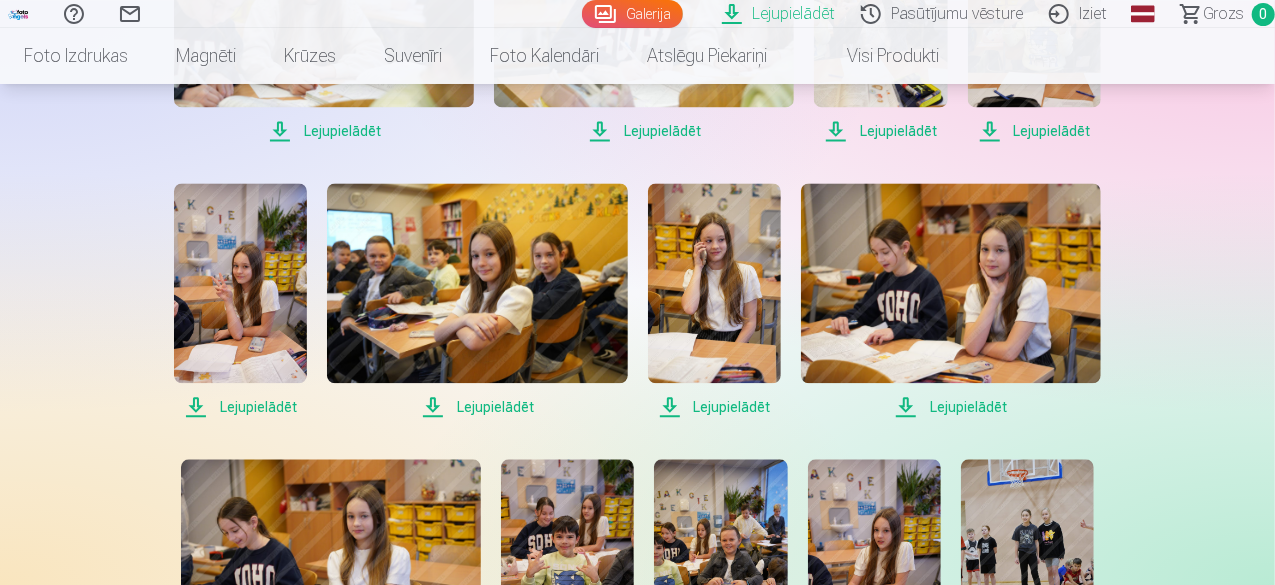 click on "Lejupielādēt" at bounding box center [1027, -145] 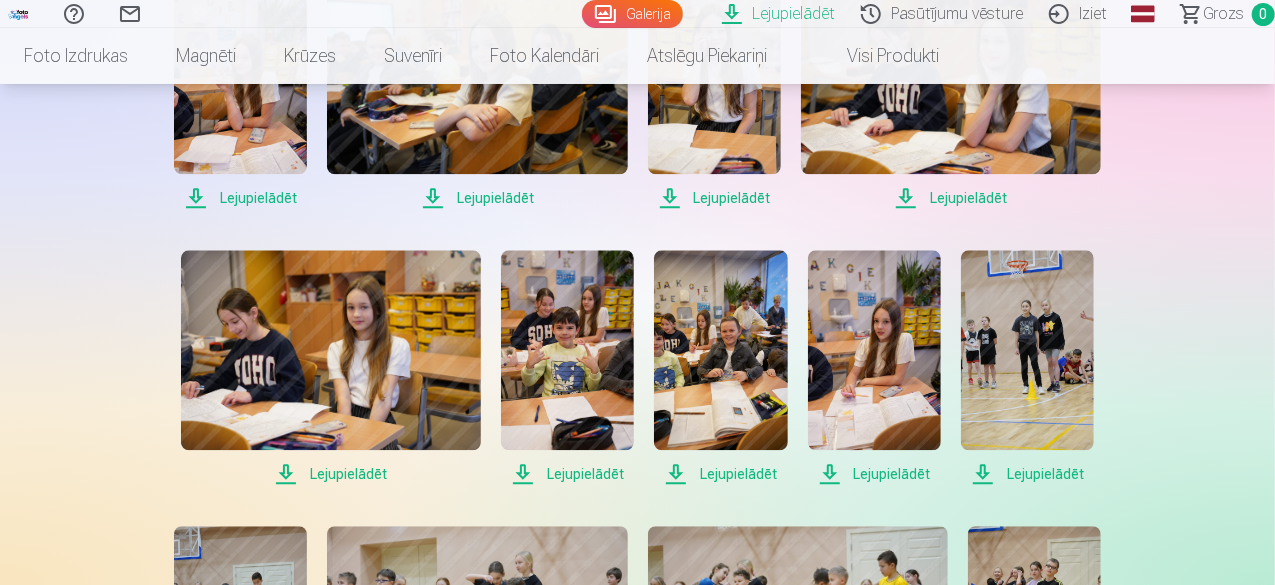 scroll, scrollTop: 2267, scrollLeft: 0, axis: vertical 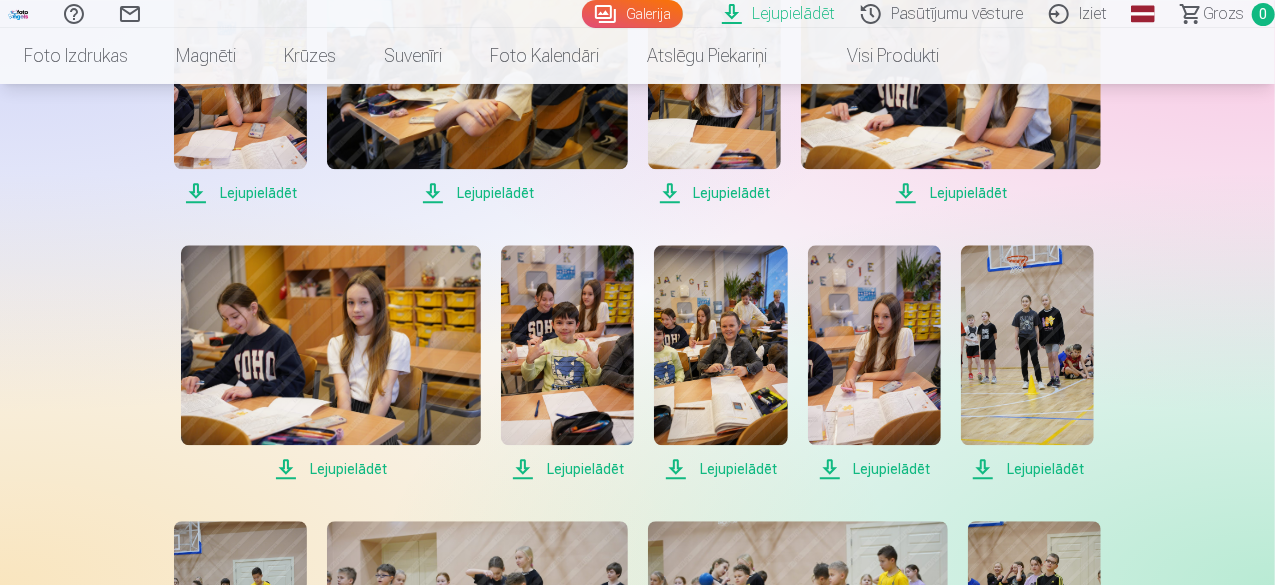 click on "Lejupielādēt" at bounding box center [240, 193] 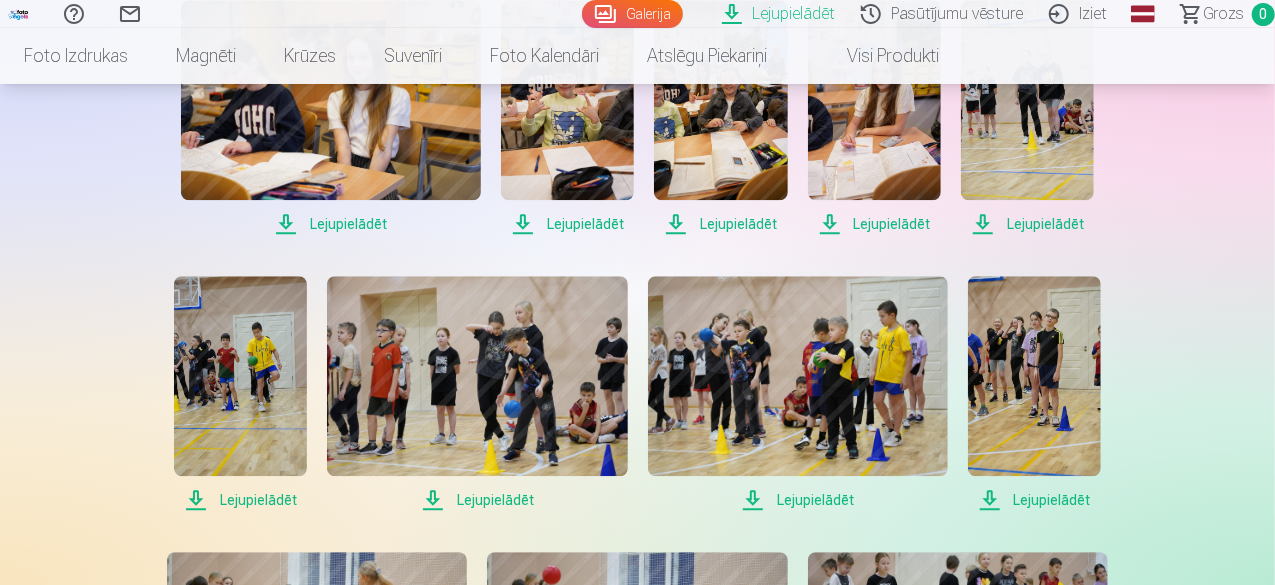 scroll, scrollTop: 2524, scrollLeft: 0, axis: vertical 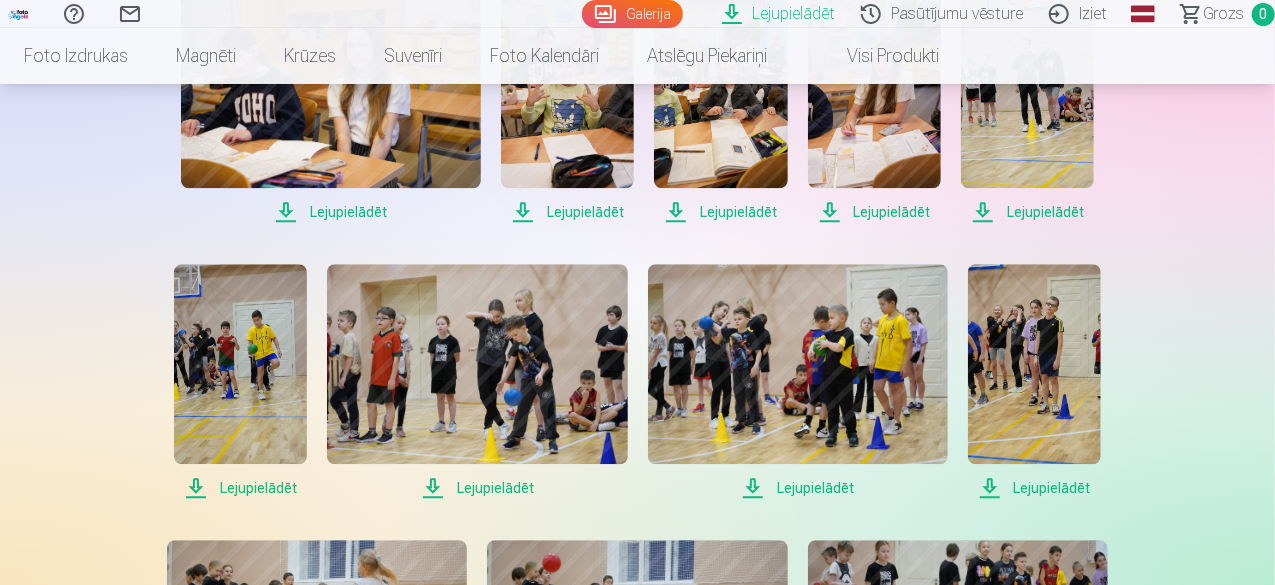 click on "Lejupielādēt" at bounding box center (951, -64) 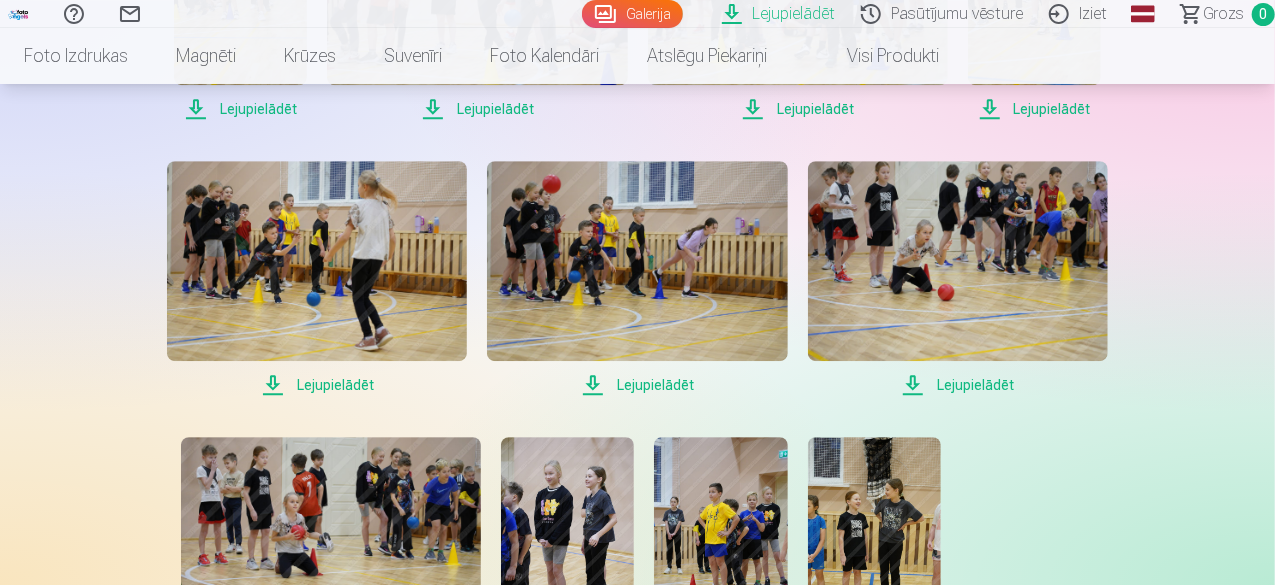 scroll, scrollTop: 2904, scrollLeft: 0, axis: vertical 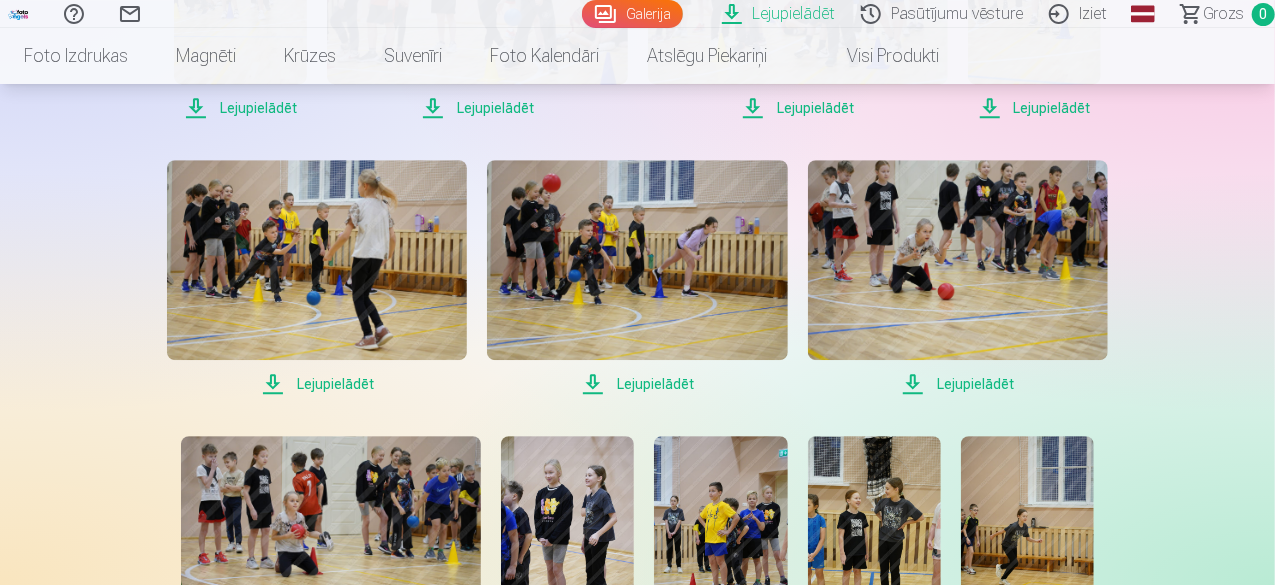 click on "Lejupielādēt" at bounding box center [874, -168] 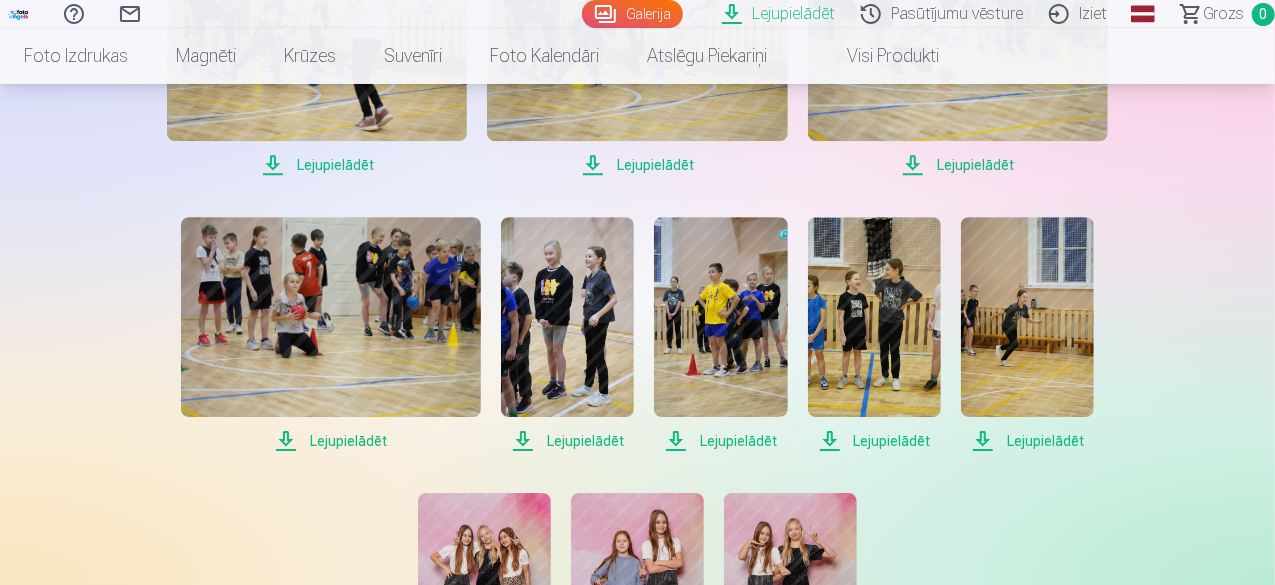 scroll, scrollTop: 3124, scrollLeft: 0, axis: vertical 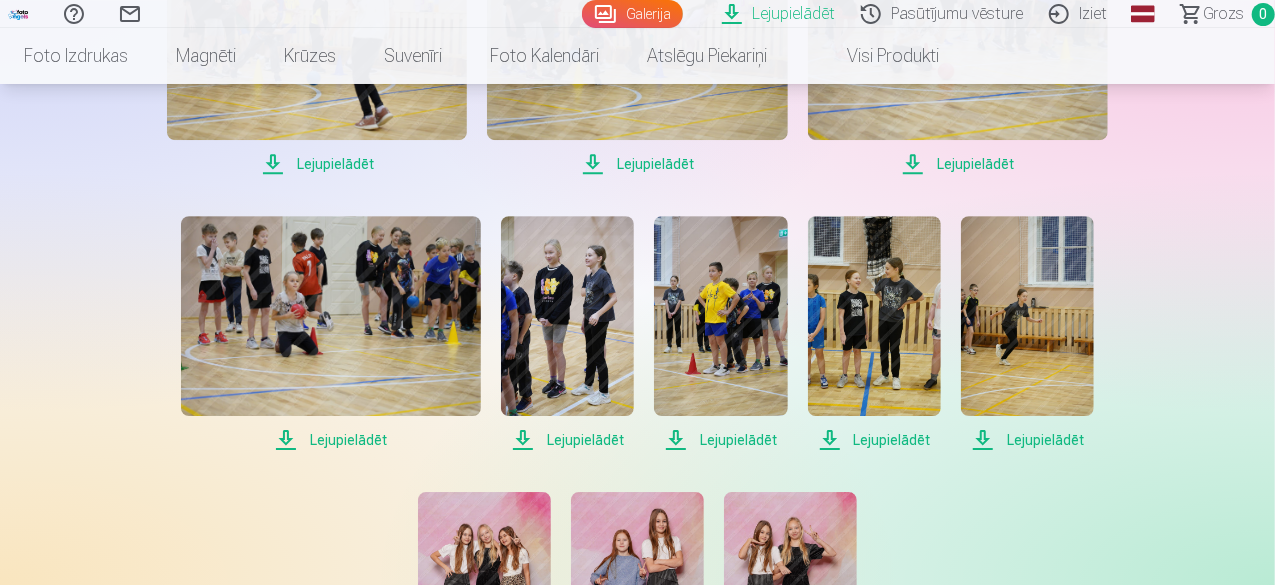 click on "Lejupielādēt" at bounding box center (1034, -112) 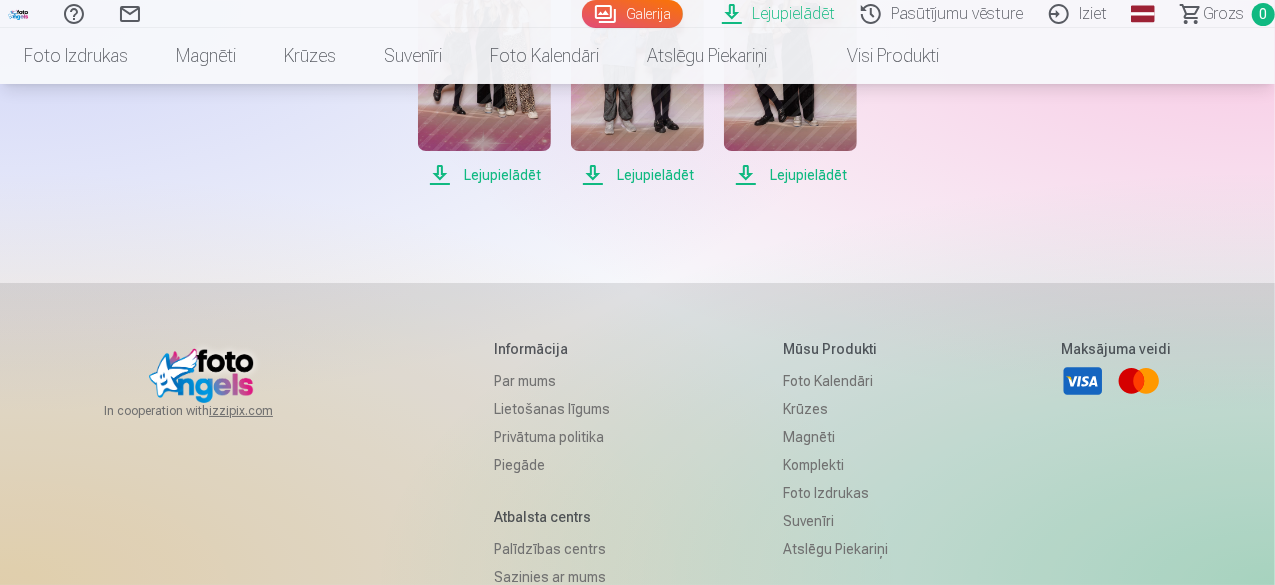 scroll, scrollTop: 3669, scrollLeft: 0, axis: vertical 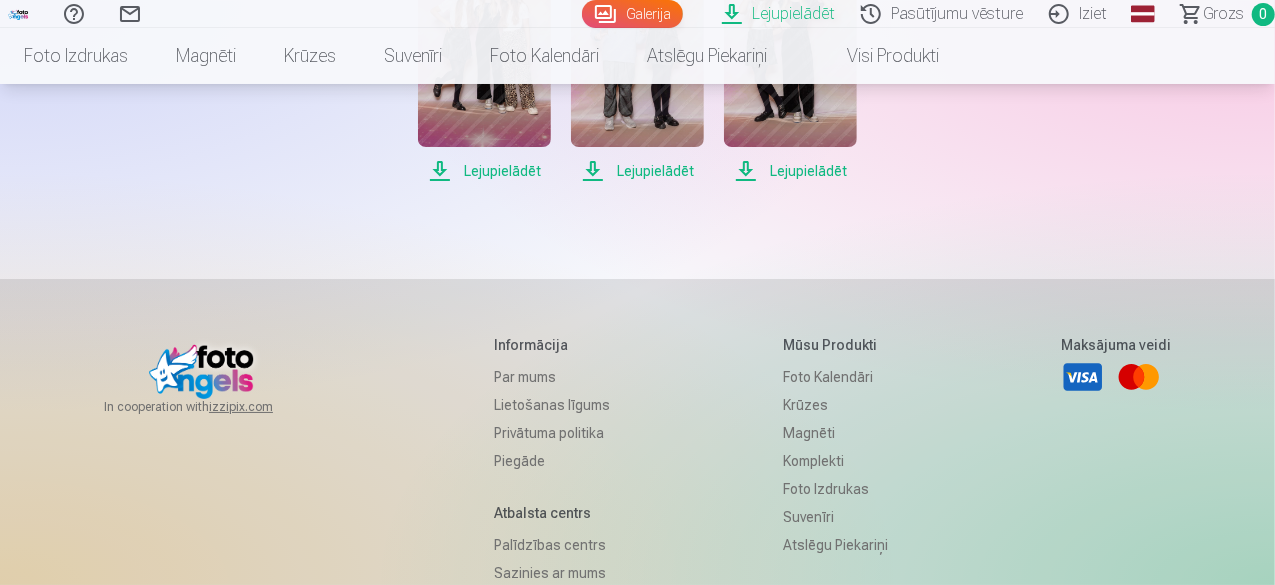 click on "Lejupielādēt" at bounding box center [567, -105] 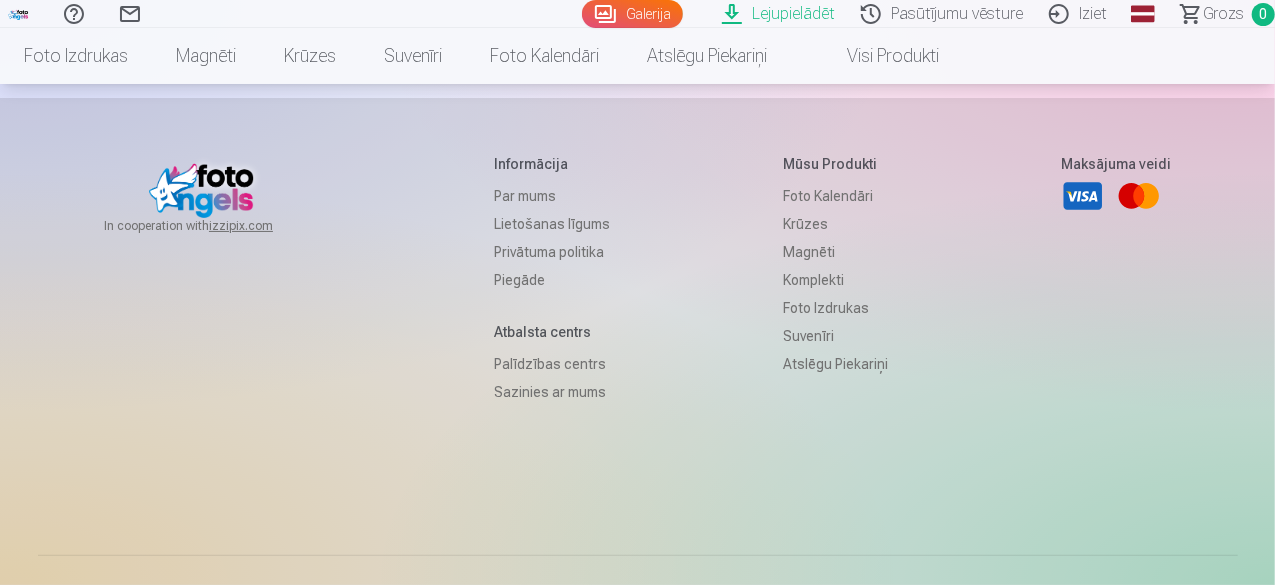 scroll, scrollTop: 3901, scrollLeft: 0, axis: vertical 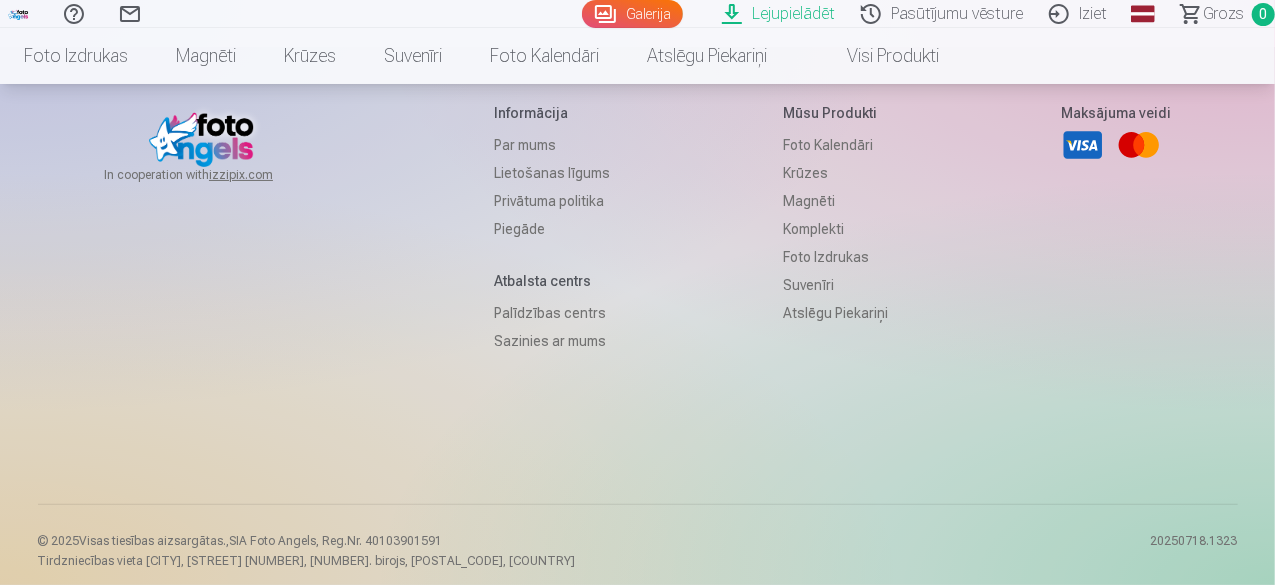 click on "Lejupielādēt" at bounding box center [790, -61] 